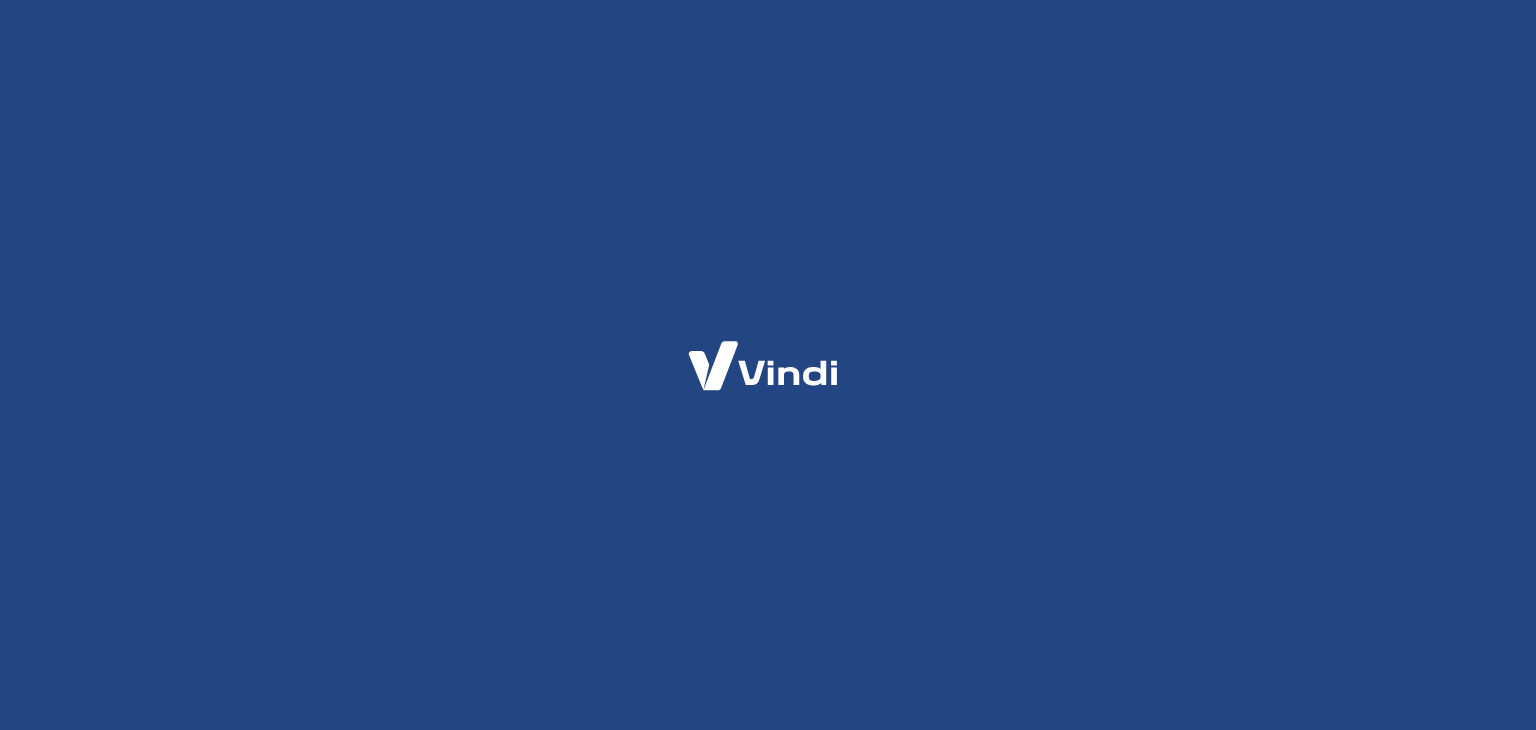 scroll, scrollTop: 0, scrollLeft: 0, axis: both 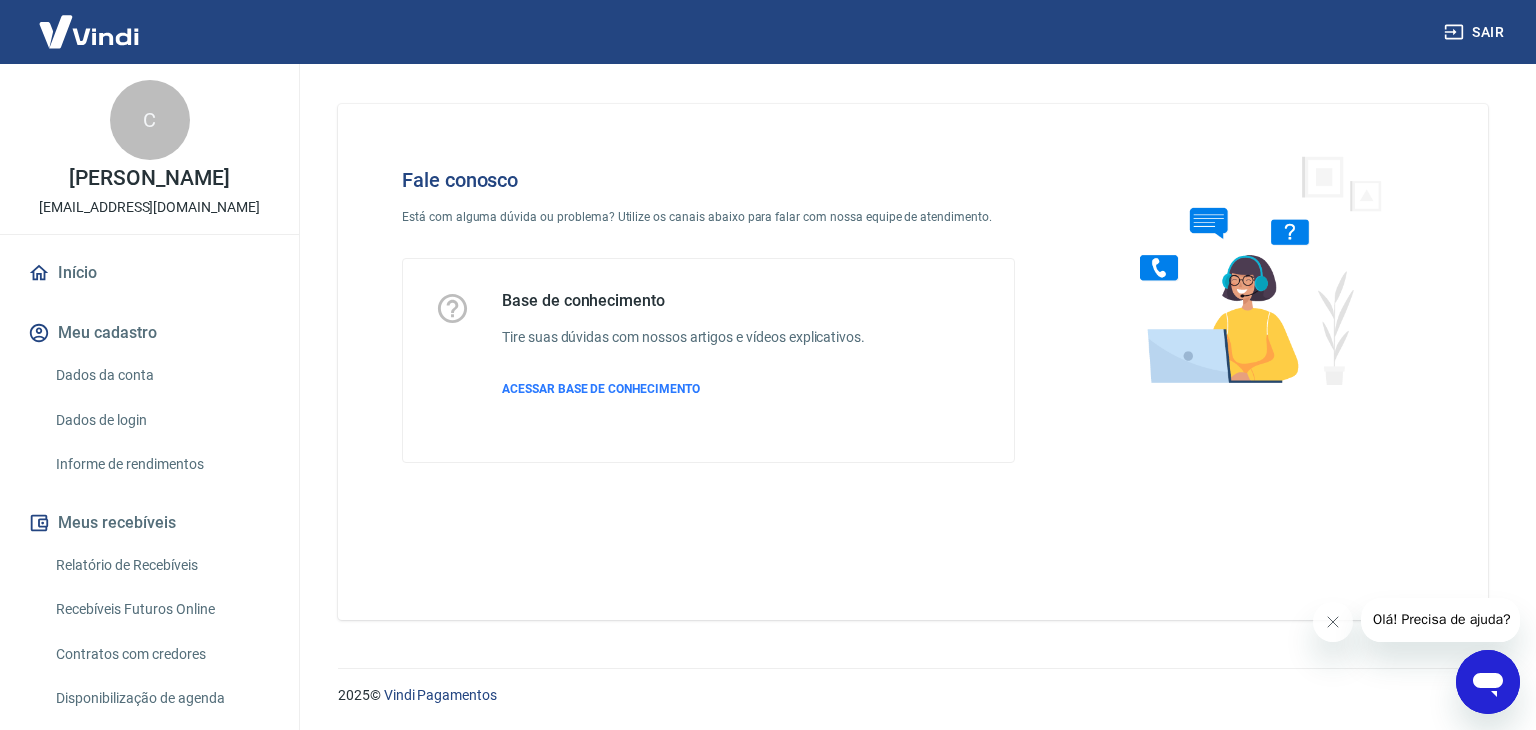 click 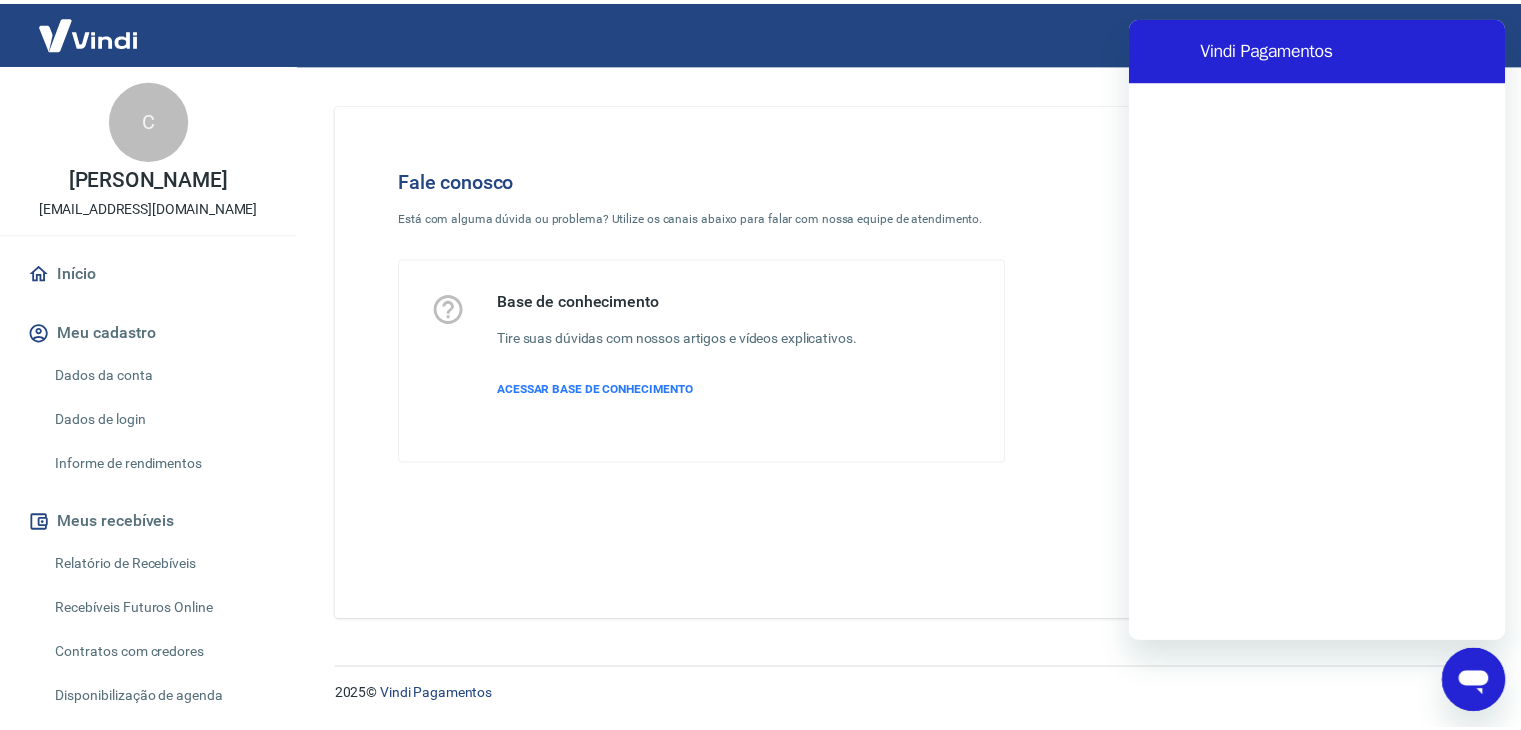 scroll, scrollTop: 0, scrollLeft: 0, axis: both 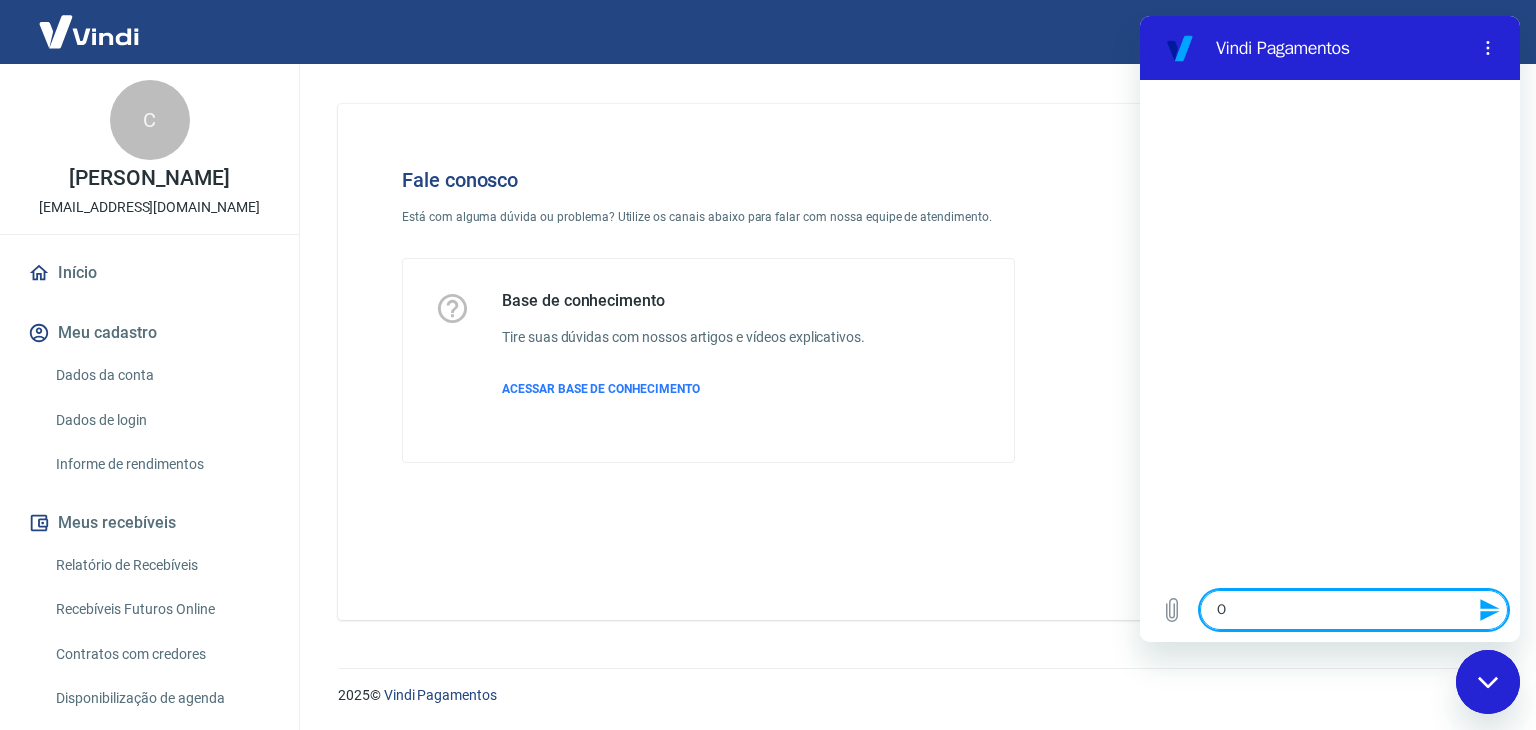 type on "O" 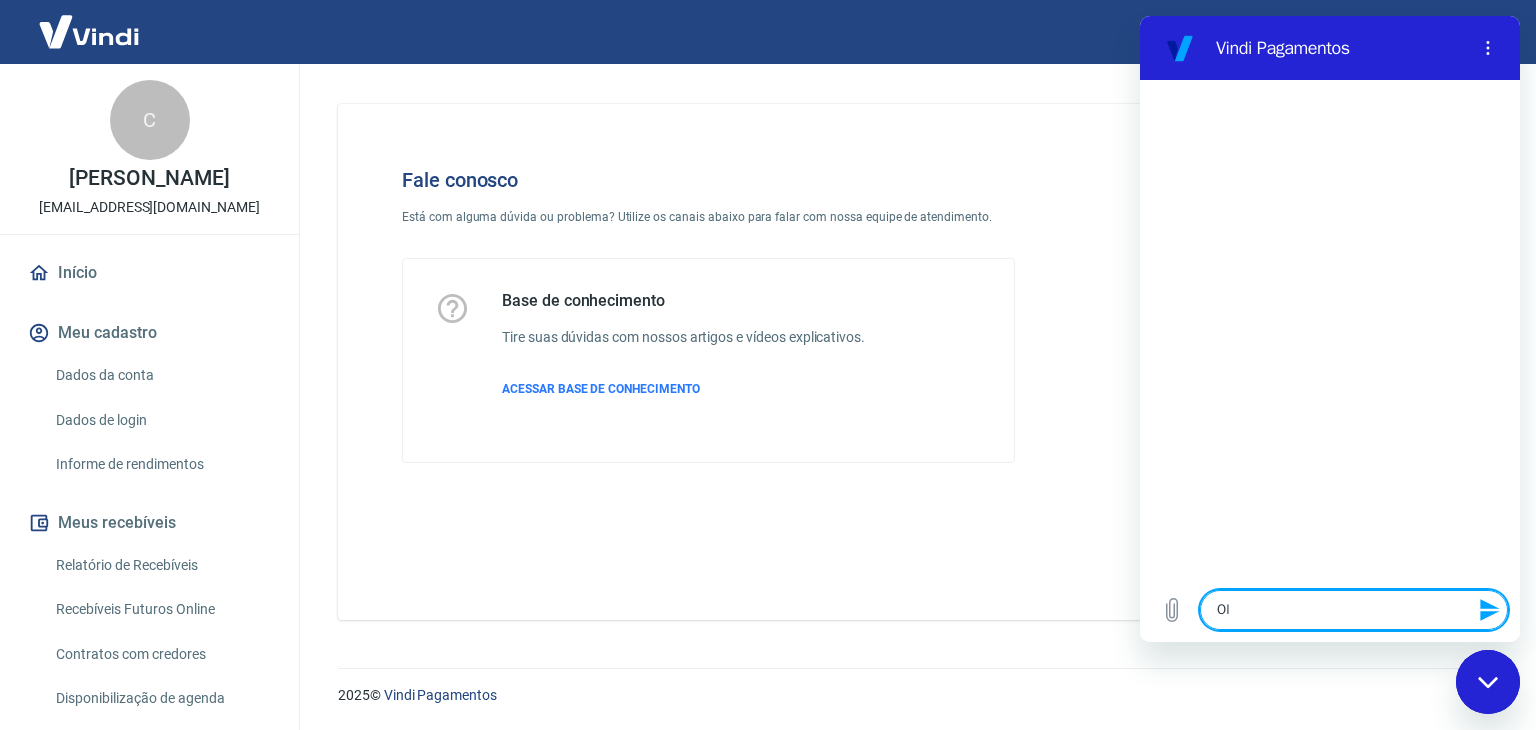type on "Olp" 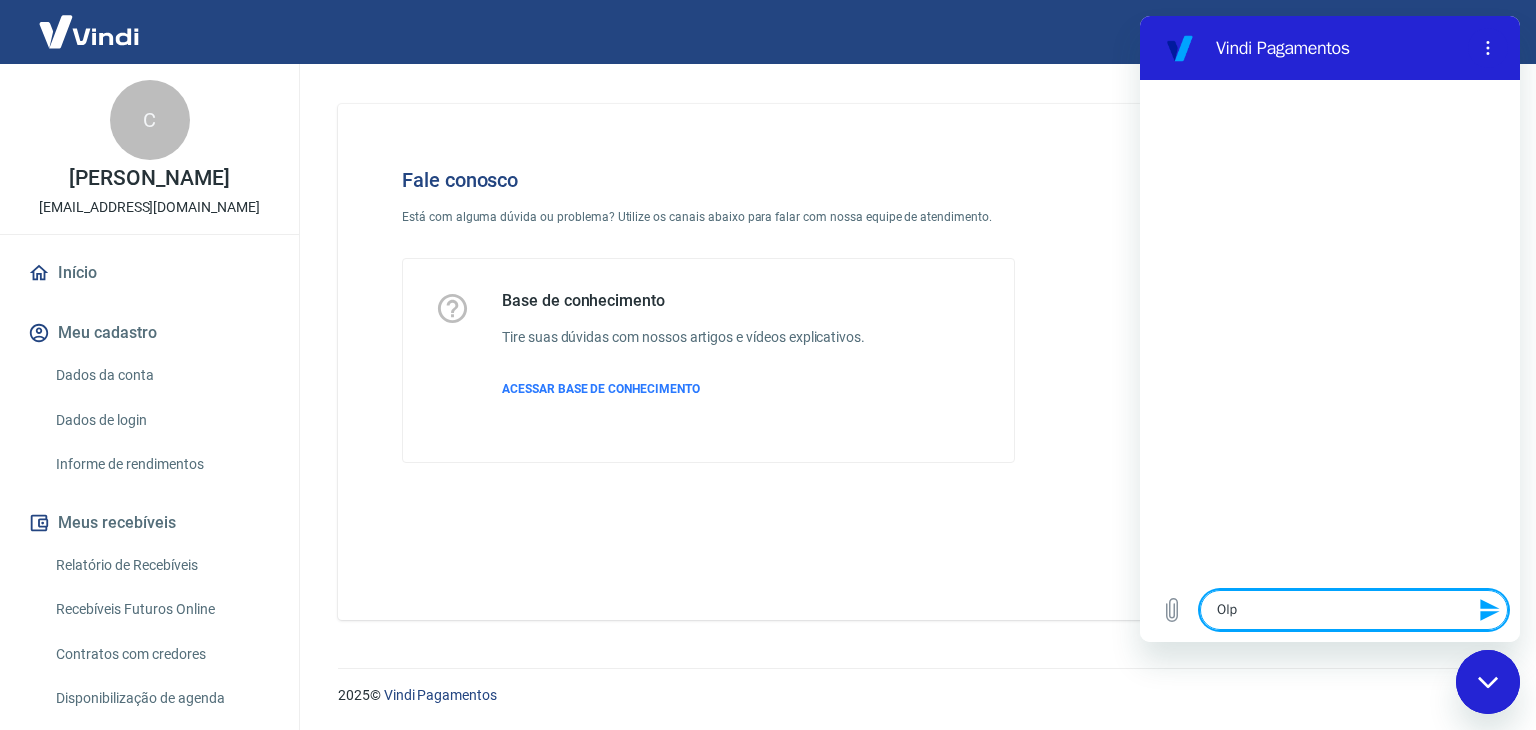 type on "Ol" 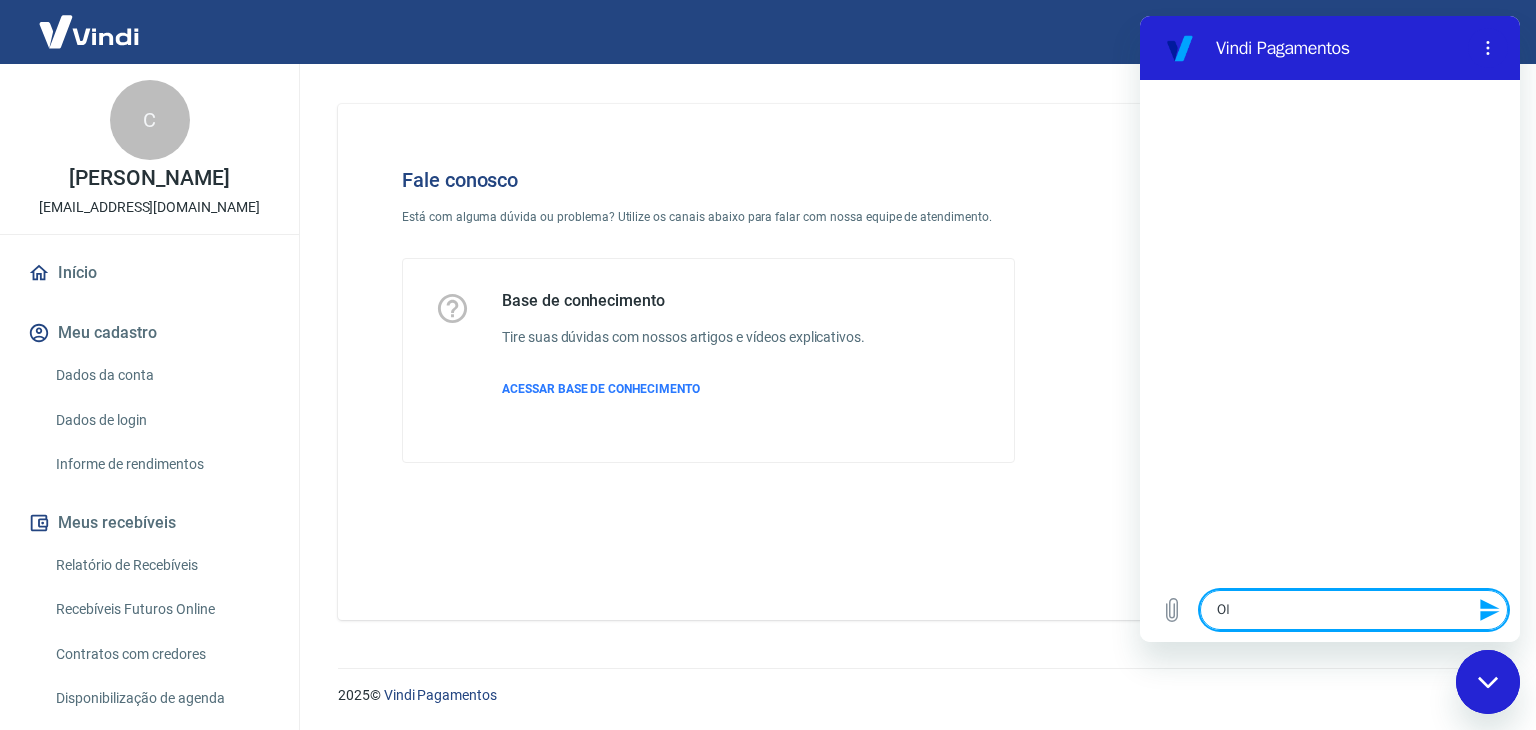 type on "Olá" 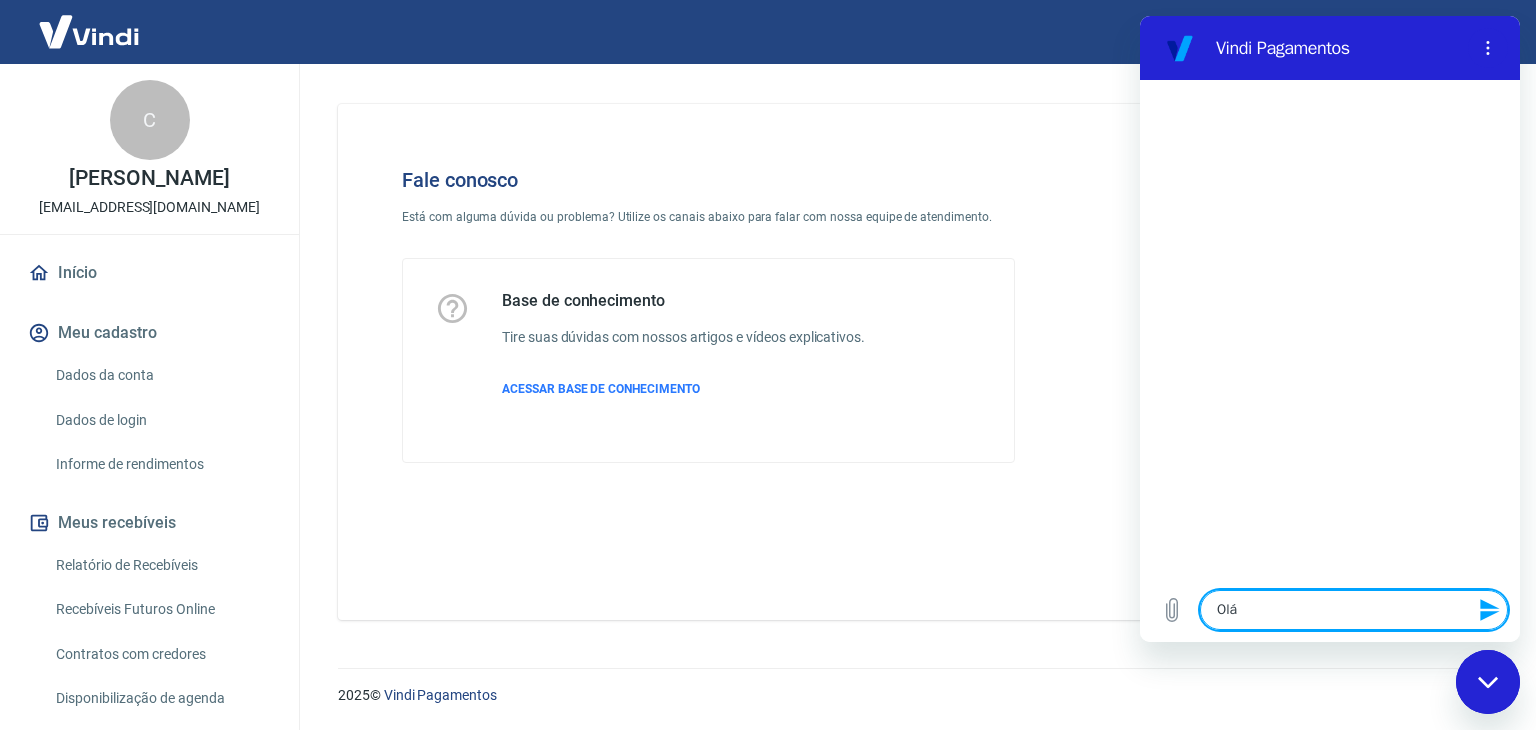 type on "Olá," 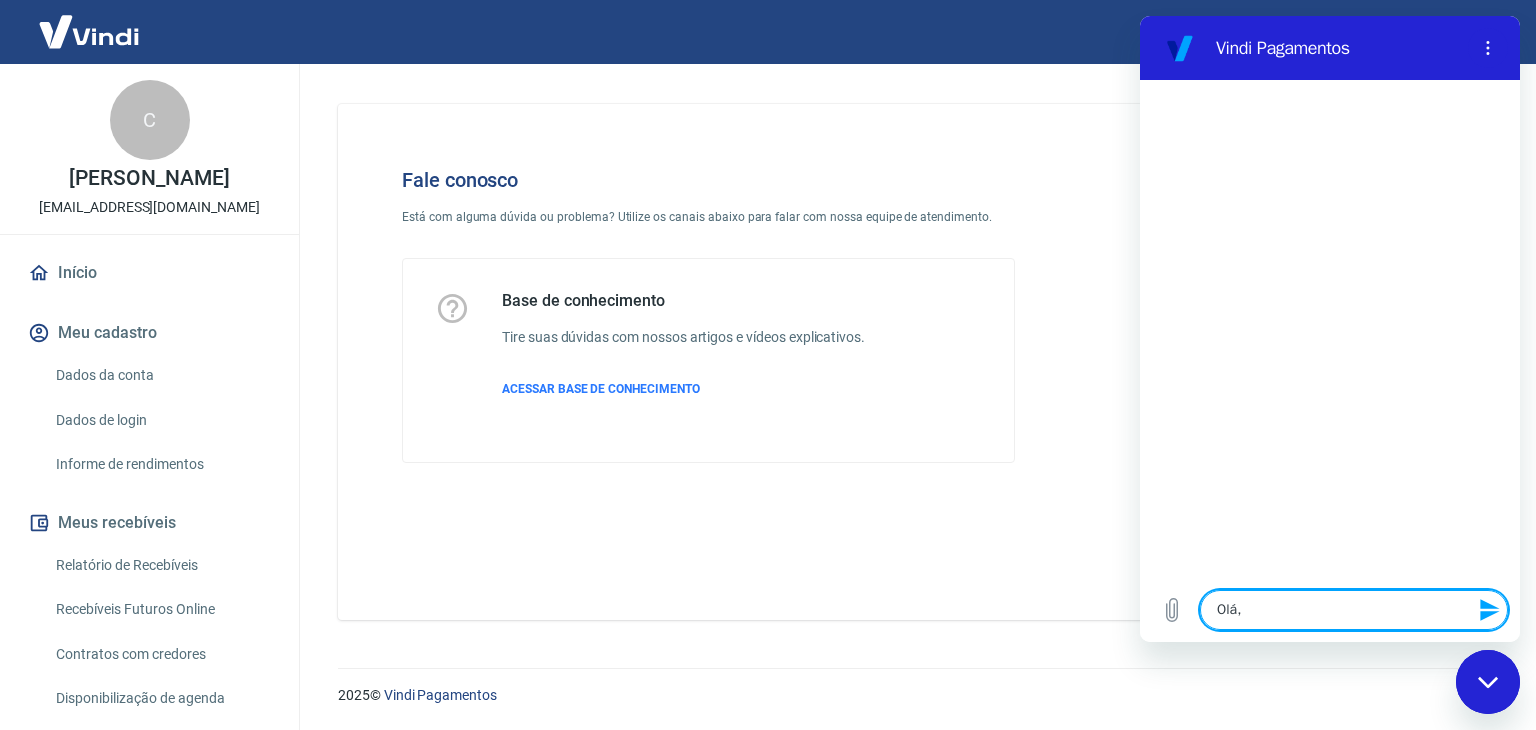 type on "Olá," 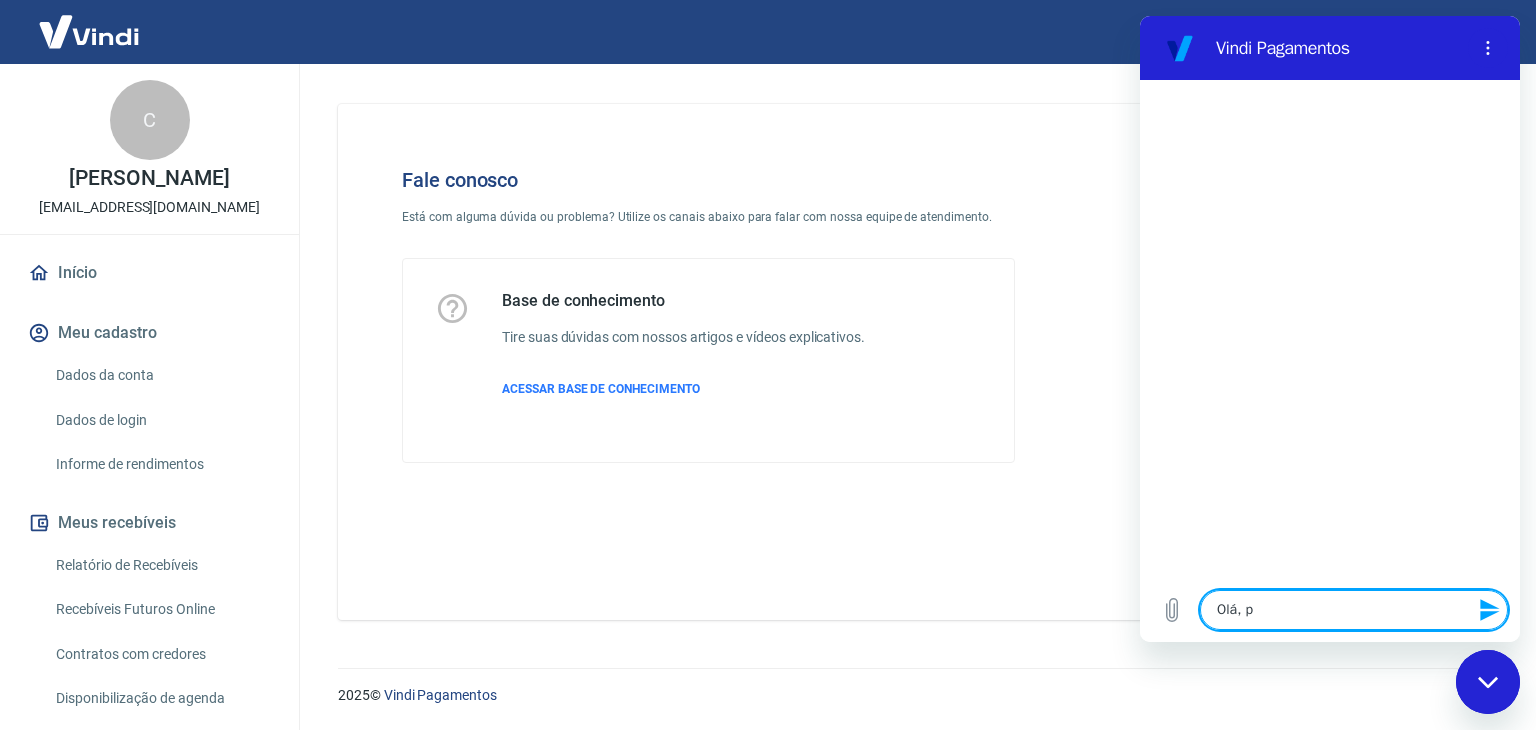 type on "Olá, pr" 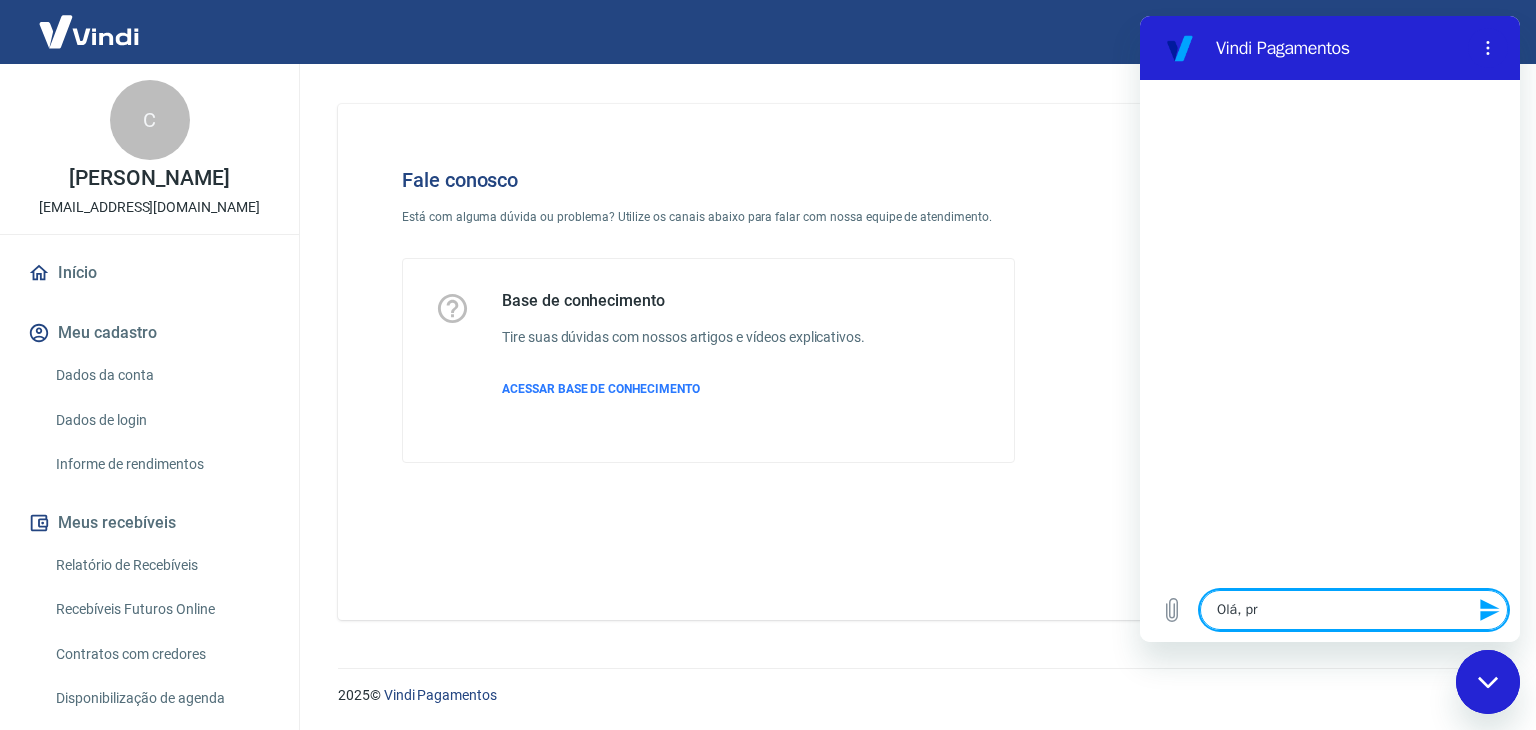 type on "Olá, pre" 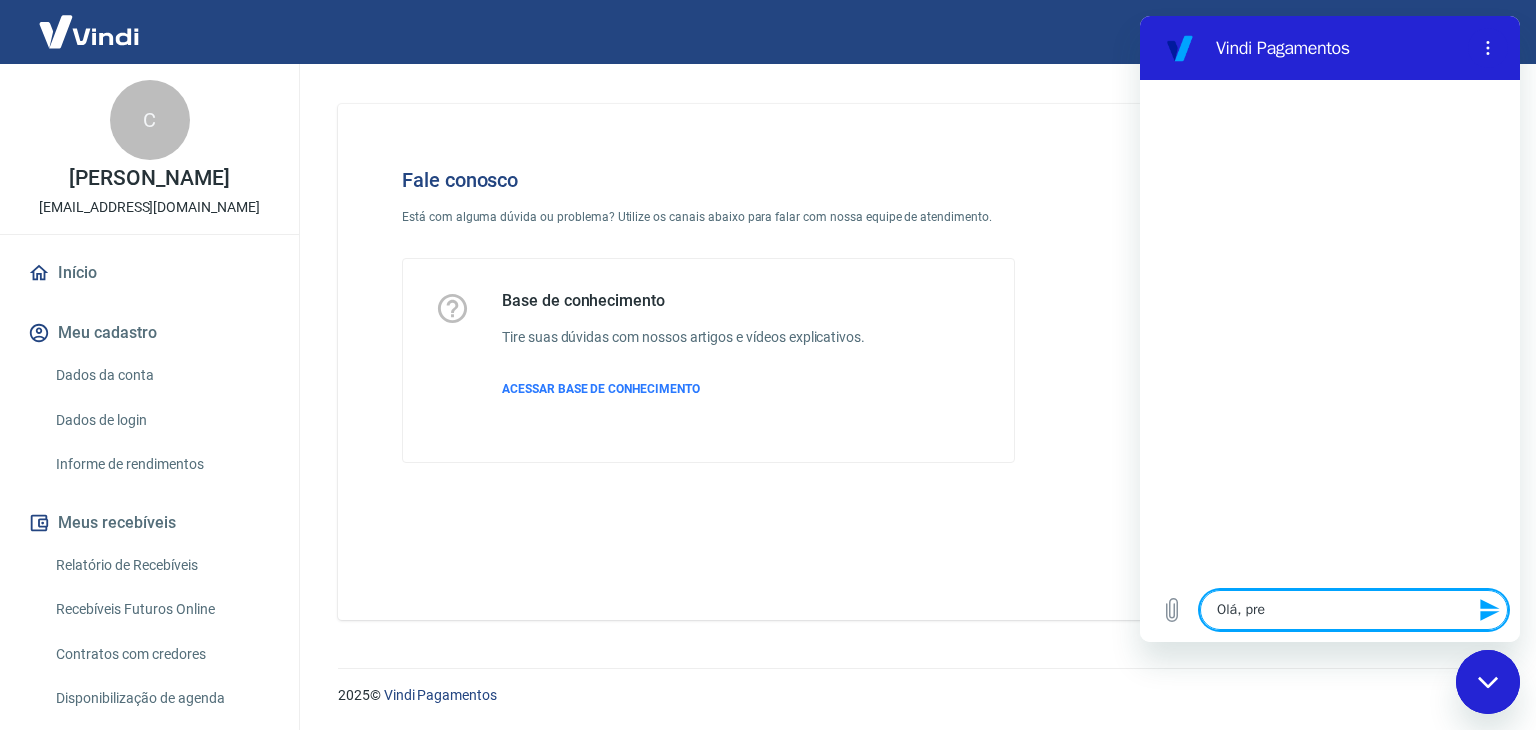 type on "Olá, prec" 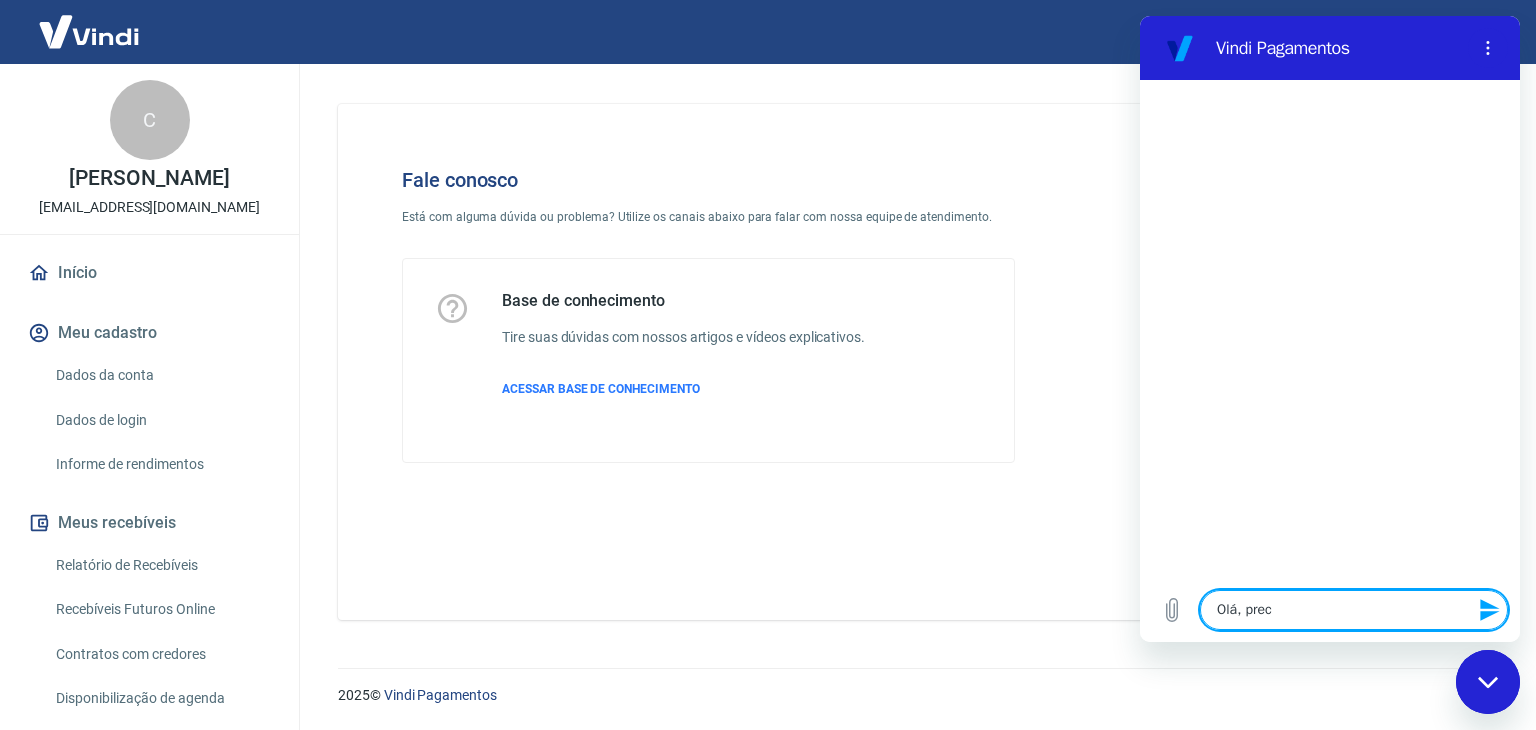 type on "Olá, preci" 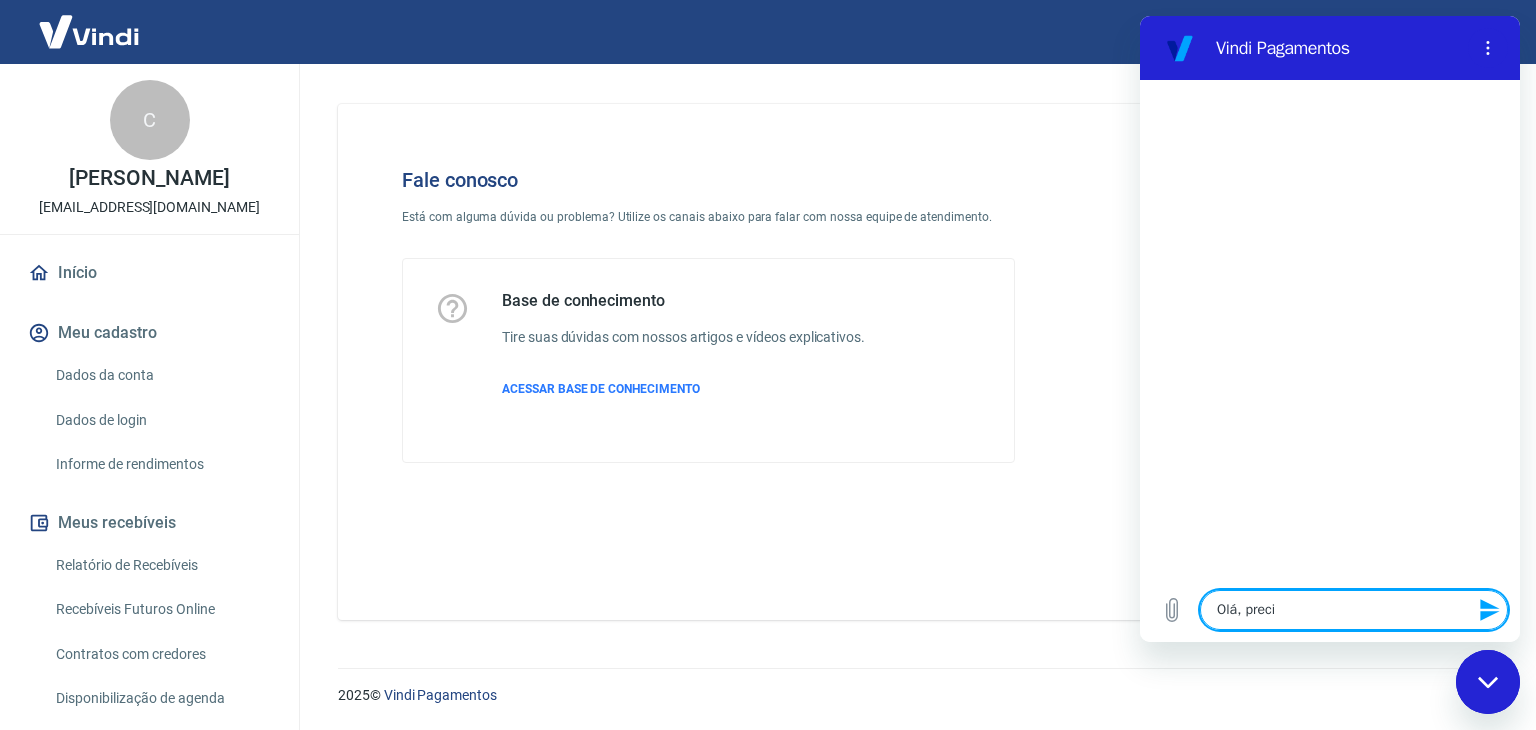 type on "Olá, precis" 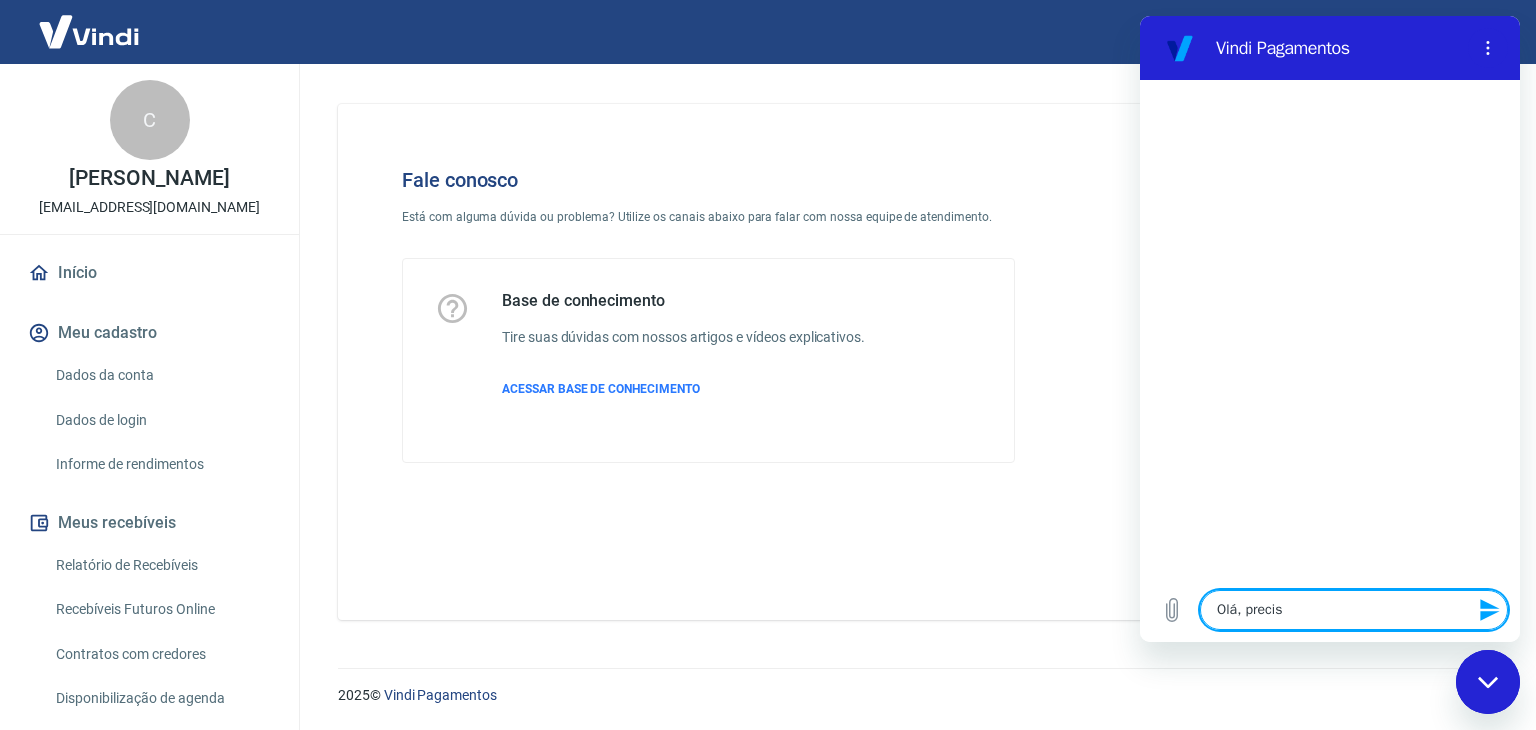 type on "Olá, preciso" 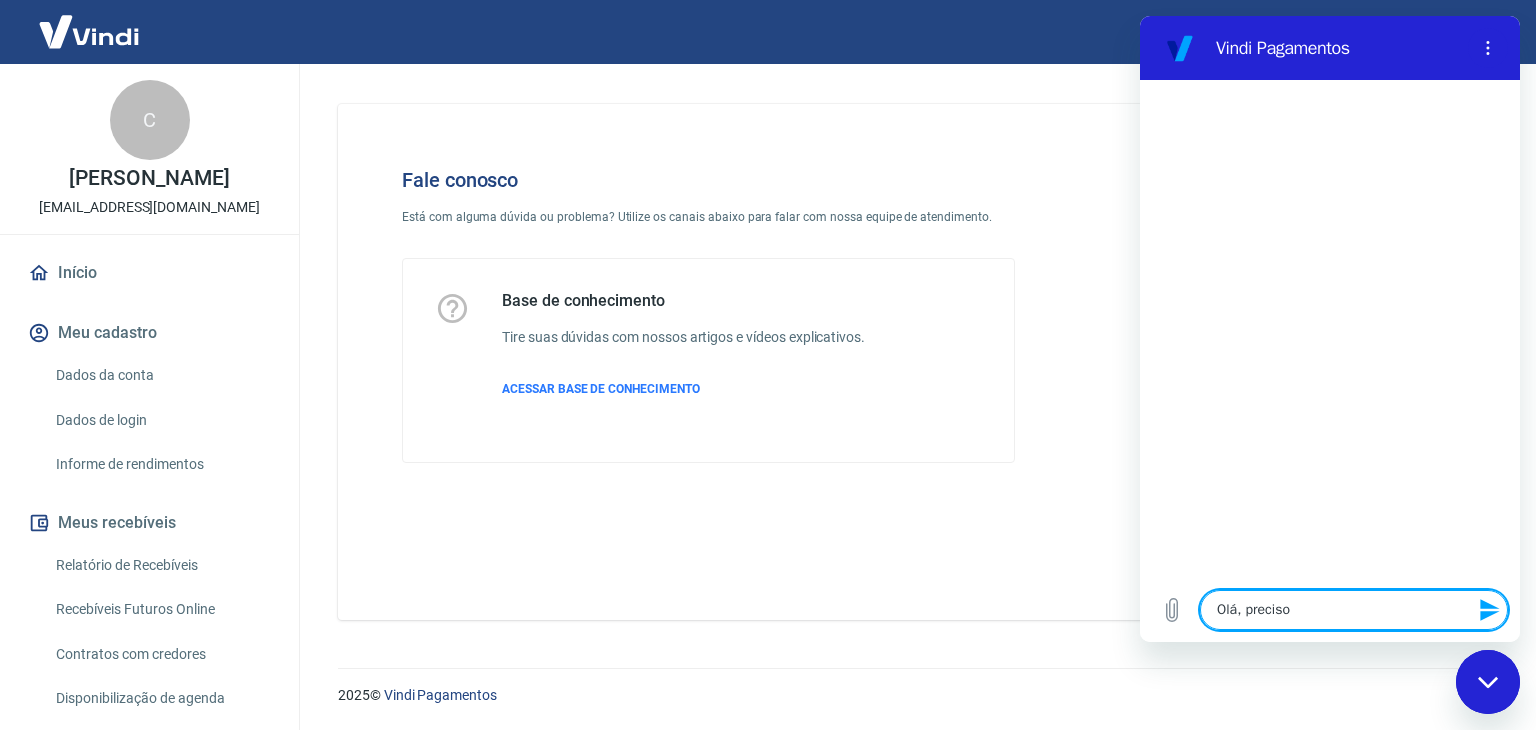 type on "Olá, preciso" 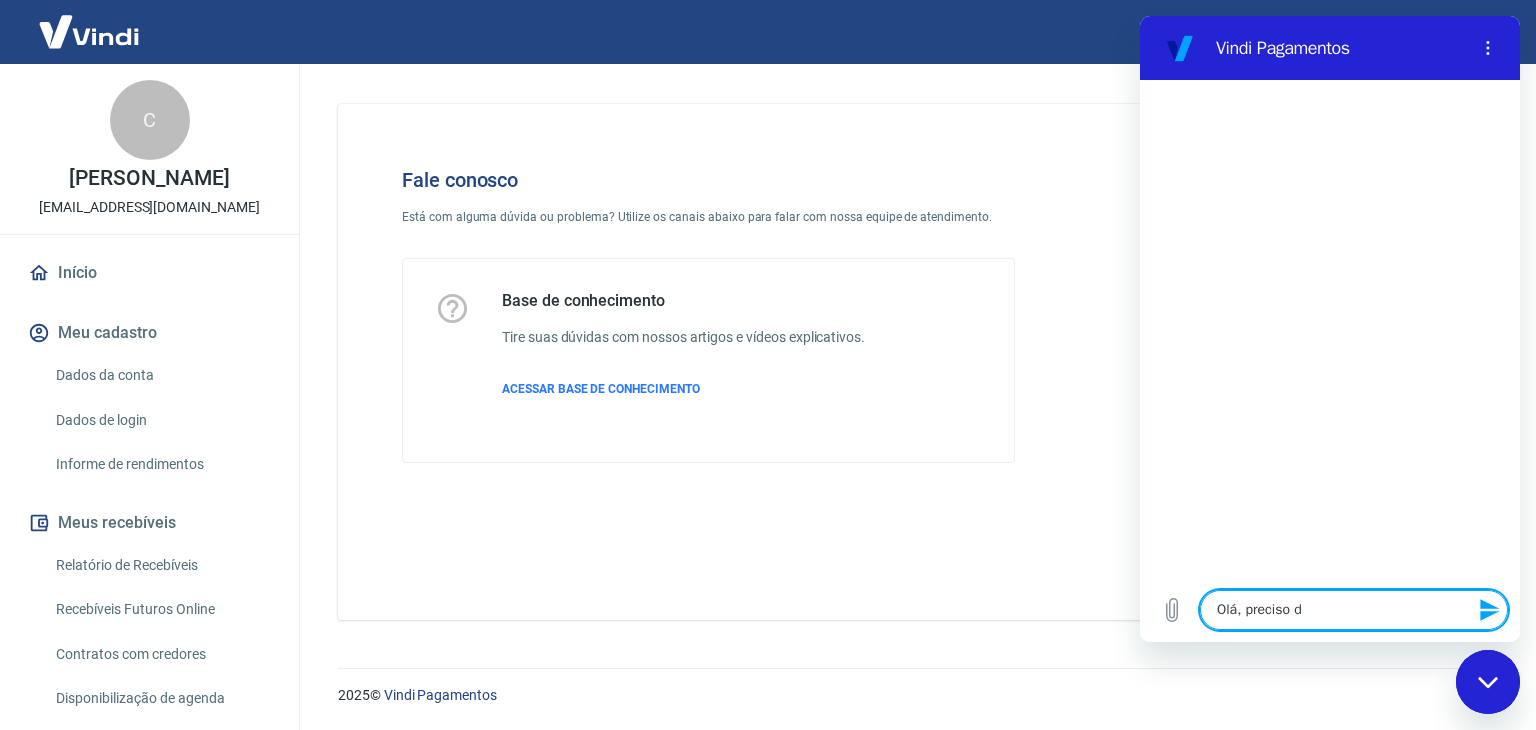 type on "Olá, preciso de" 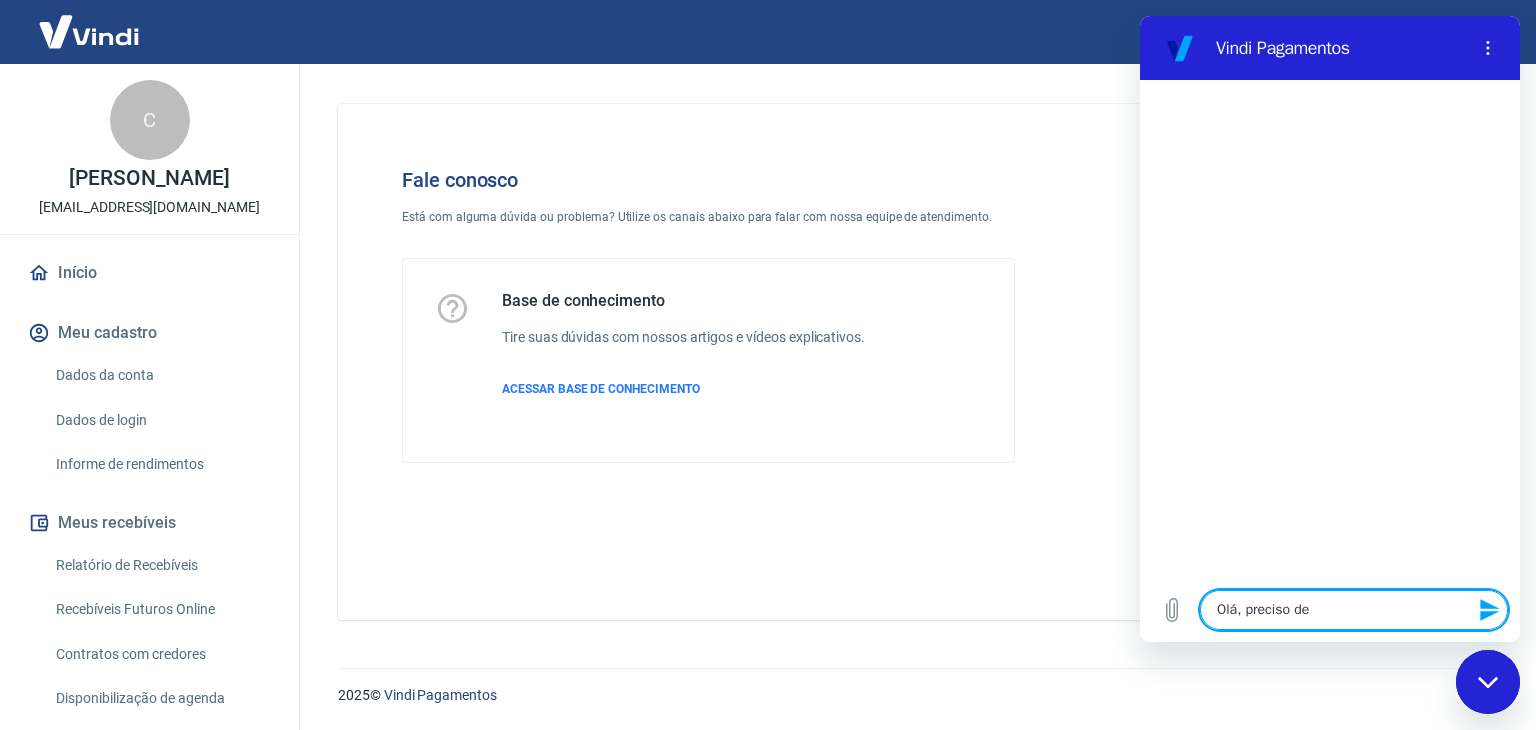 type on "Olá, preciso de" 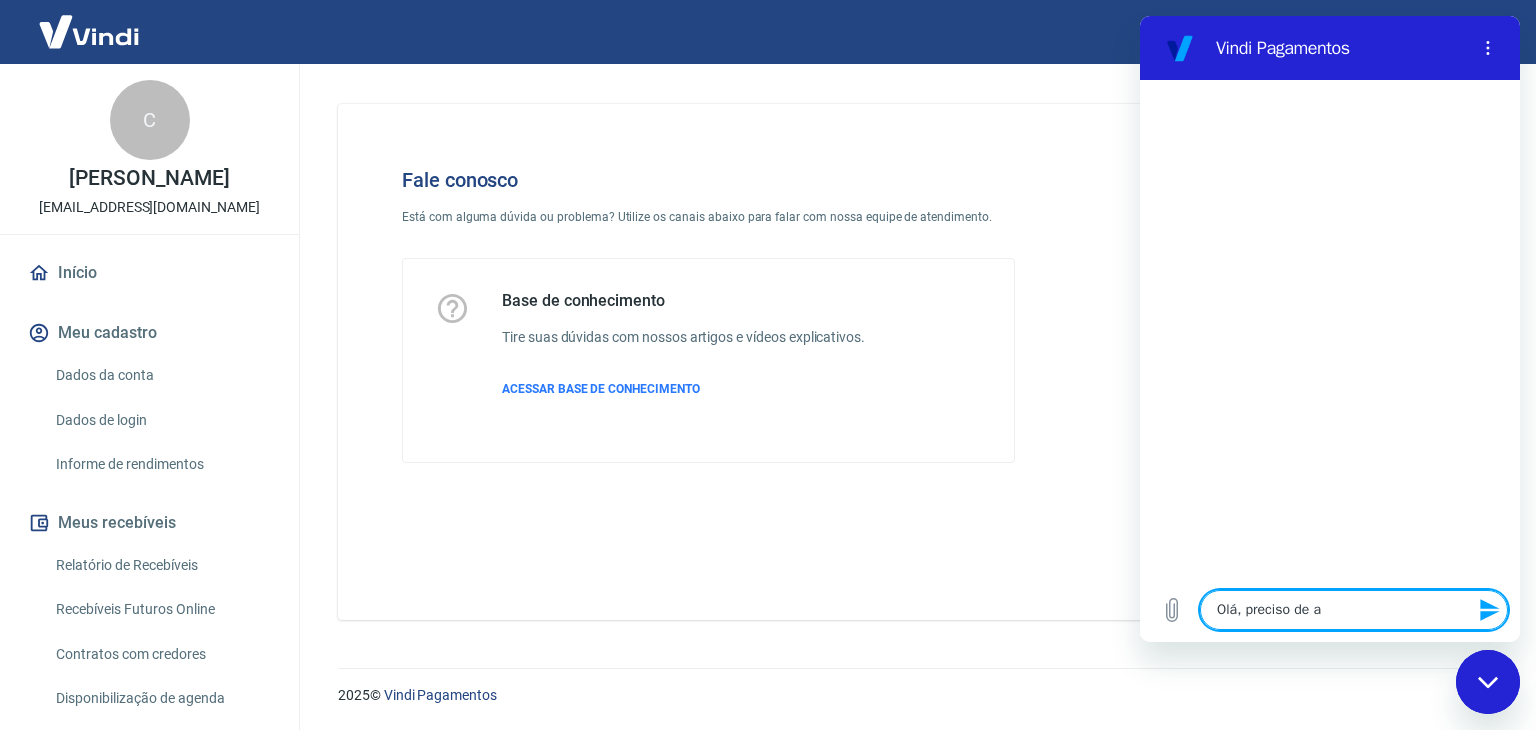 type on "Olá, preciso de aj" 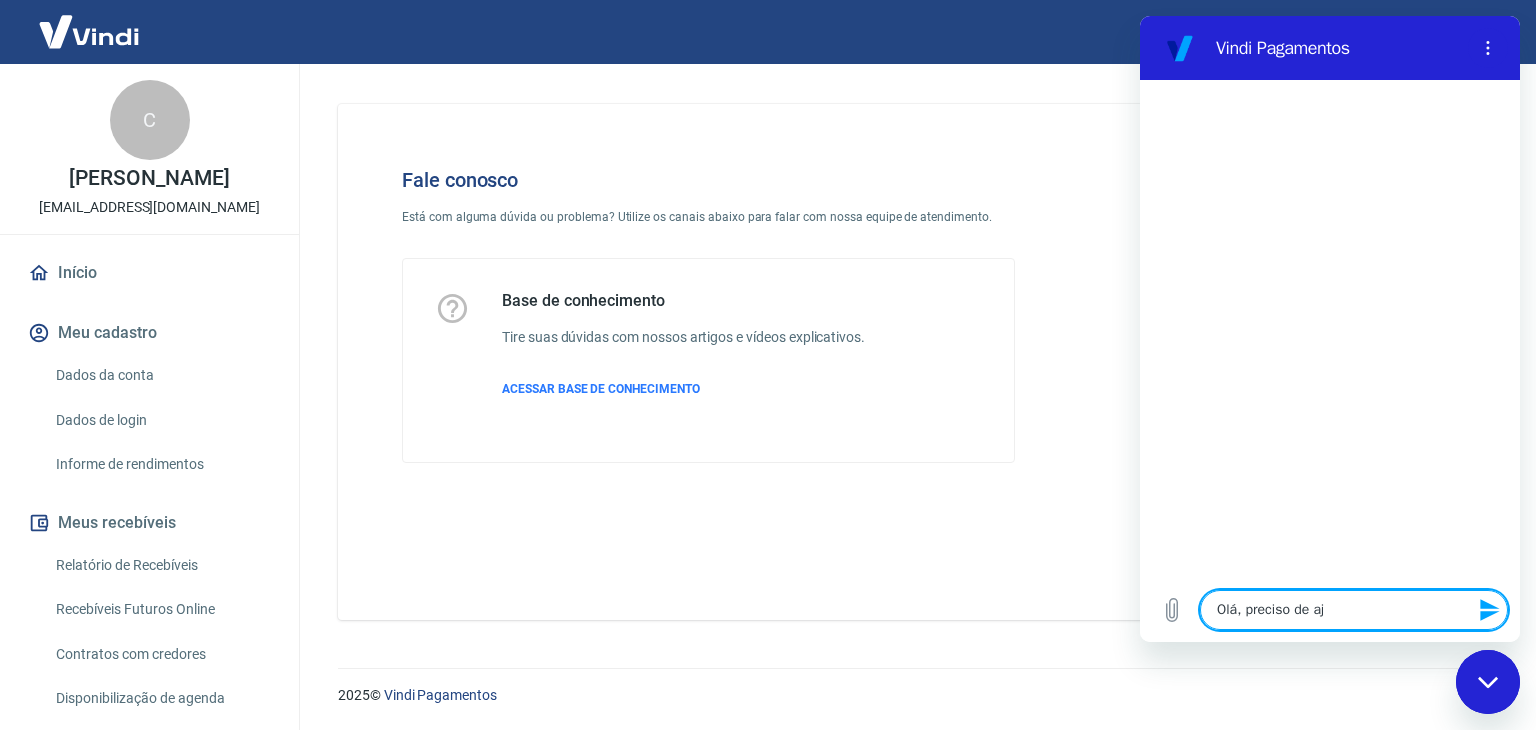type on "Olá, preciso de aju" 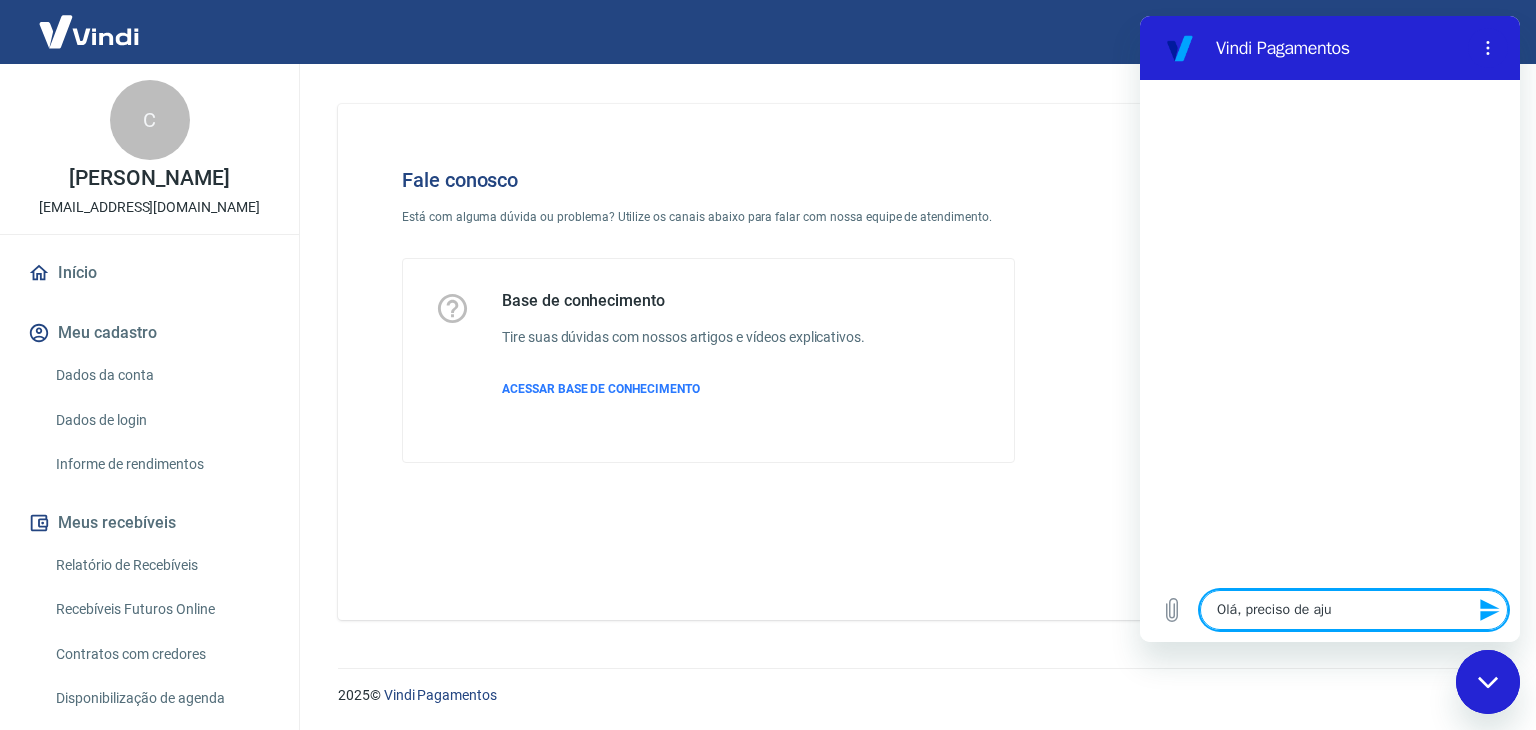 type on "Olá, preciso de ajud" 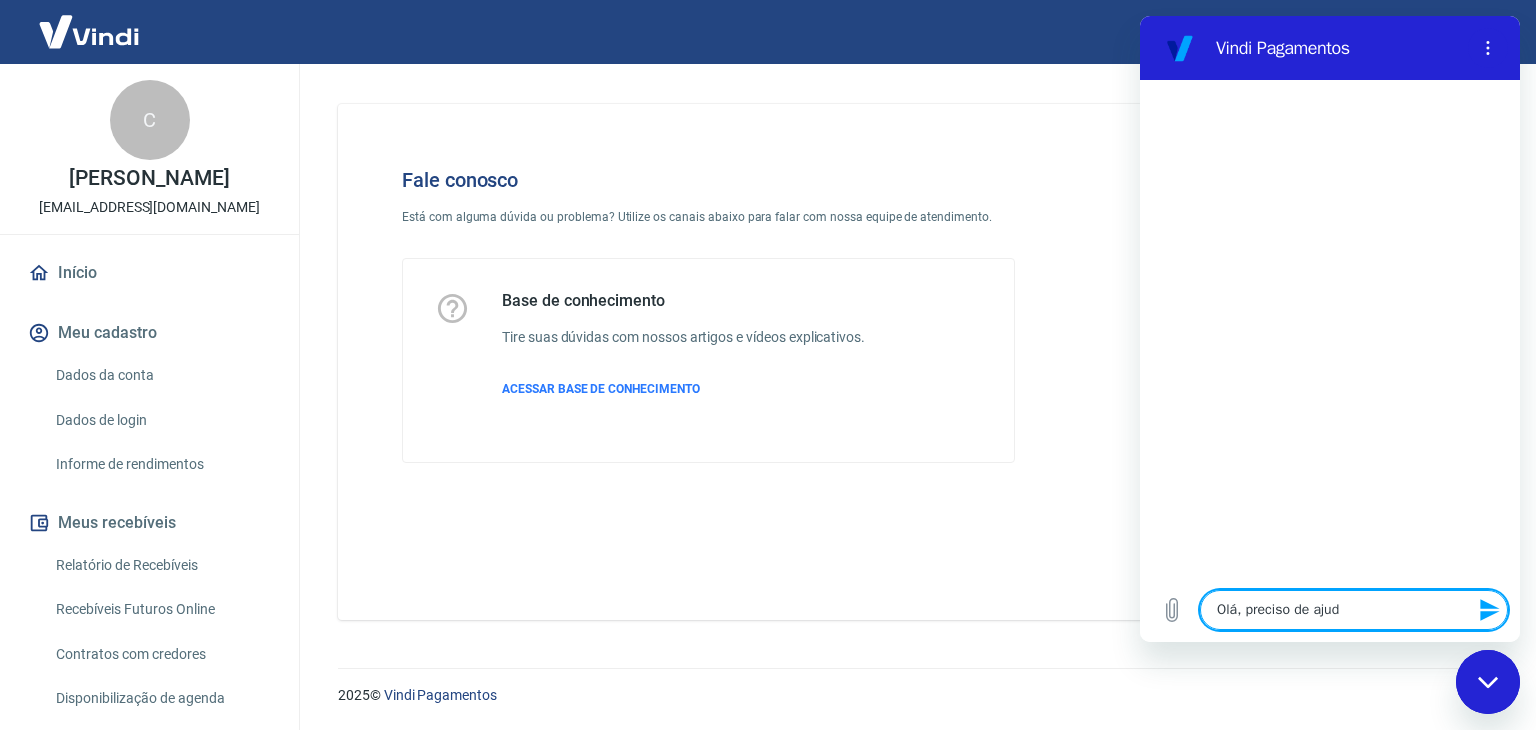 type on "x" 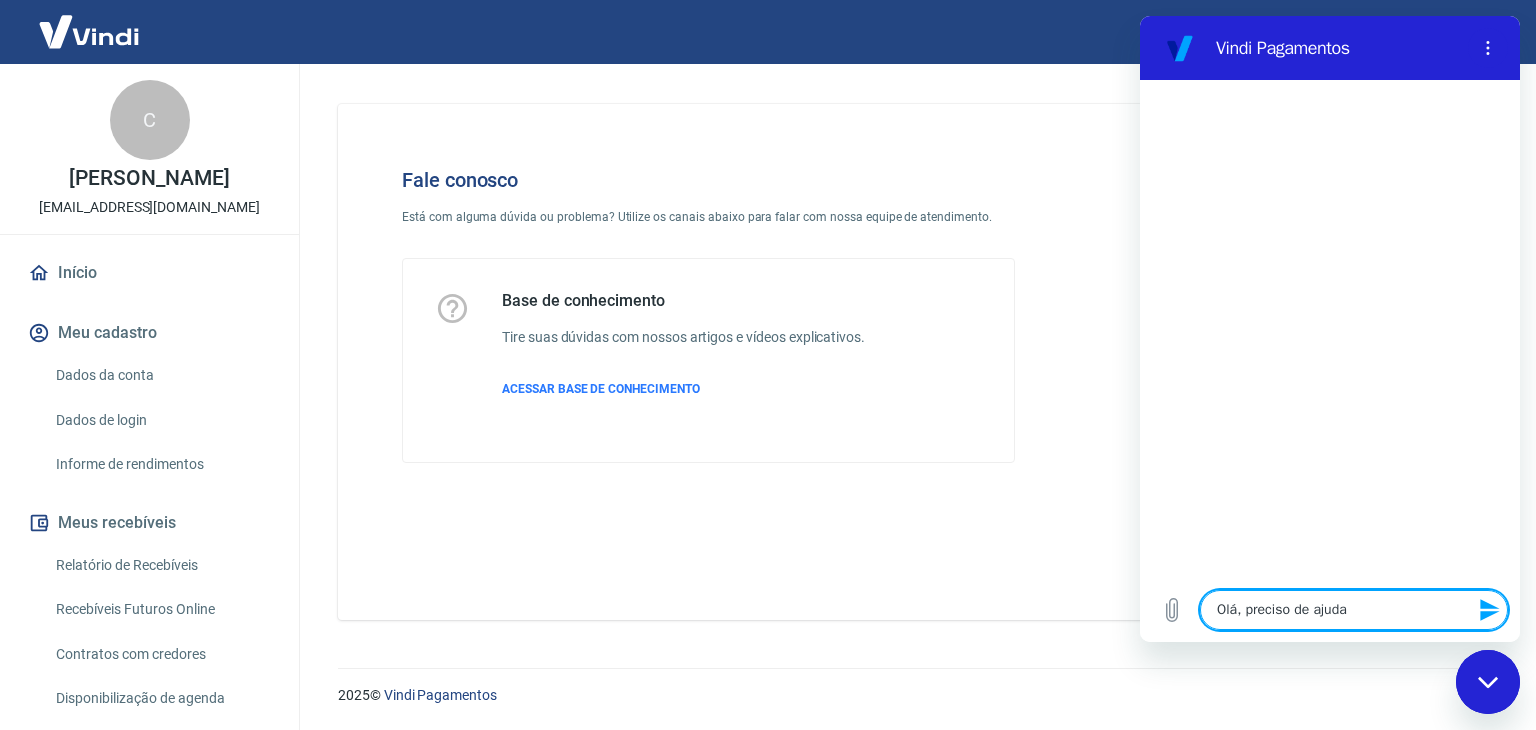 type on "Olá, preciso de ajuda." 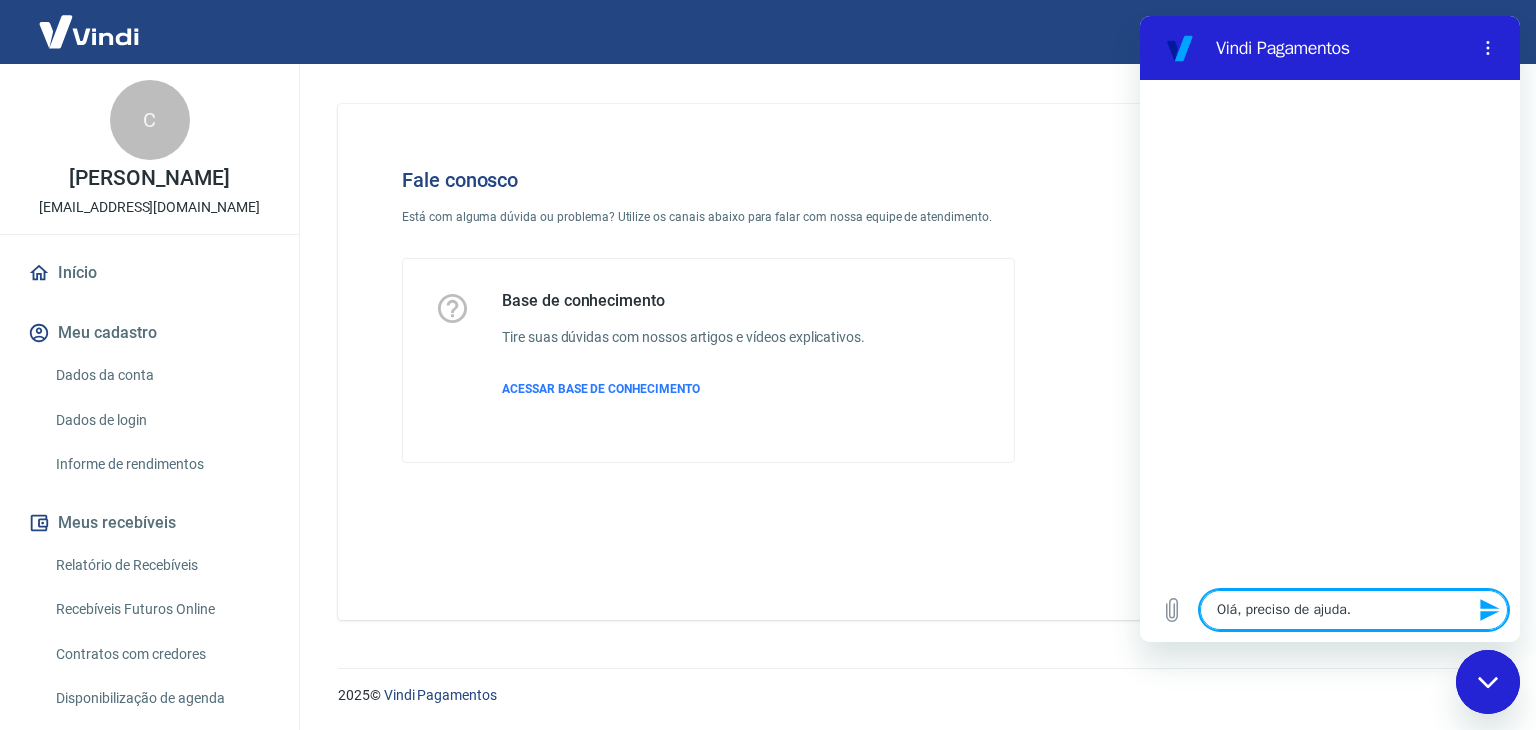 type on "Olá, preciso de ajuda." 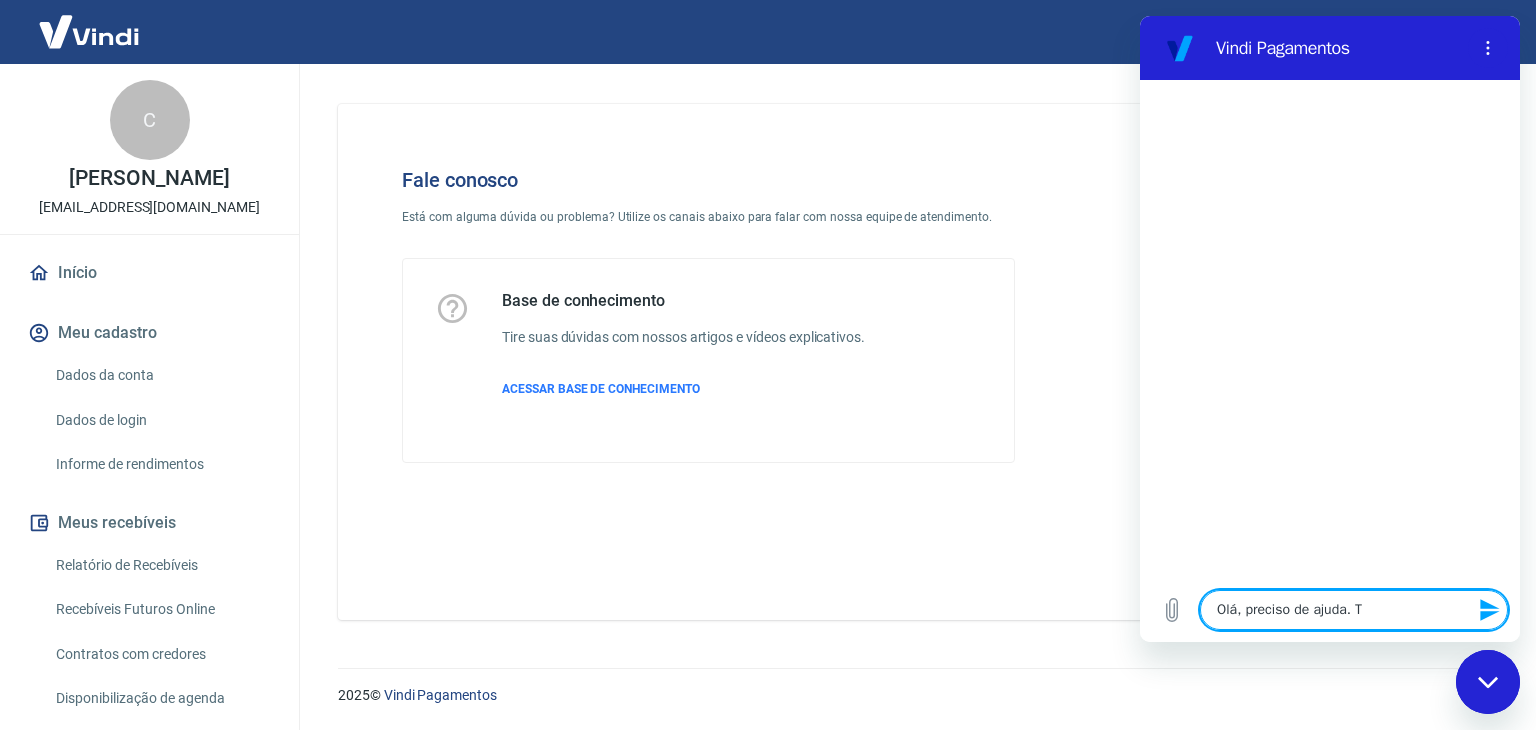 type on "Olá, preciso de ajuda. Te" 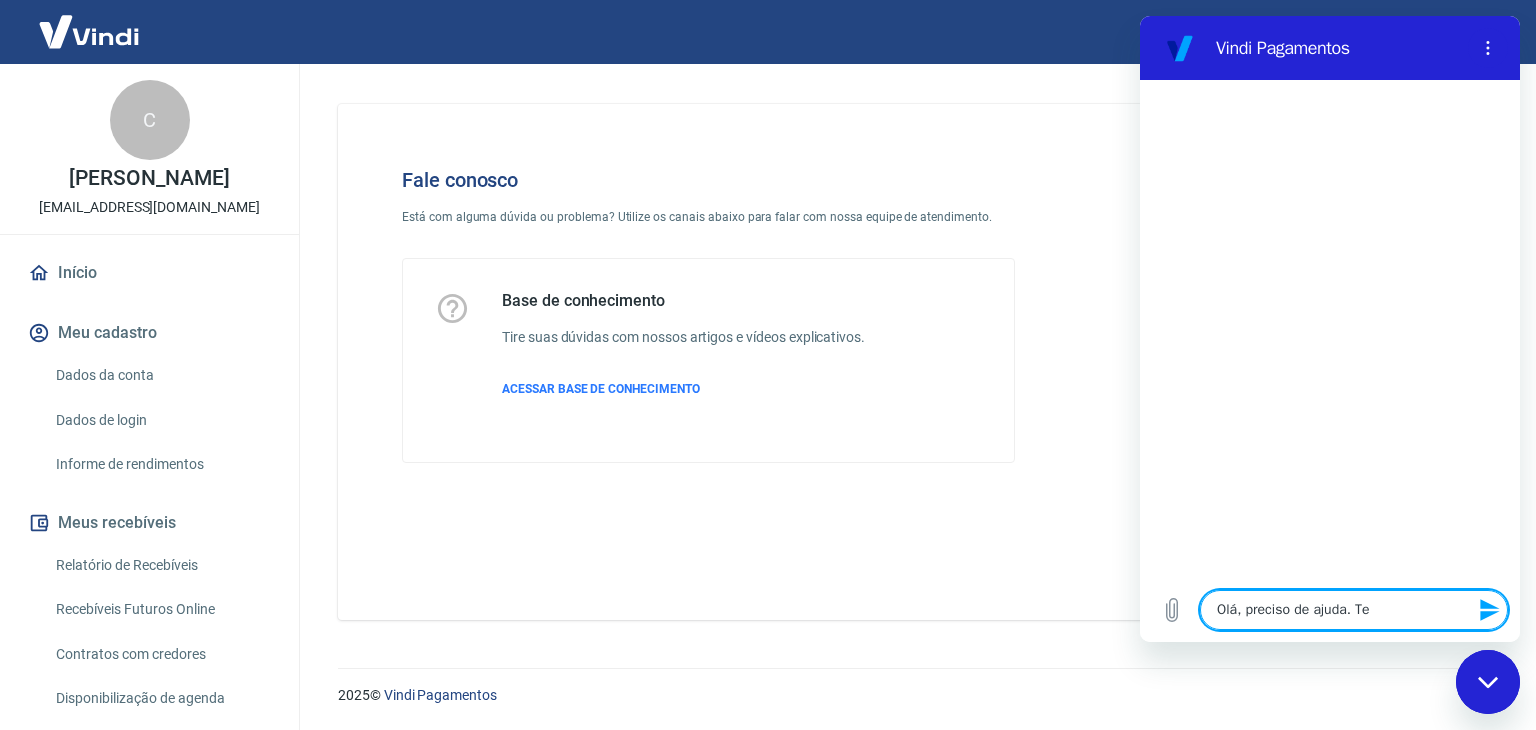 type on "Olá, preciso de ajuda. Ten" 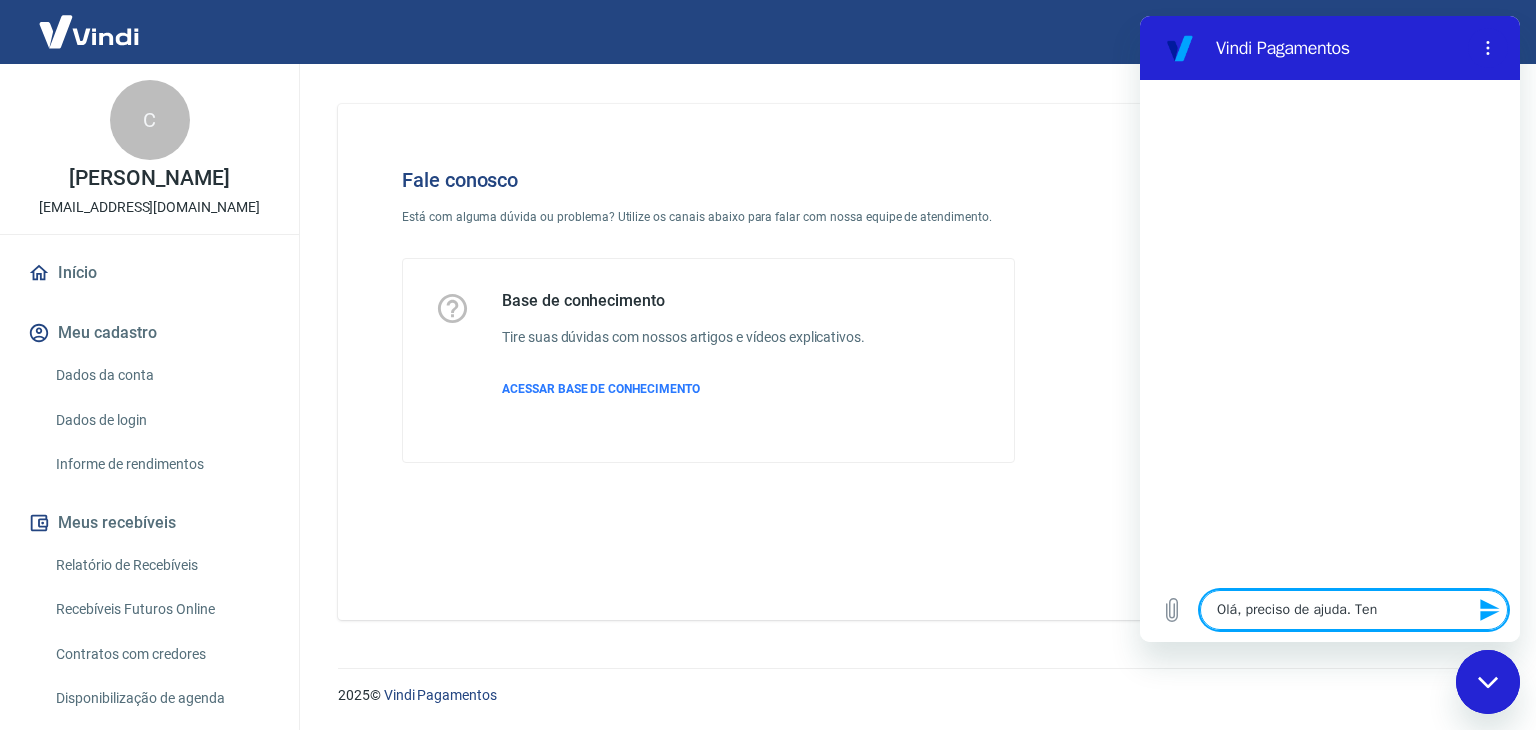 type on "Olá, preciso de ajuda. Tenh" 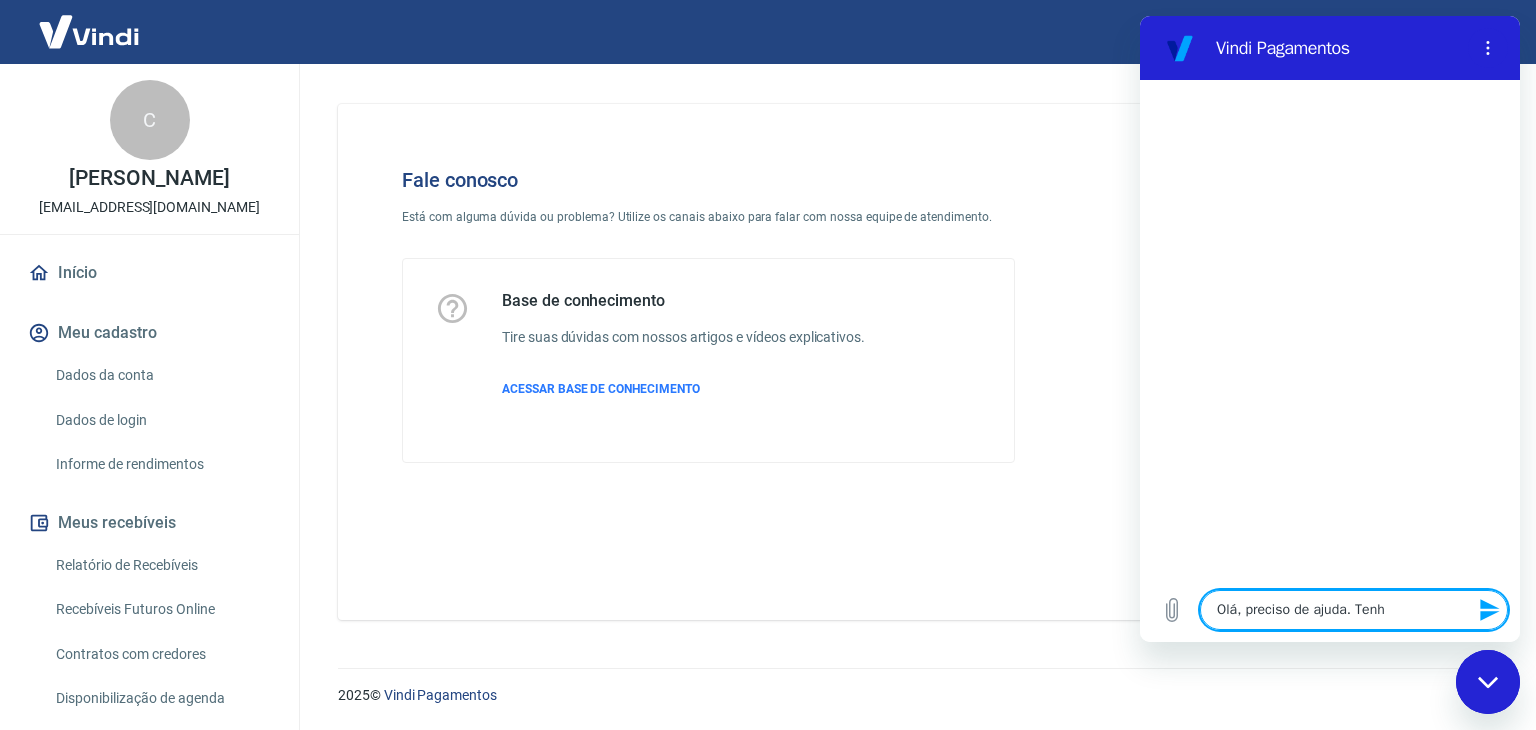 type on "Olá, preciso de ajuda. Tenho" 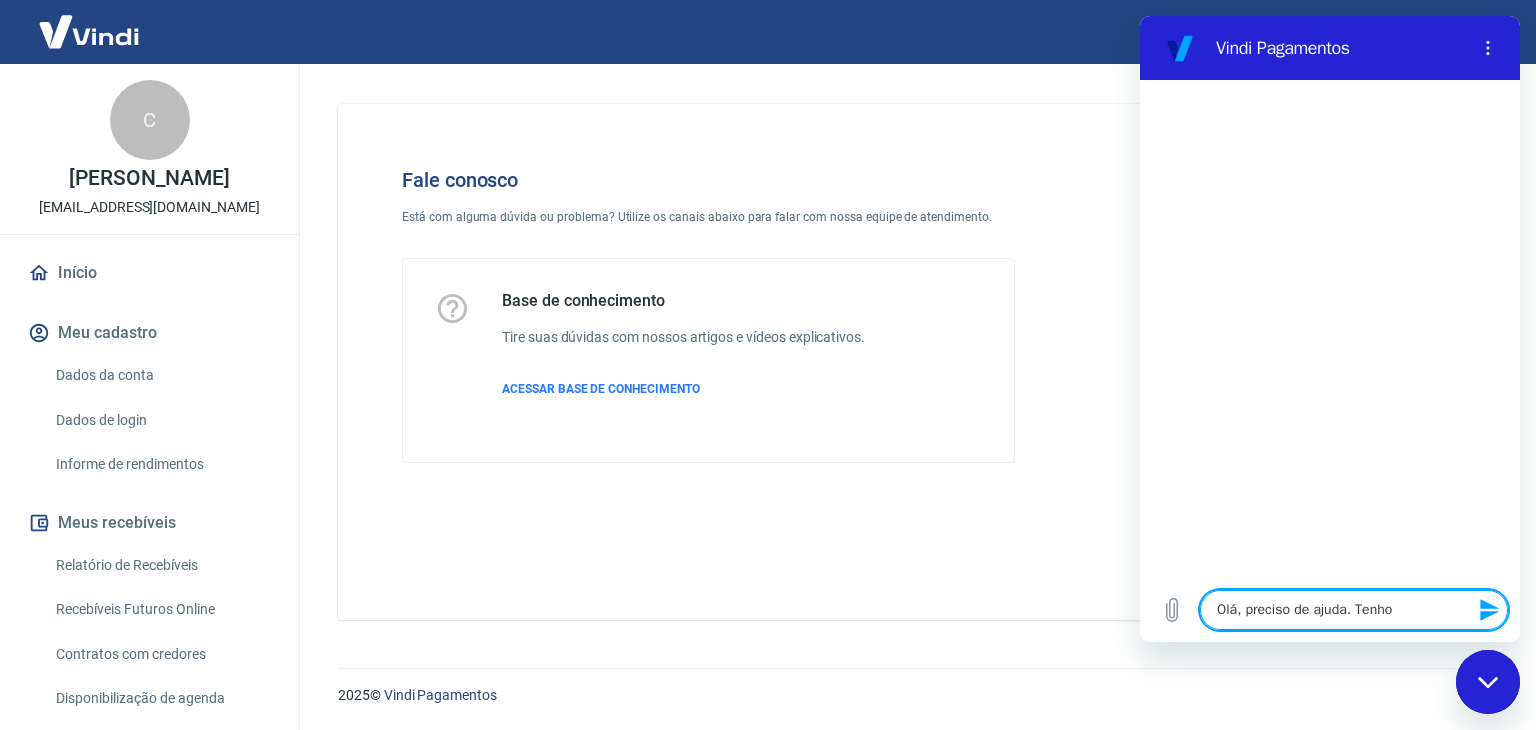 type on "Olá, preciso de ajuda. Tenho" 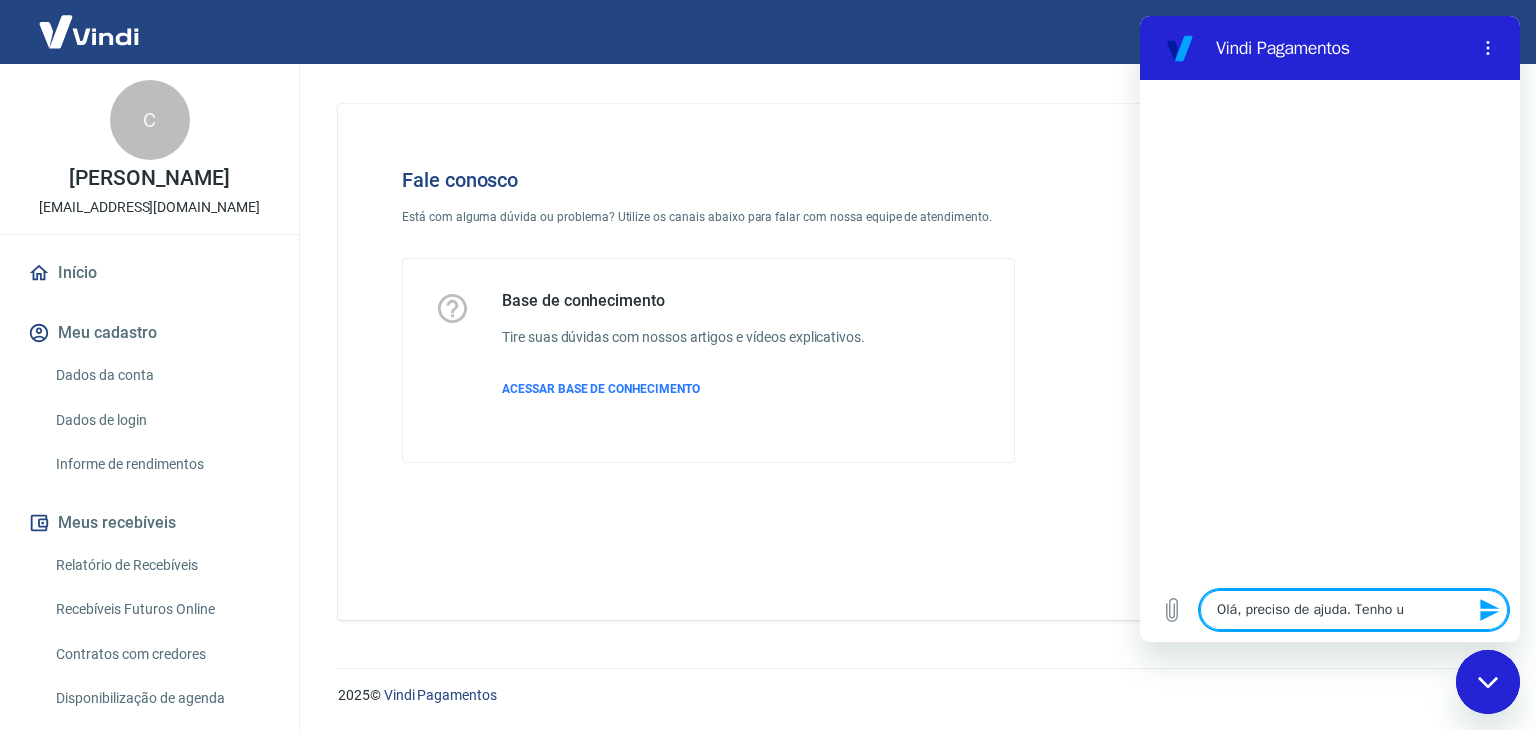 type on "Olá, preciso de ajuda. Tenho um" 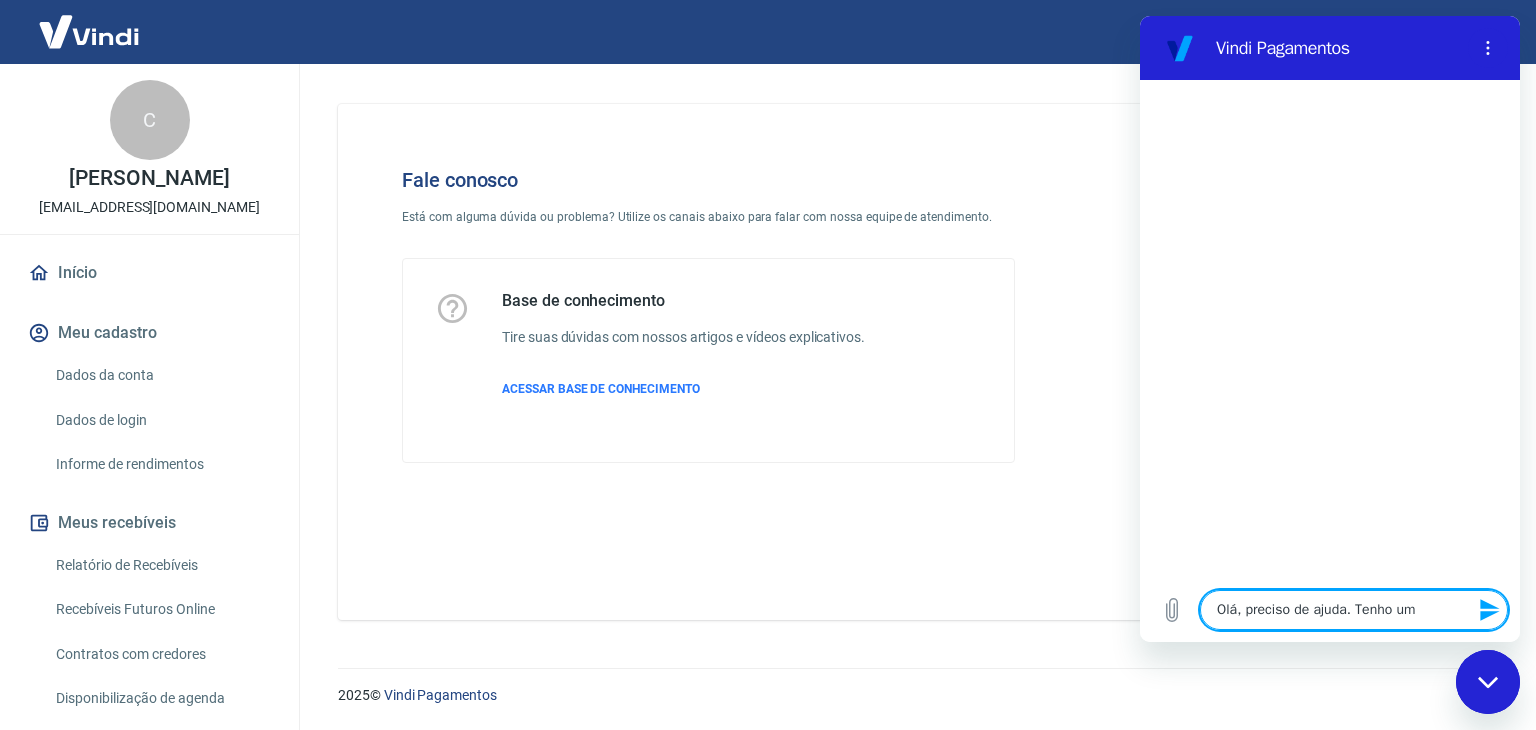 type on "Olá, preciso de ajuda. Tenho um" 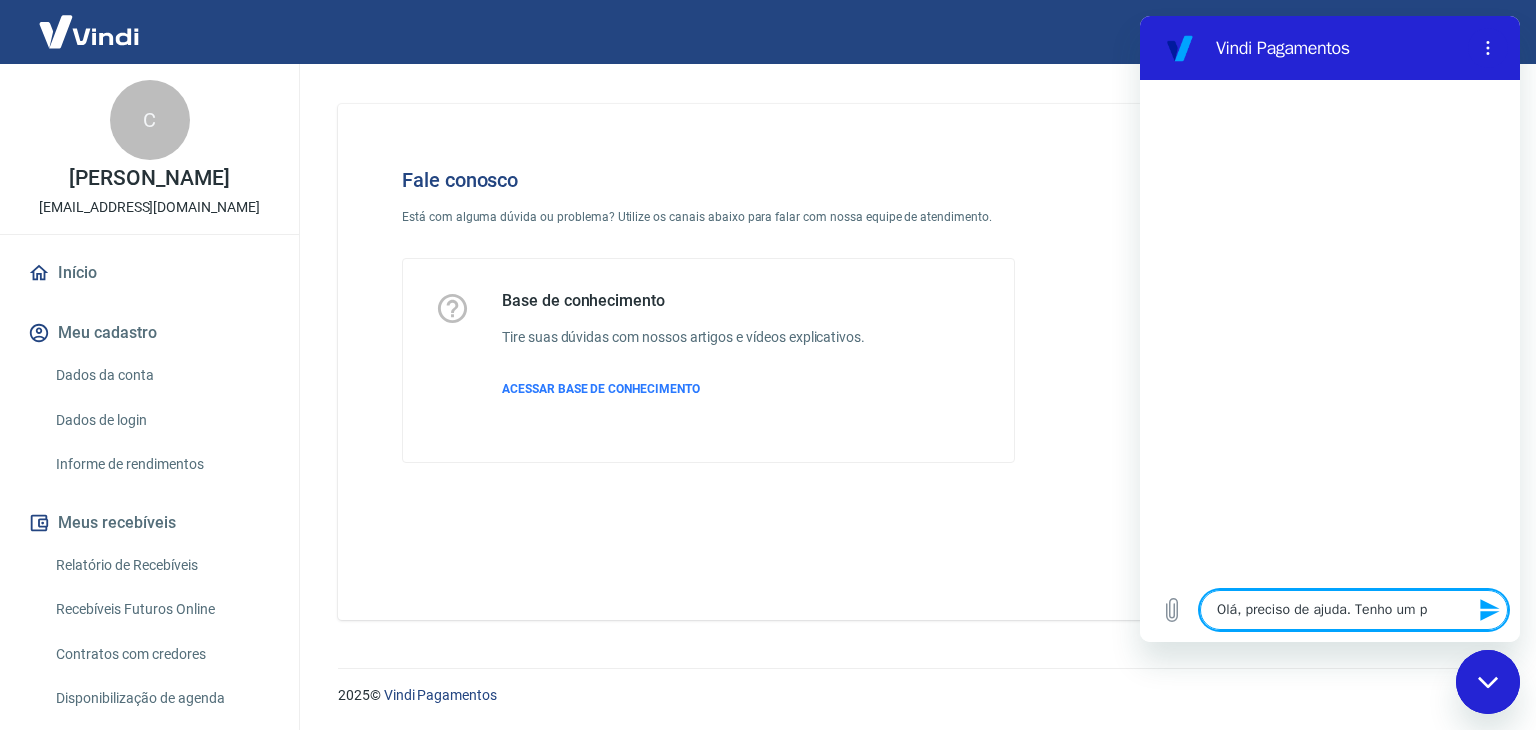 type on "Olá, preciso de ajuda. Tenho um pe" 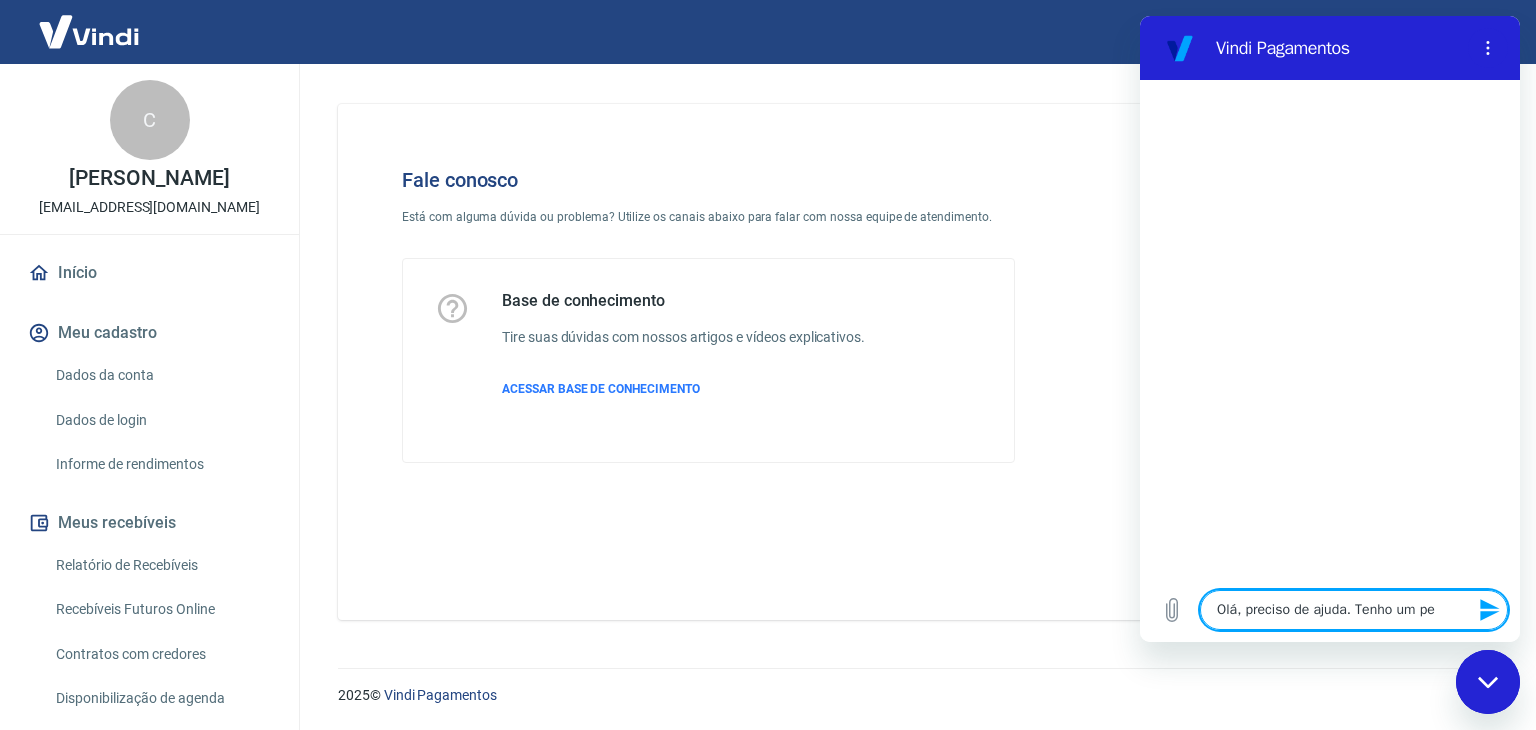 type on "Olá, preciso de ajuda. Tenho um ped" 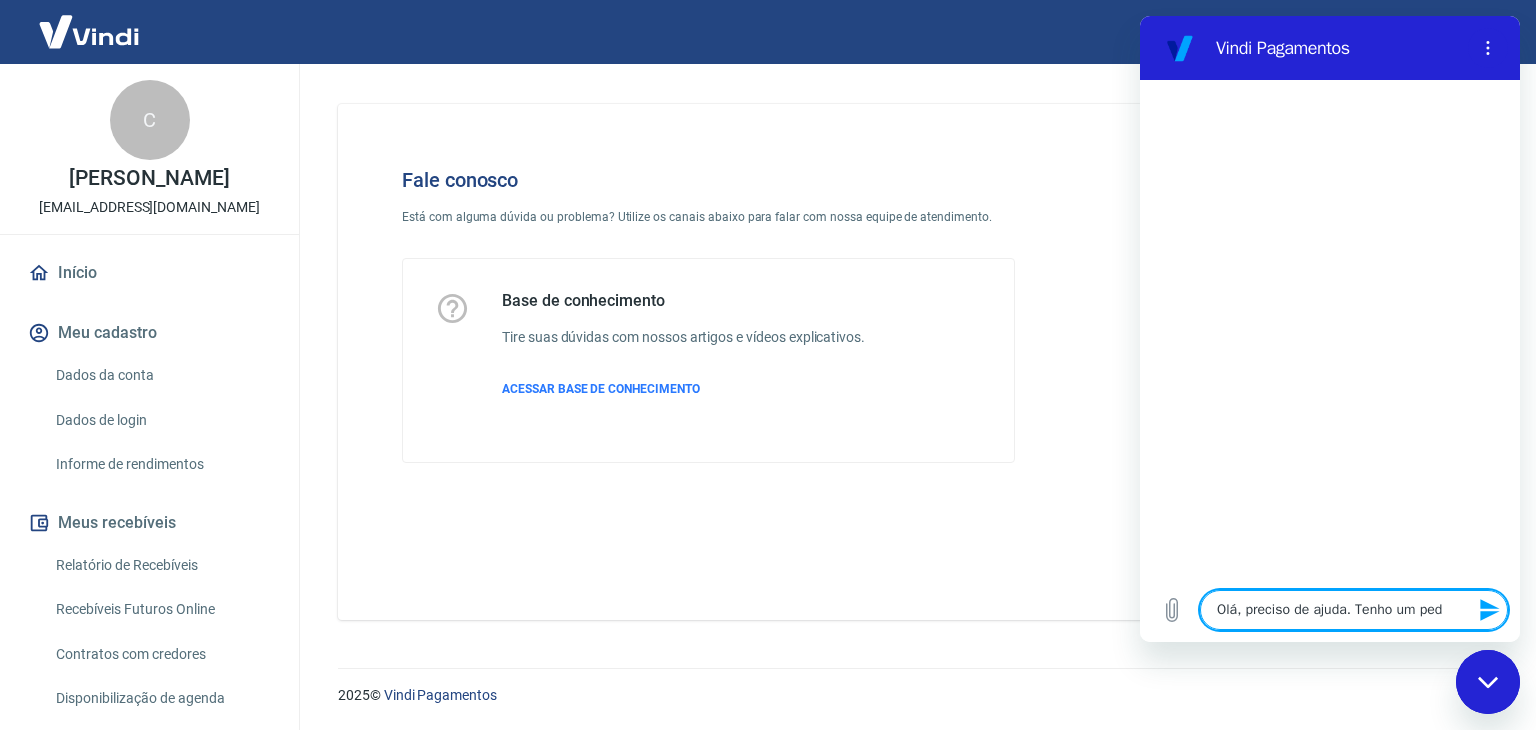 type on "Olá, preciso de ajuda. Tenho um pedi" 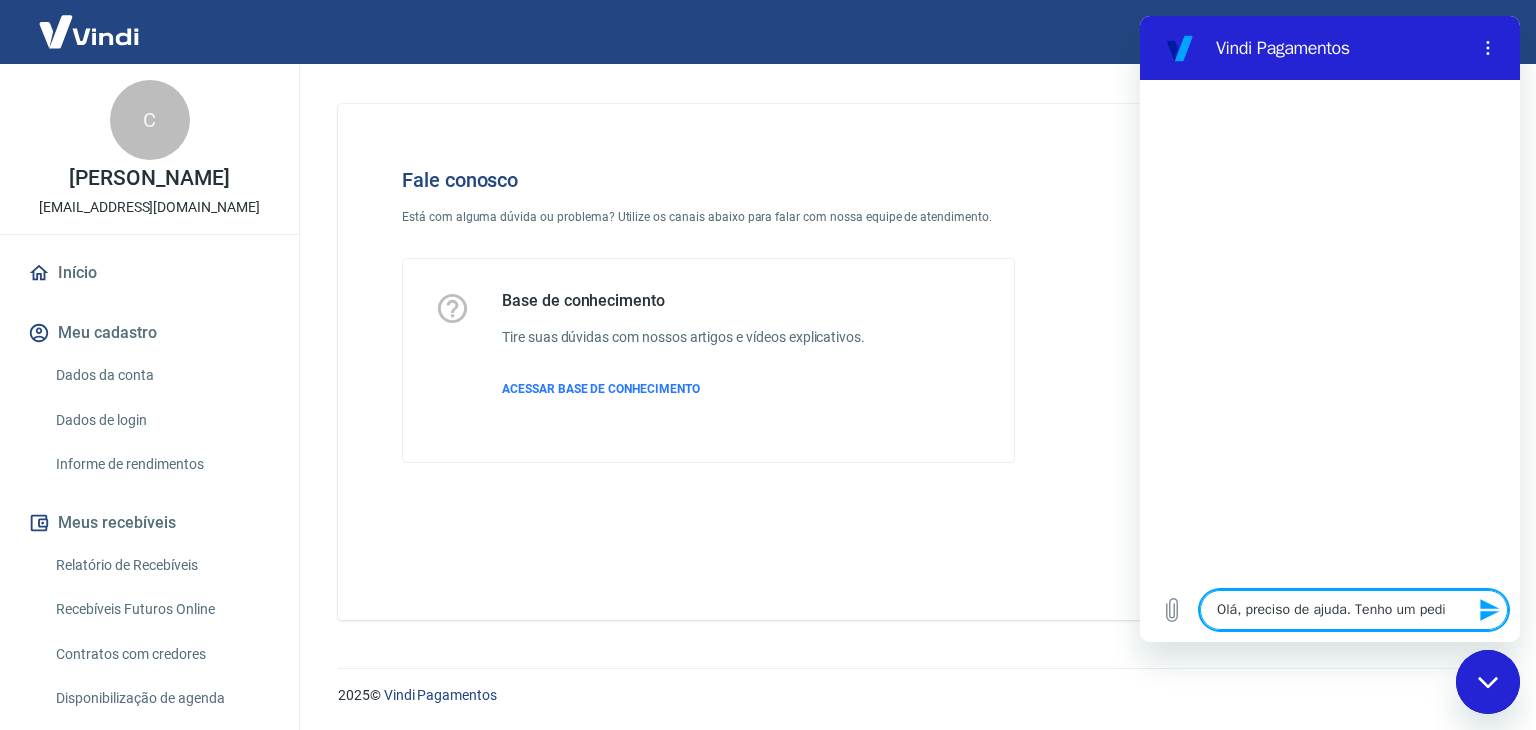 type on "Olá, preciso de ajuda. Tenho um pedid" 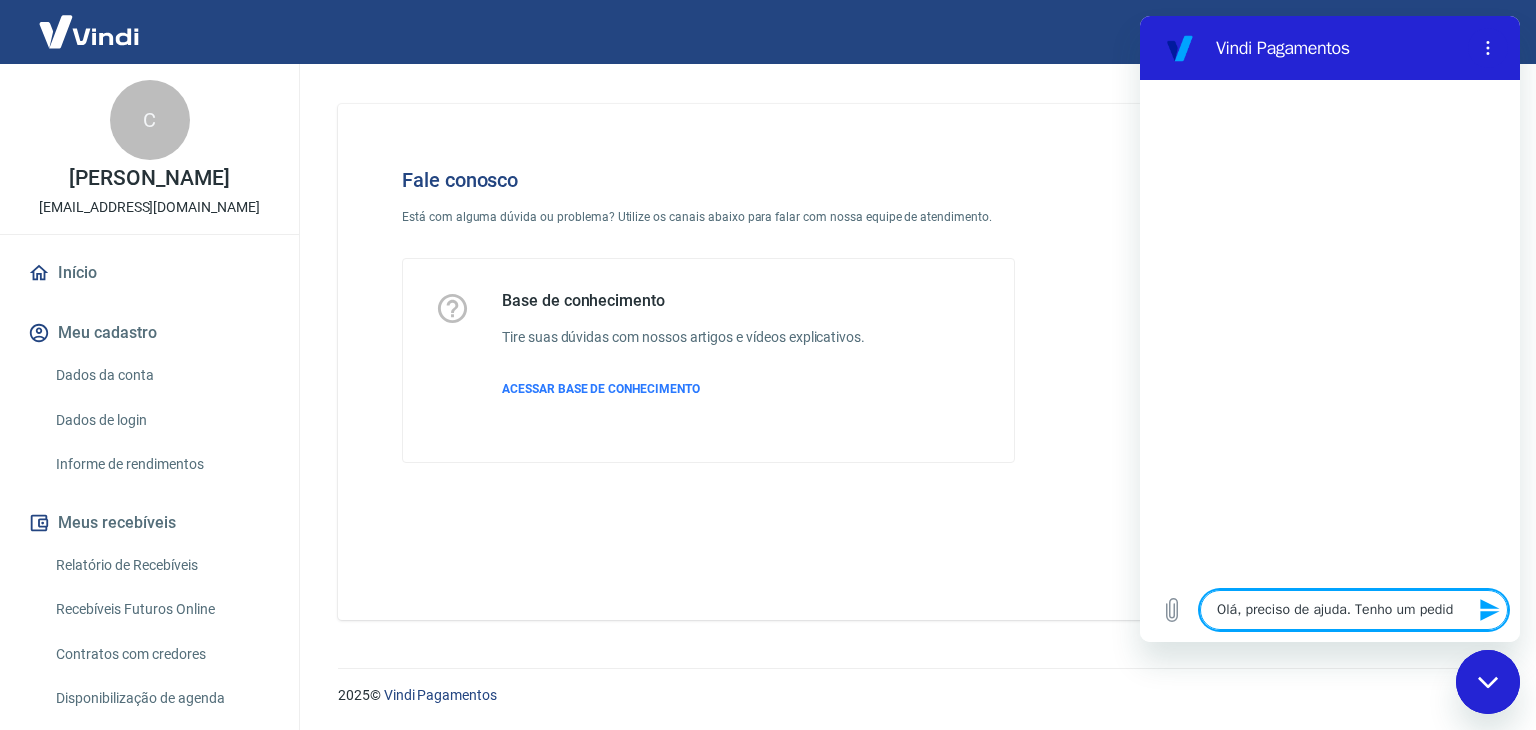 type on "Olá, preciso de ajuda. Tenho um pedido" 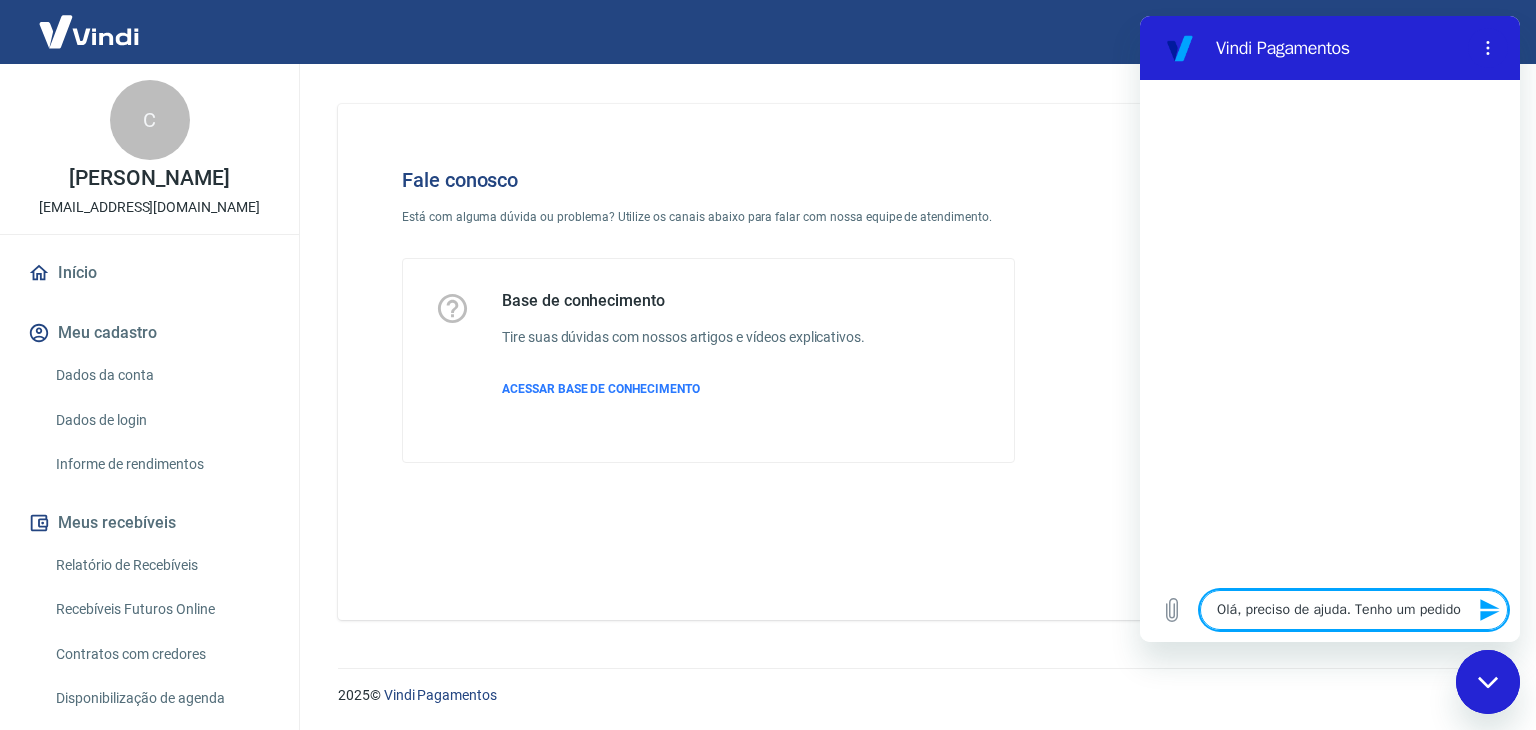 type on "Olá, preciso de ajuda. Tenho um pedido" 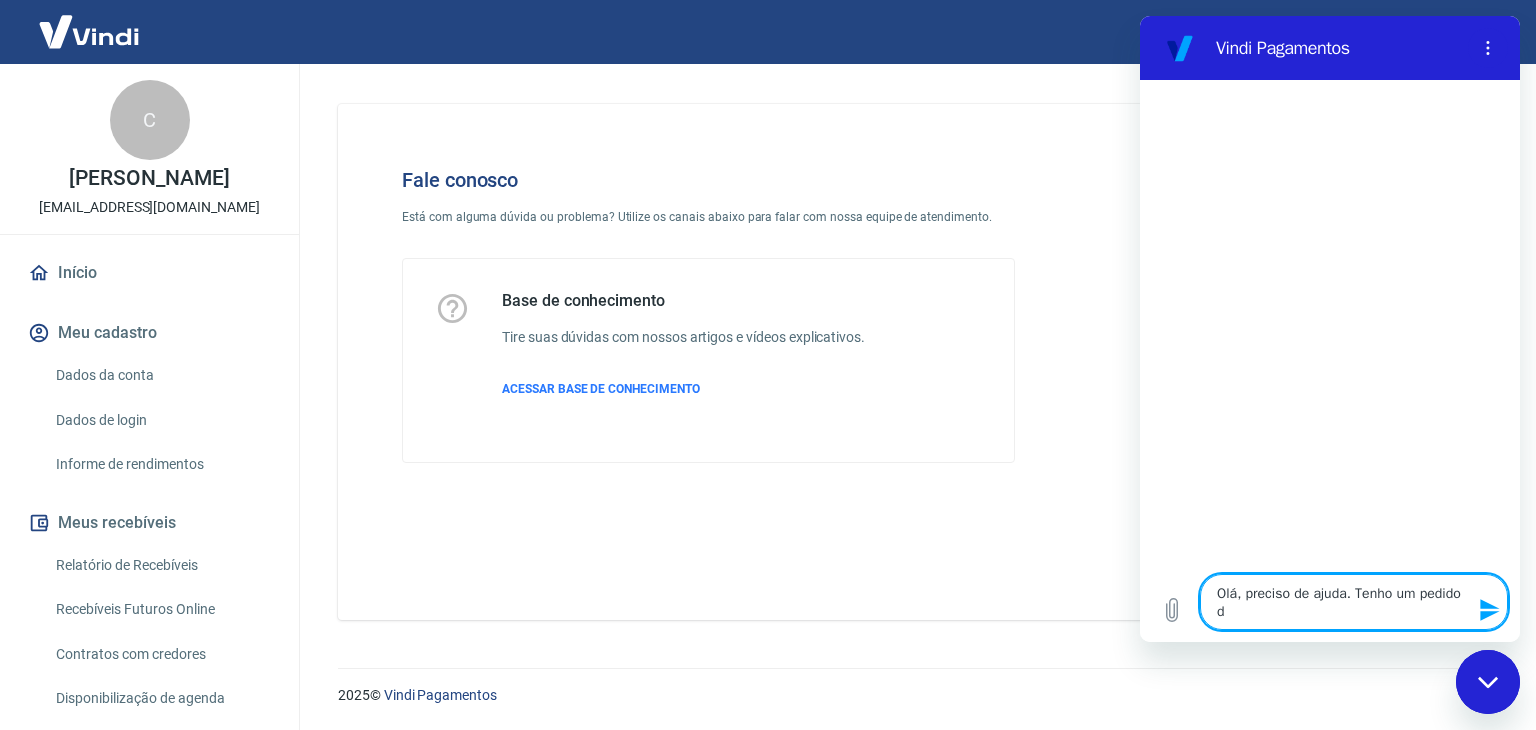 type on "Olá, preciso de ajuda. Tenho um pedido" 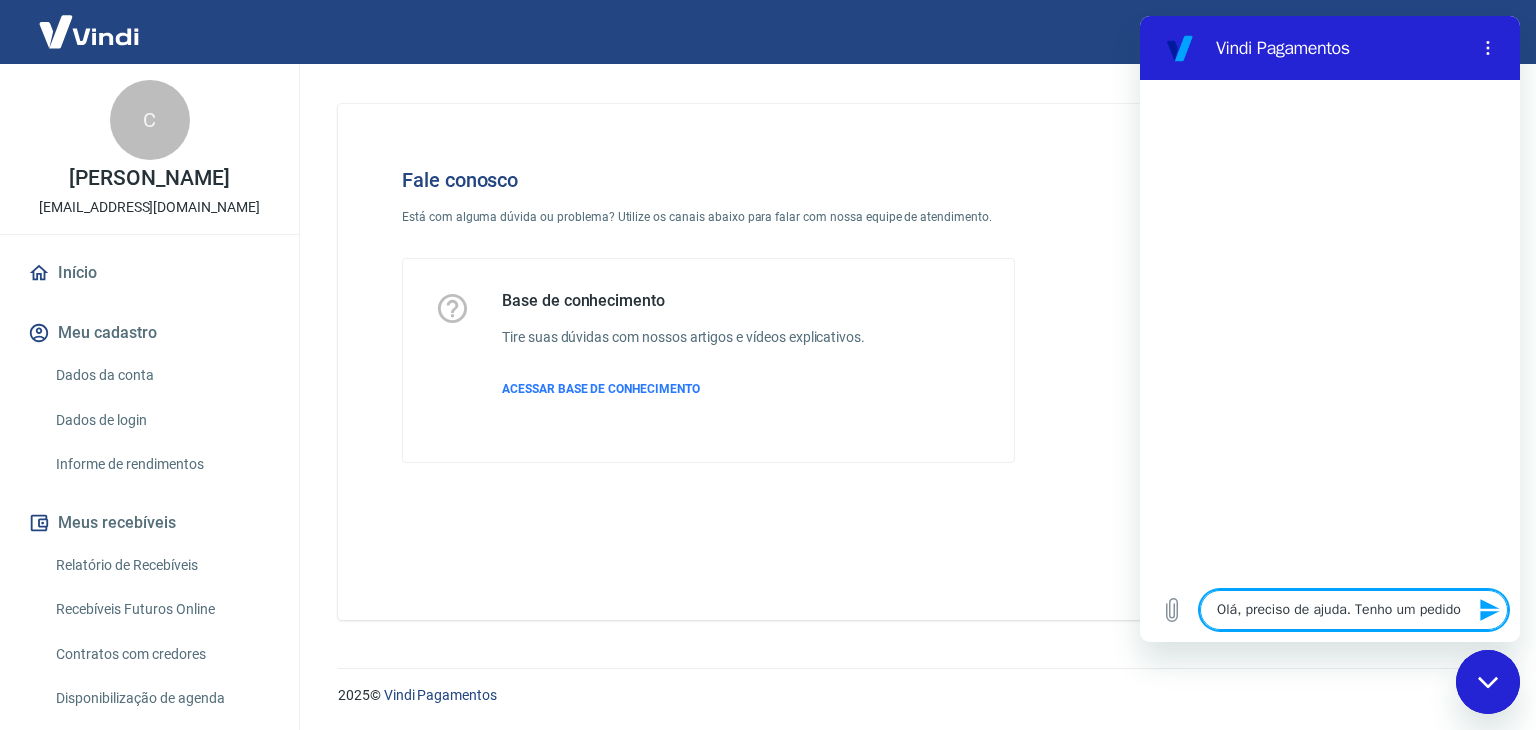type on "Olá, preciso de ajuda. Tenho um pedido" 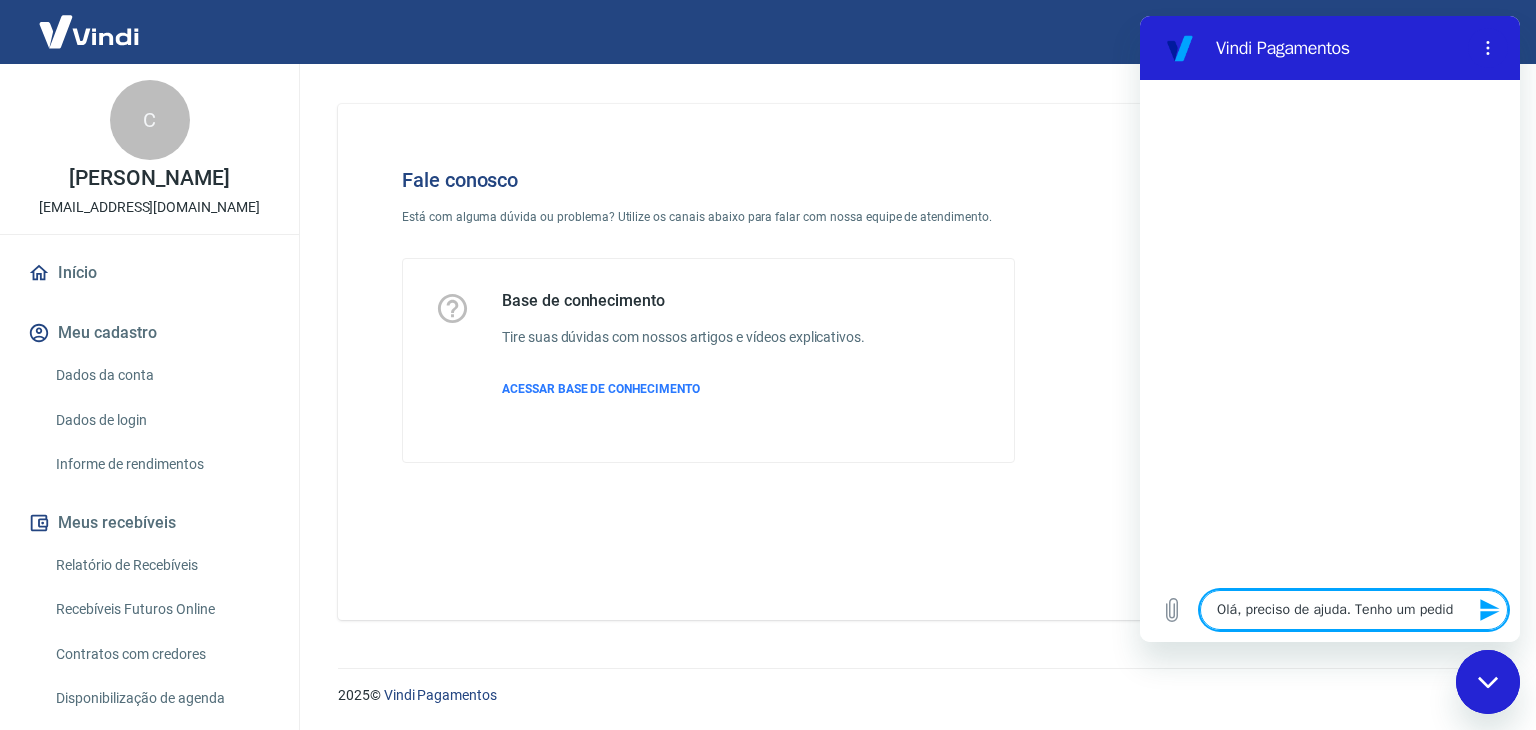 type on "x" 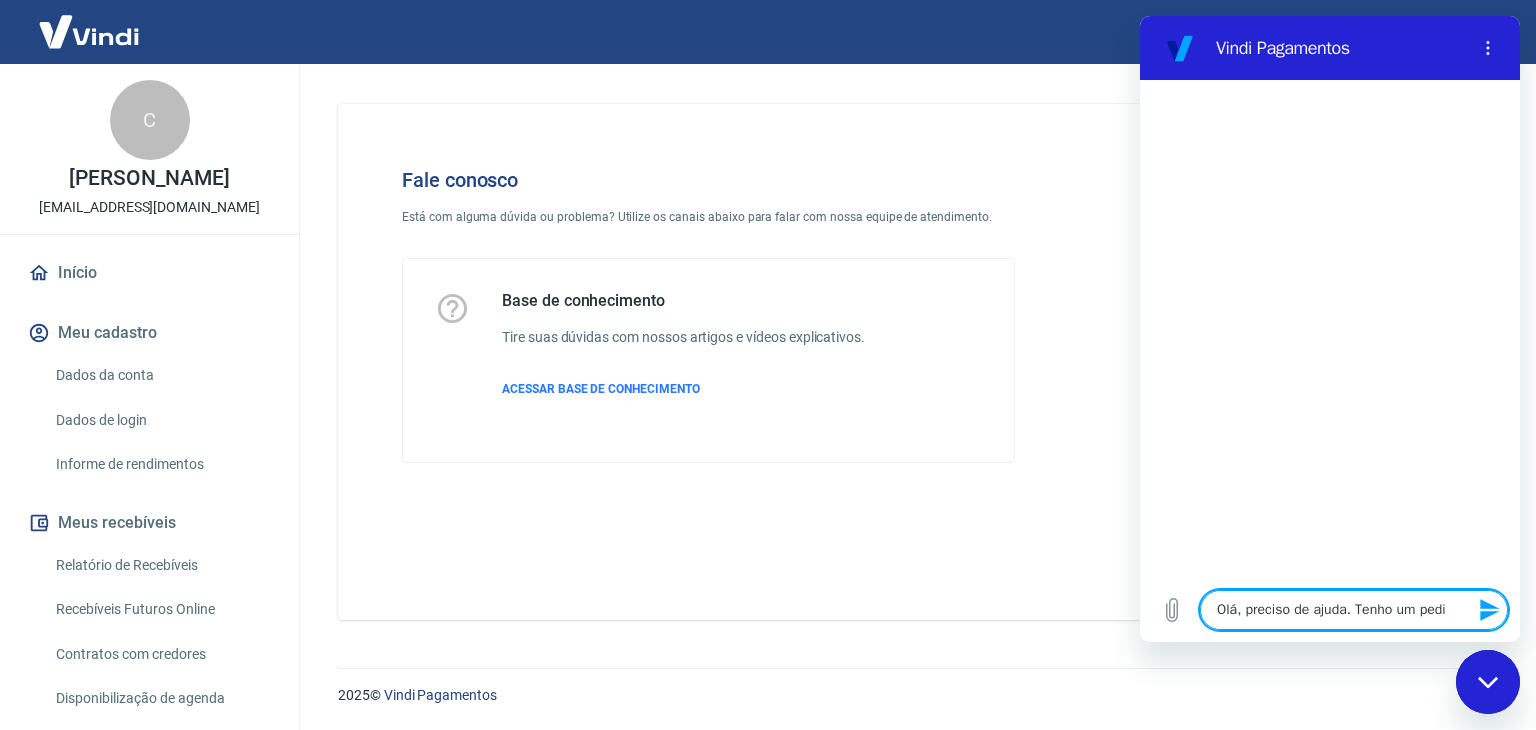 type on "Olá, preciso de ajuda. Tenho um ped" 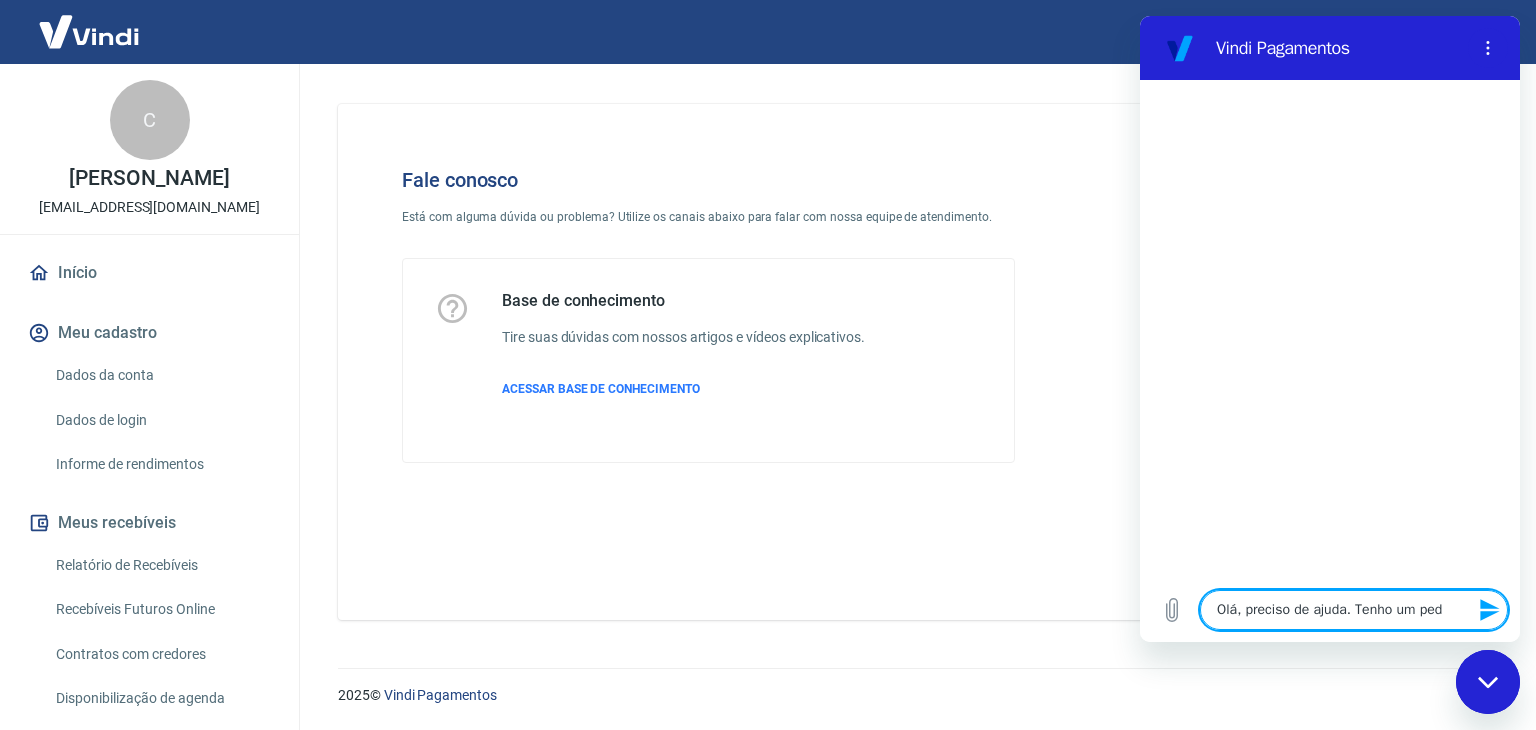 type on "Olá, preciso de ajuda. Tenho um pe" 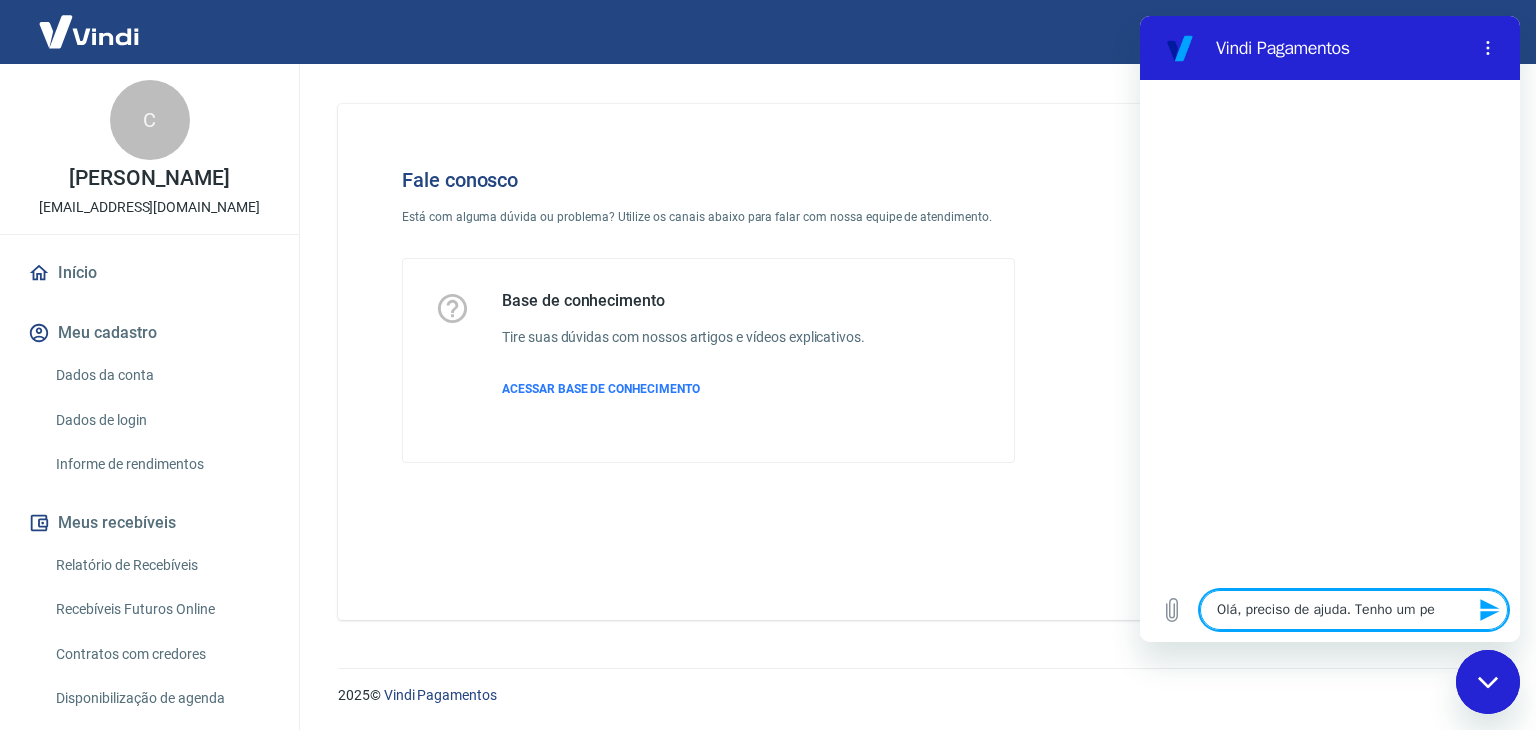 type on "Olá, preciso de ajuda. Tenho um p" 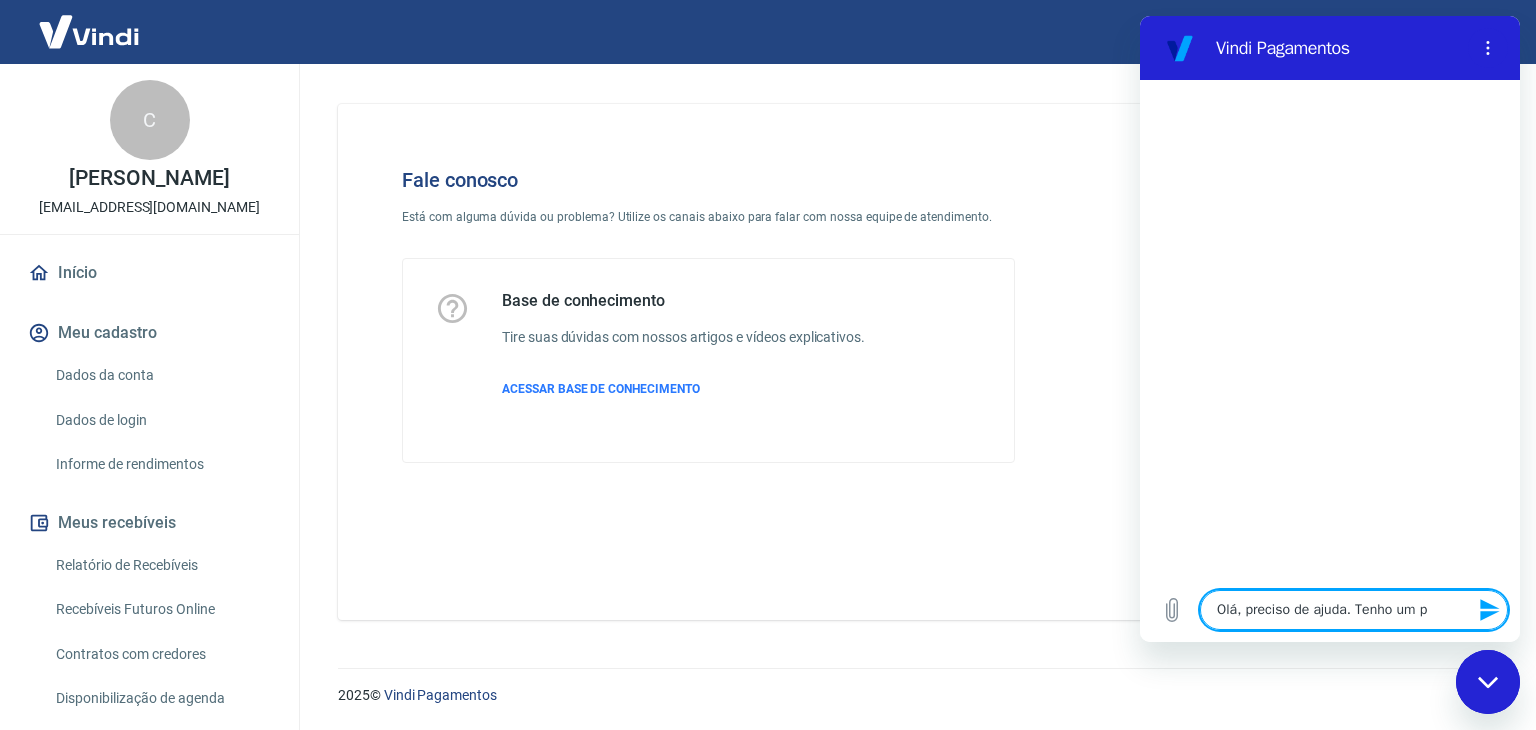 type on "Olá, preciso de ajuda. Tenho um" 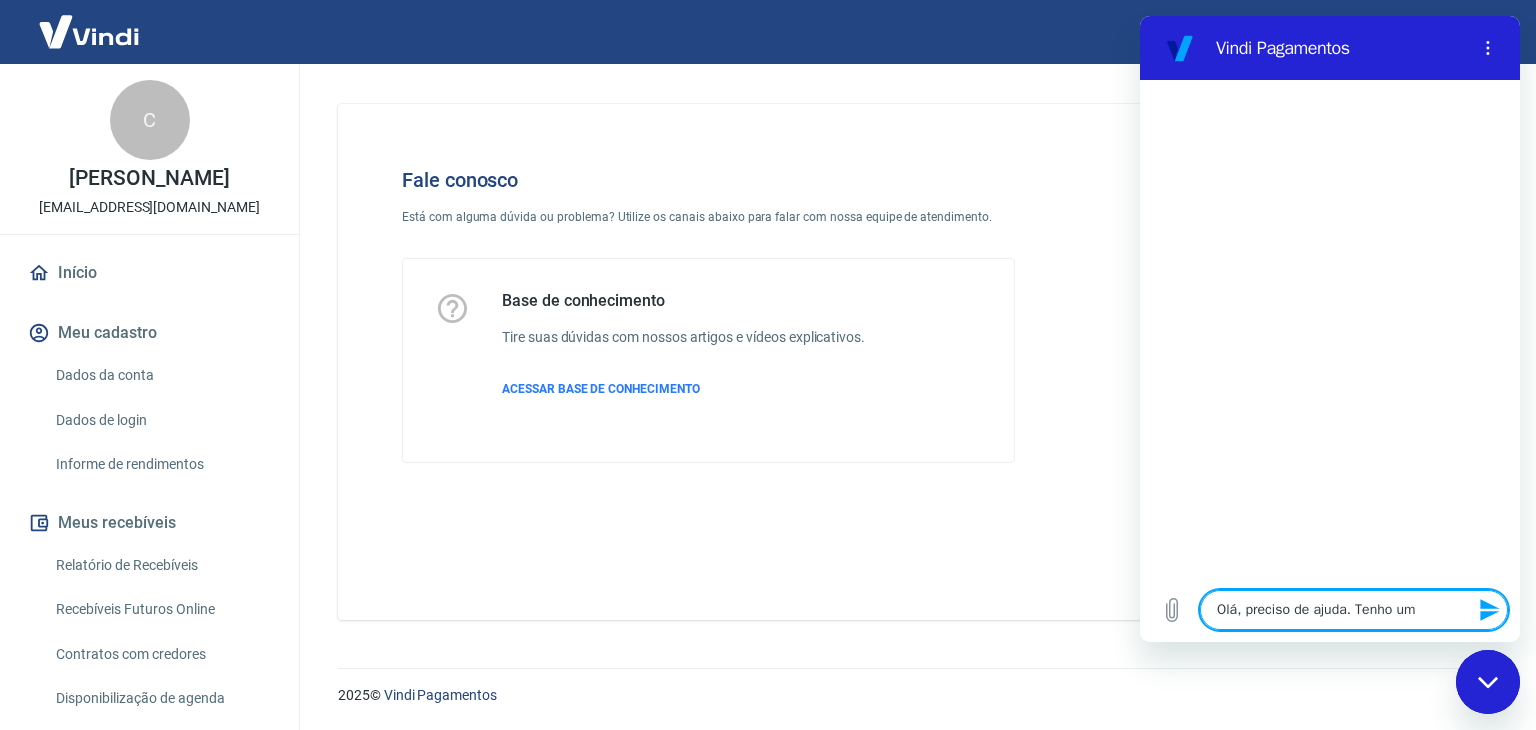 type on "Olá, preciso de ajuda. Tenho um" 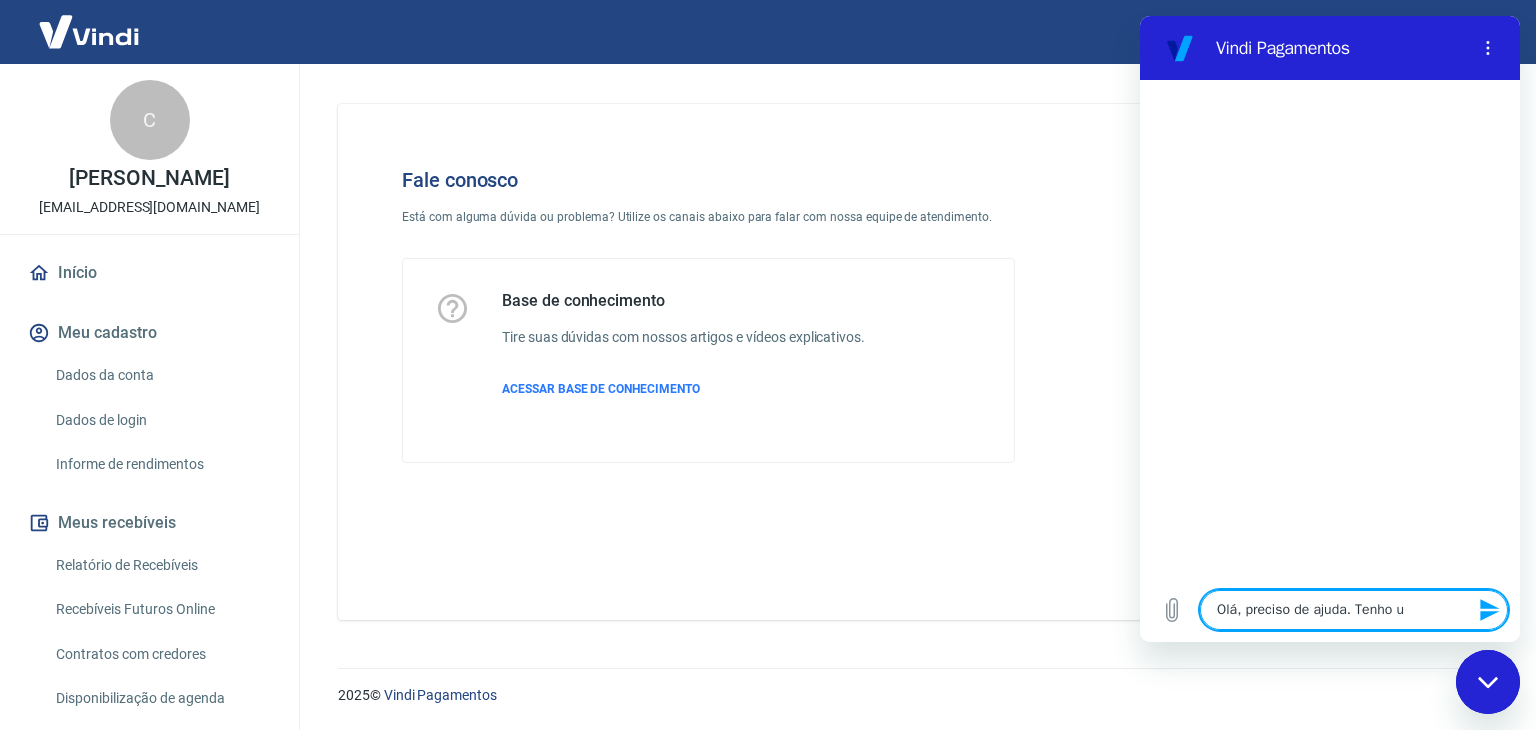 type on "Olá, preciso de ajuda. Tenho" 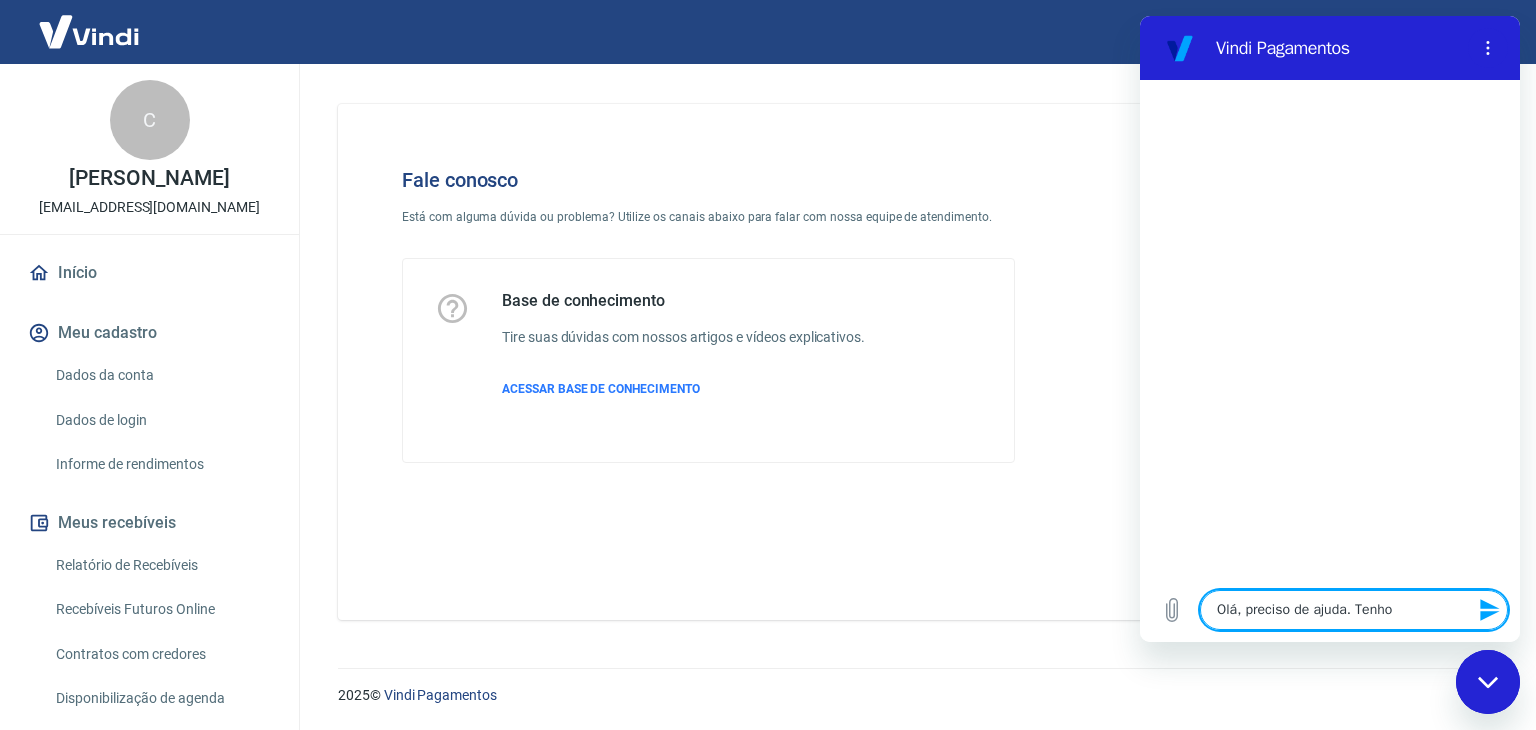 type on "Olá, preciso de ajuda. Tenho" 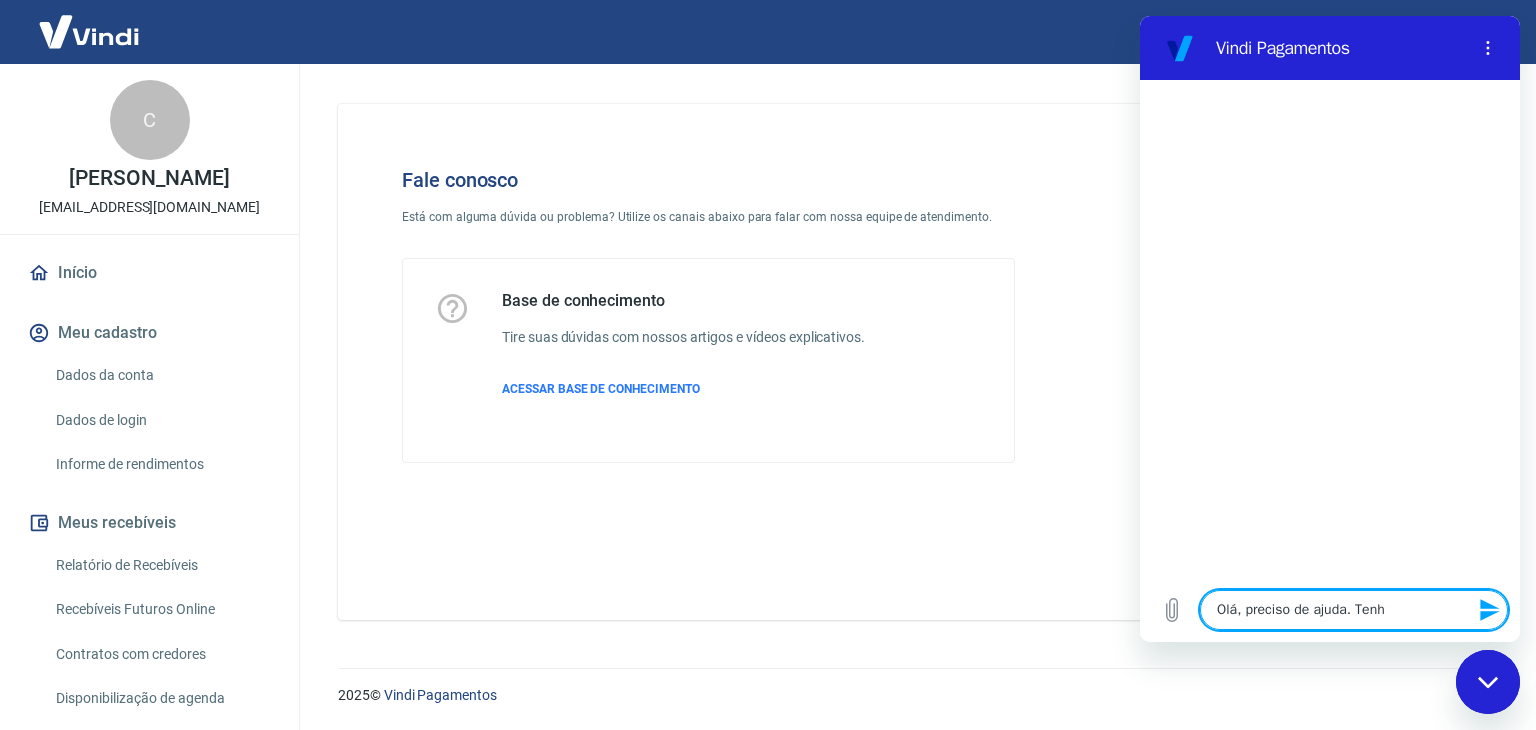 type on "Olá, preciso de ajuda. Ten" 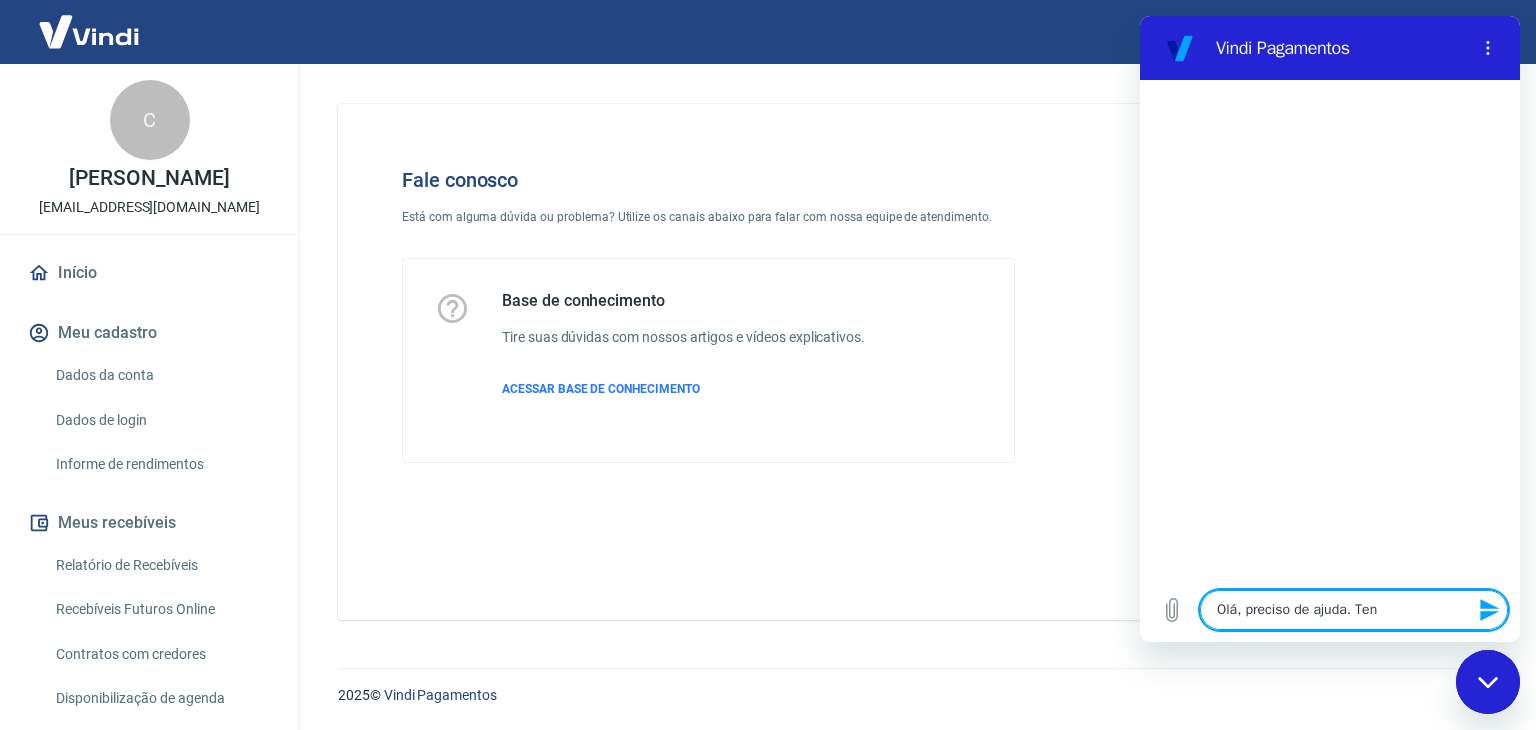 type on "Olá, preciso de ajuda. Te" 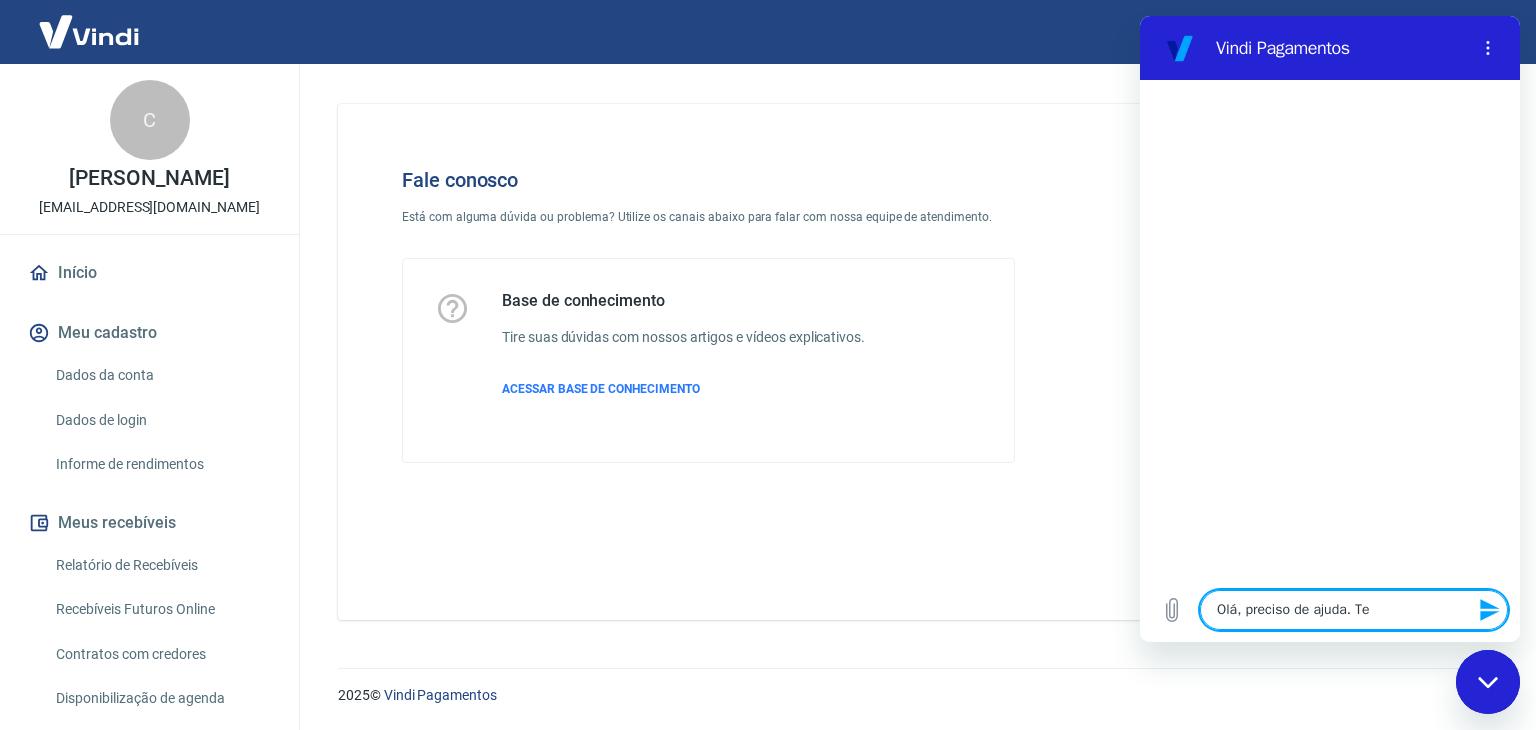 type on "Olá, preciso de ajuda. T" 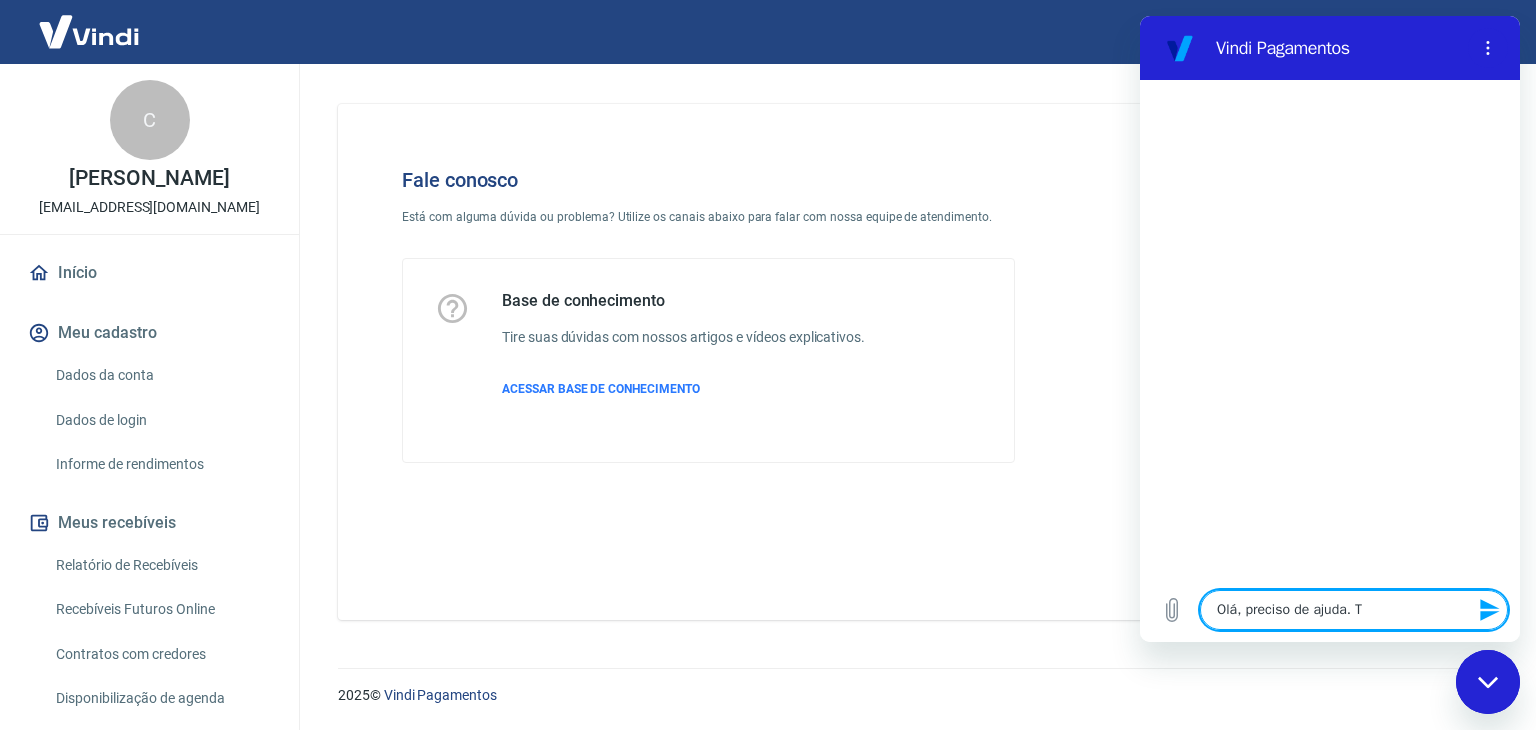 type on "Olá, preciso de ajuda." 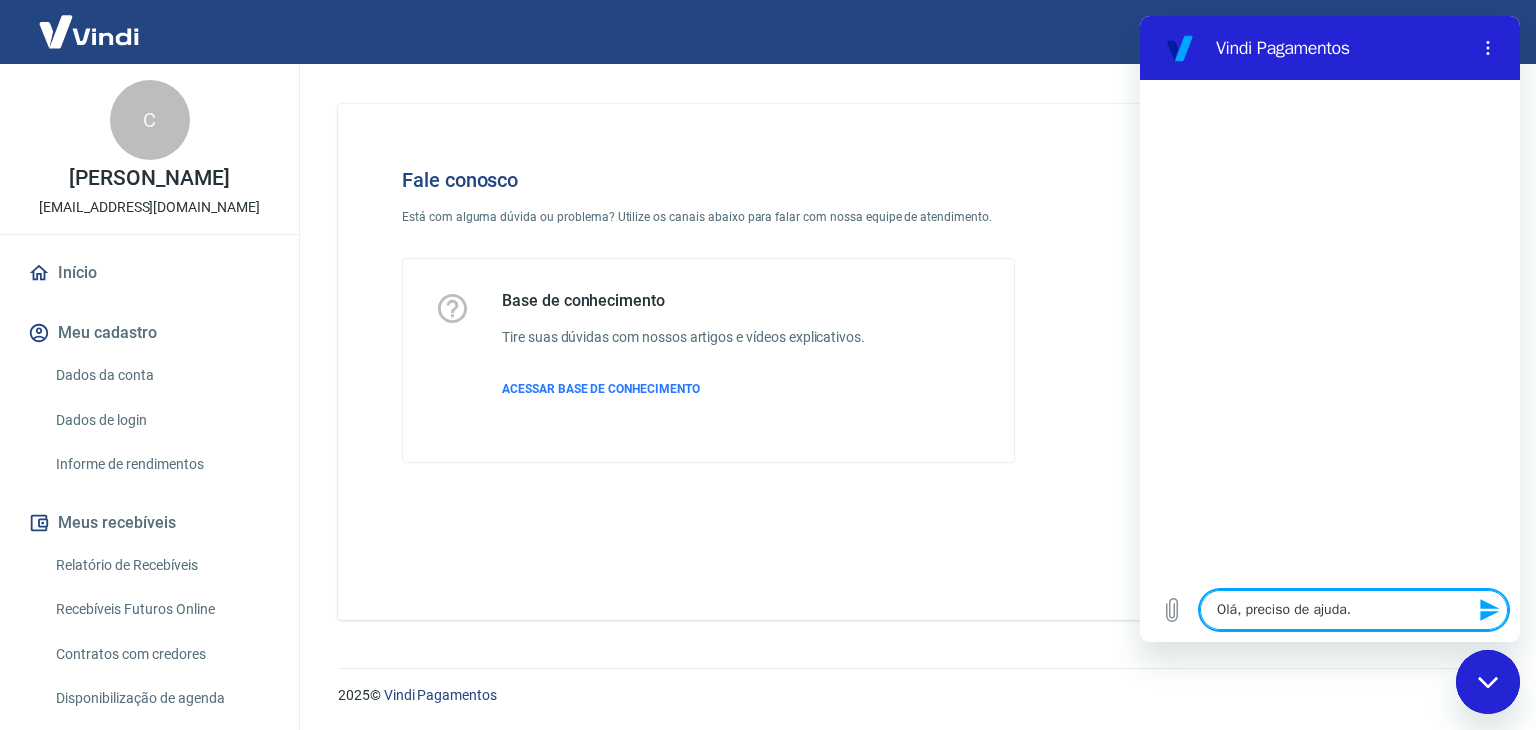 type on "Olá, preciso de ajuda." 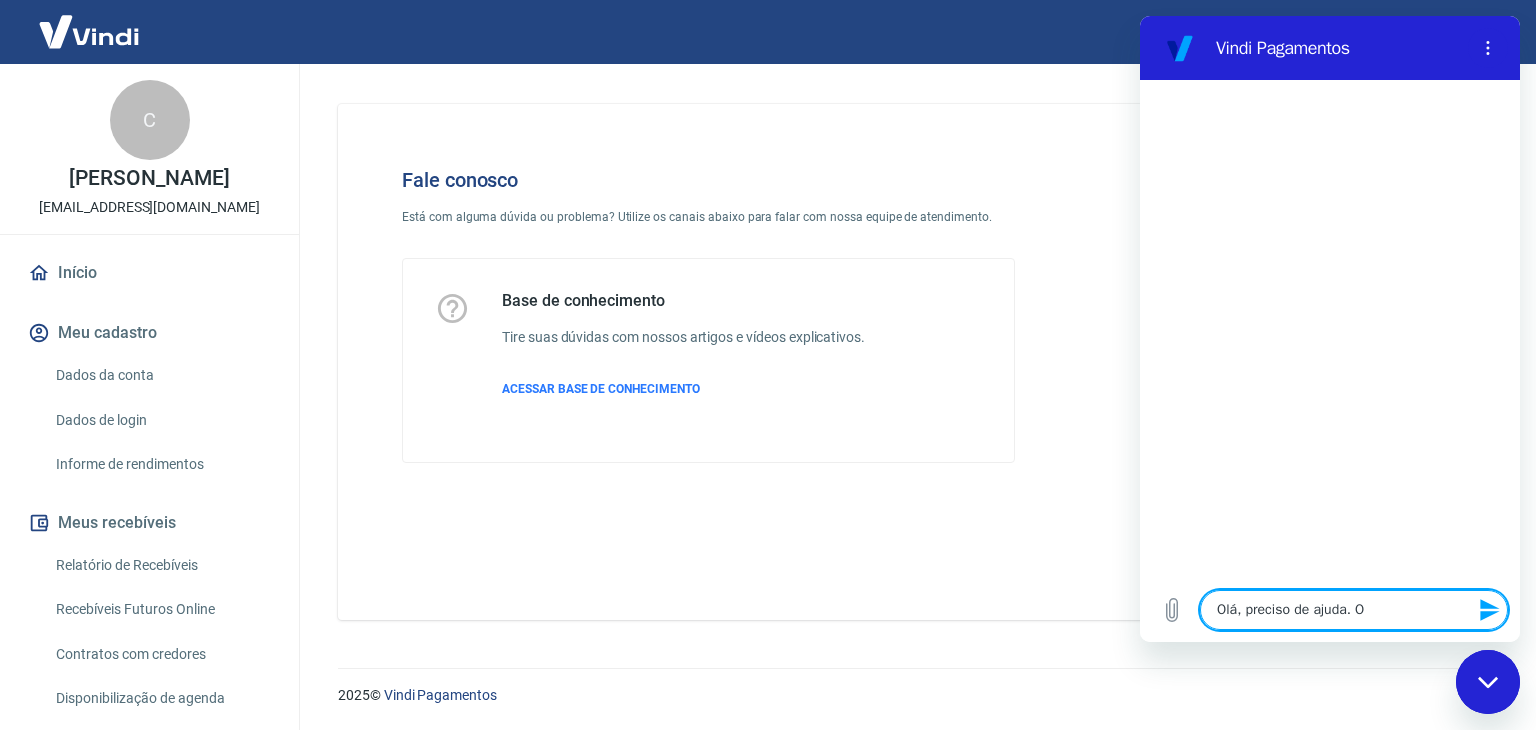 type on "Olá, preciso de ajuda. O" 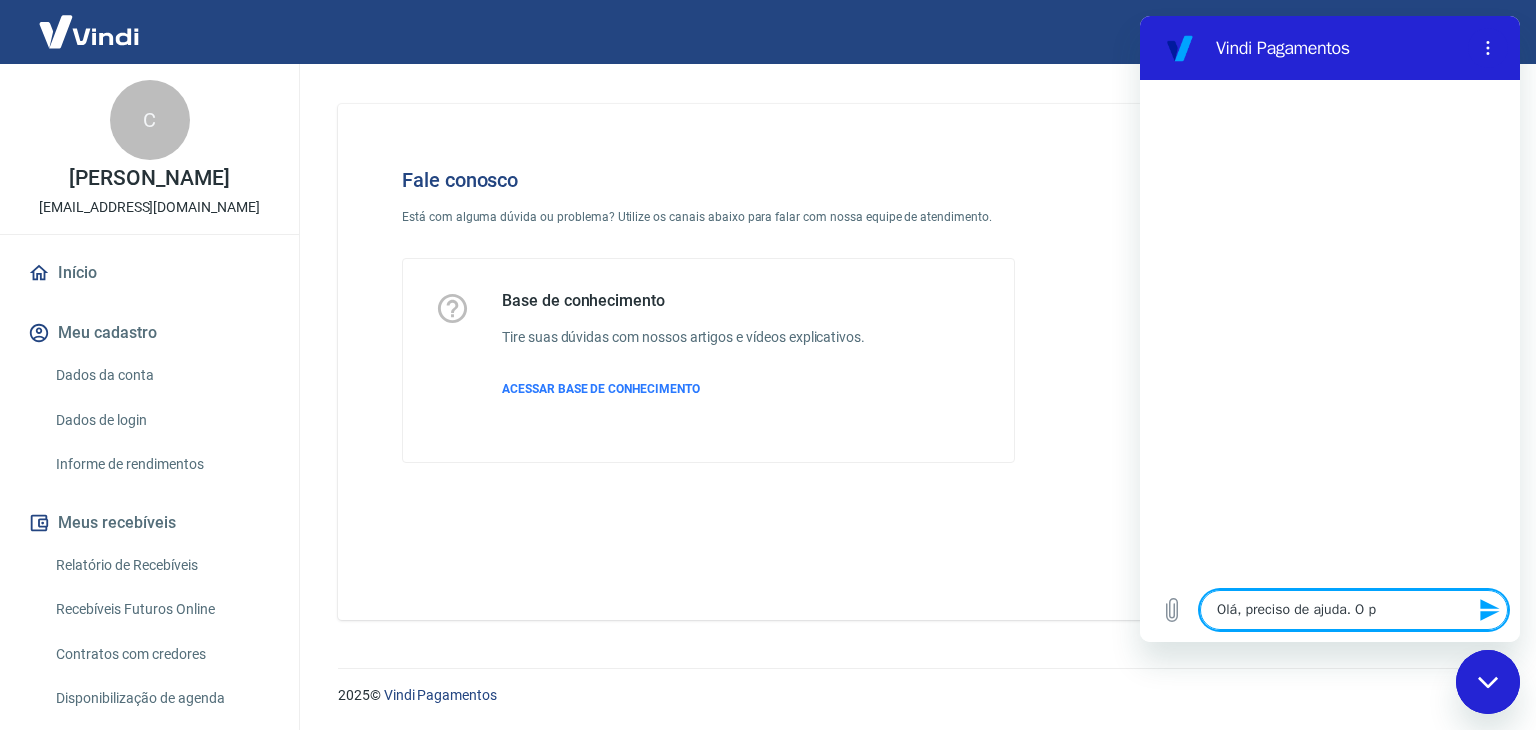 type on "Olá, preciso de ajuda. O pe" 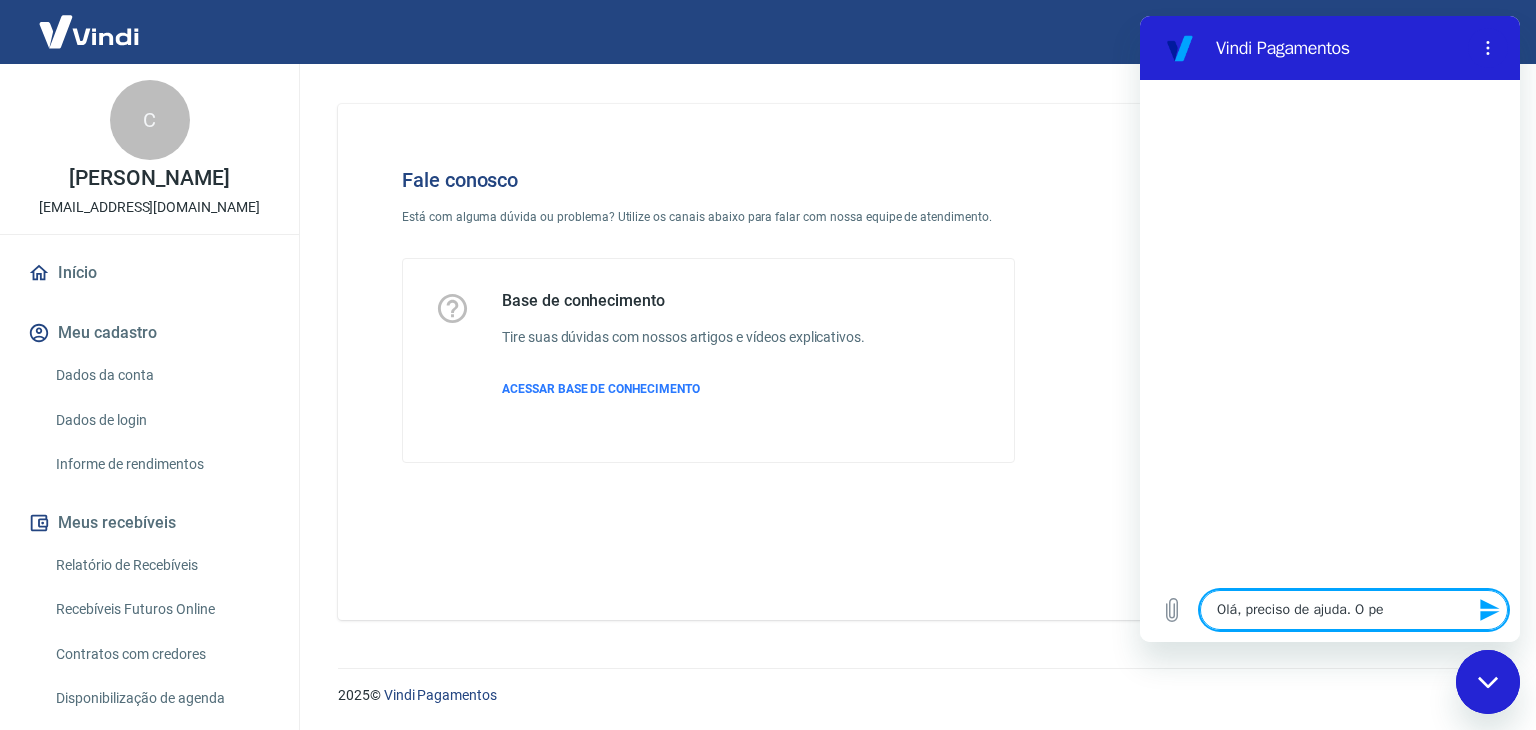 type on "Olá, preciso de ajuda. O ped" 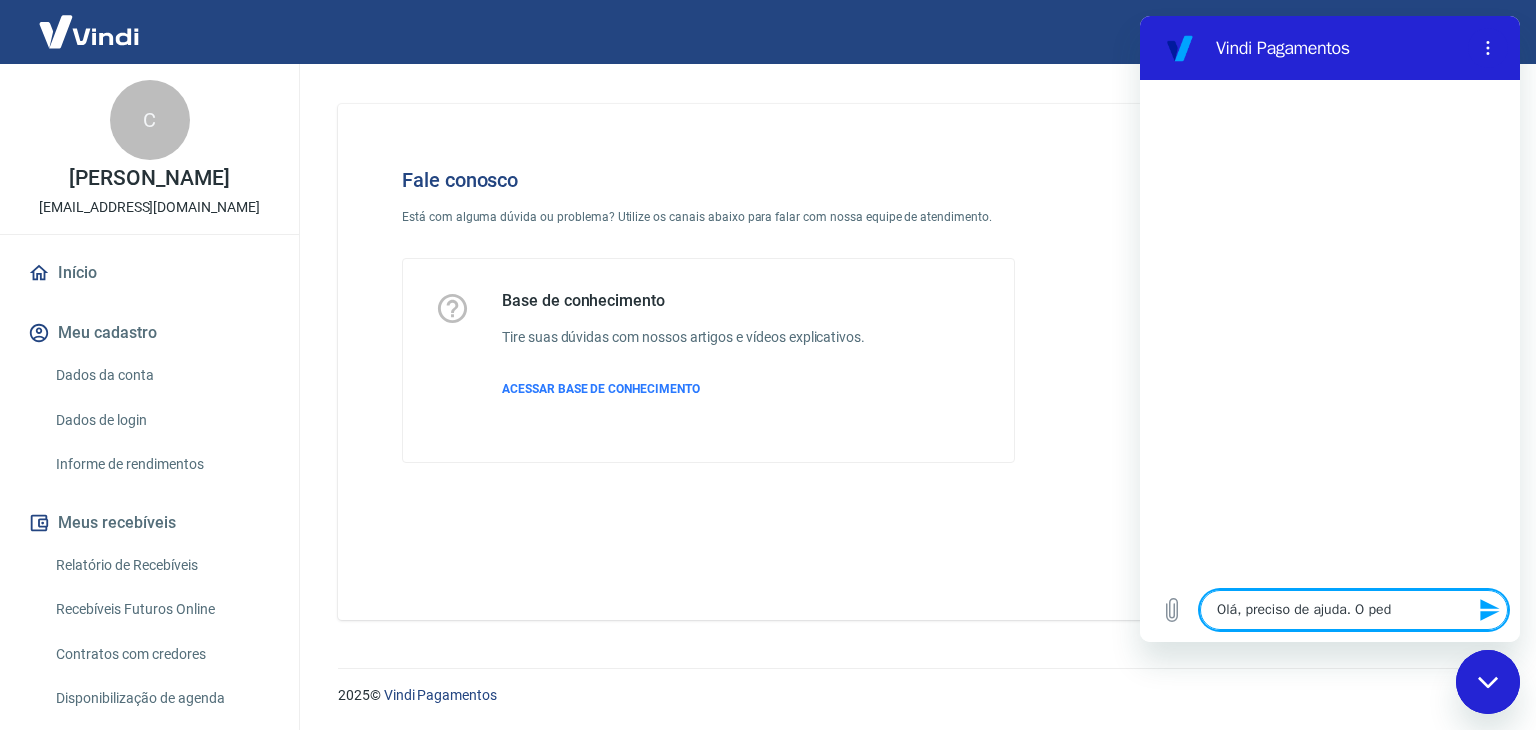 type on "Olá, preciso de ajuda. O pedi" 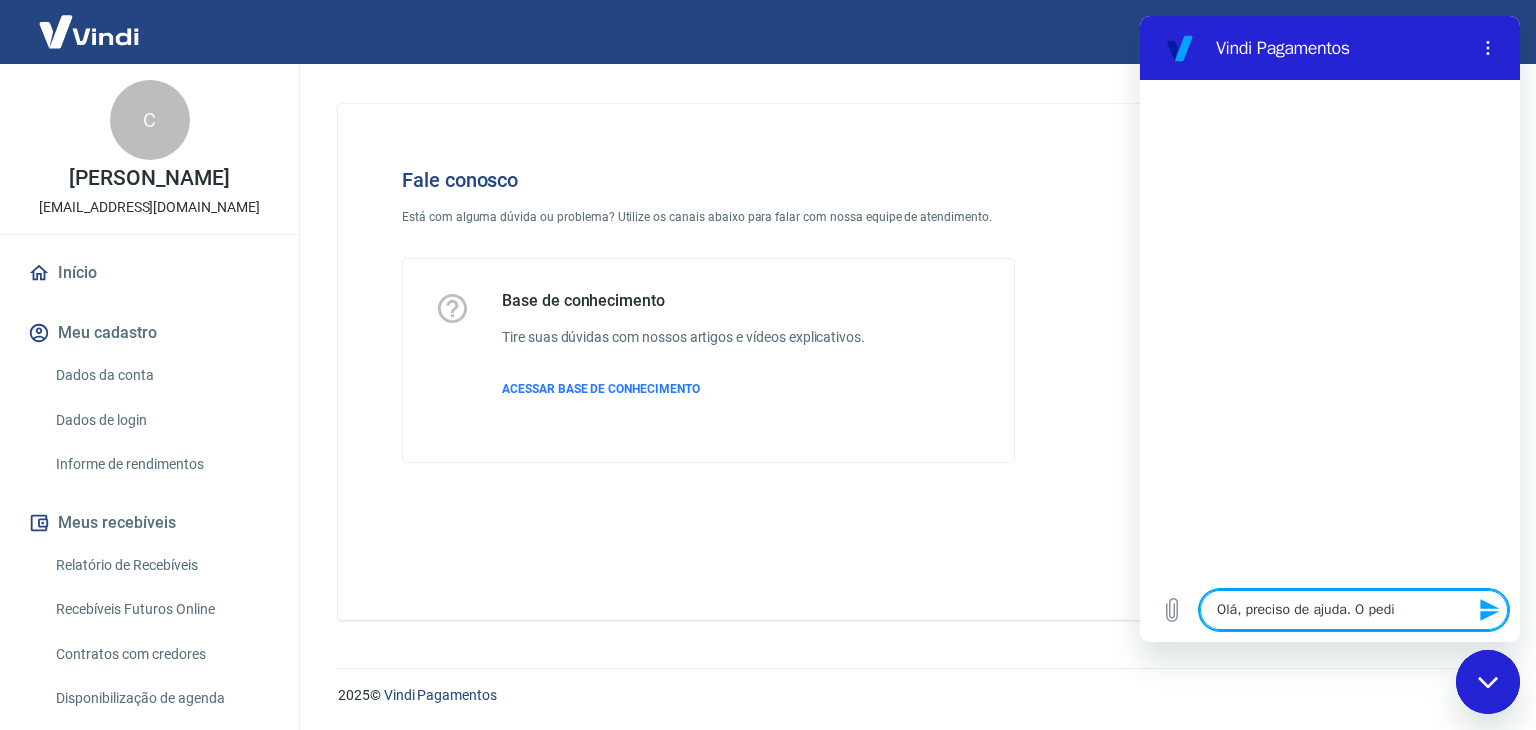 type on "Olá, preciso de ajuda. O pedid" 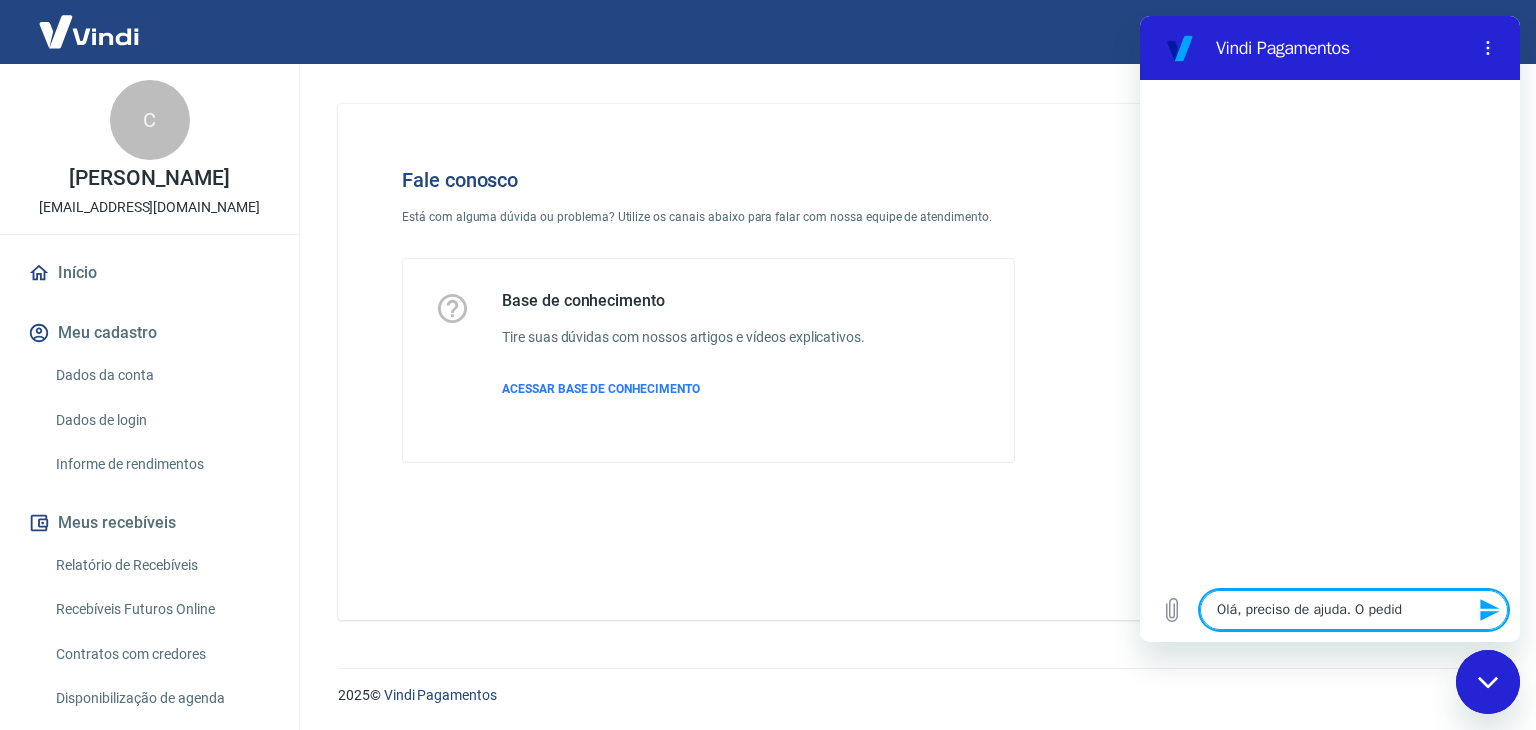 type on "Olá, preciso de ajuda. O pedido" 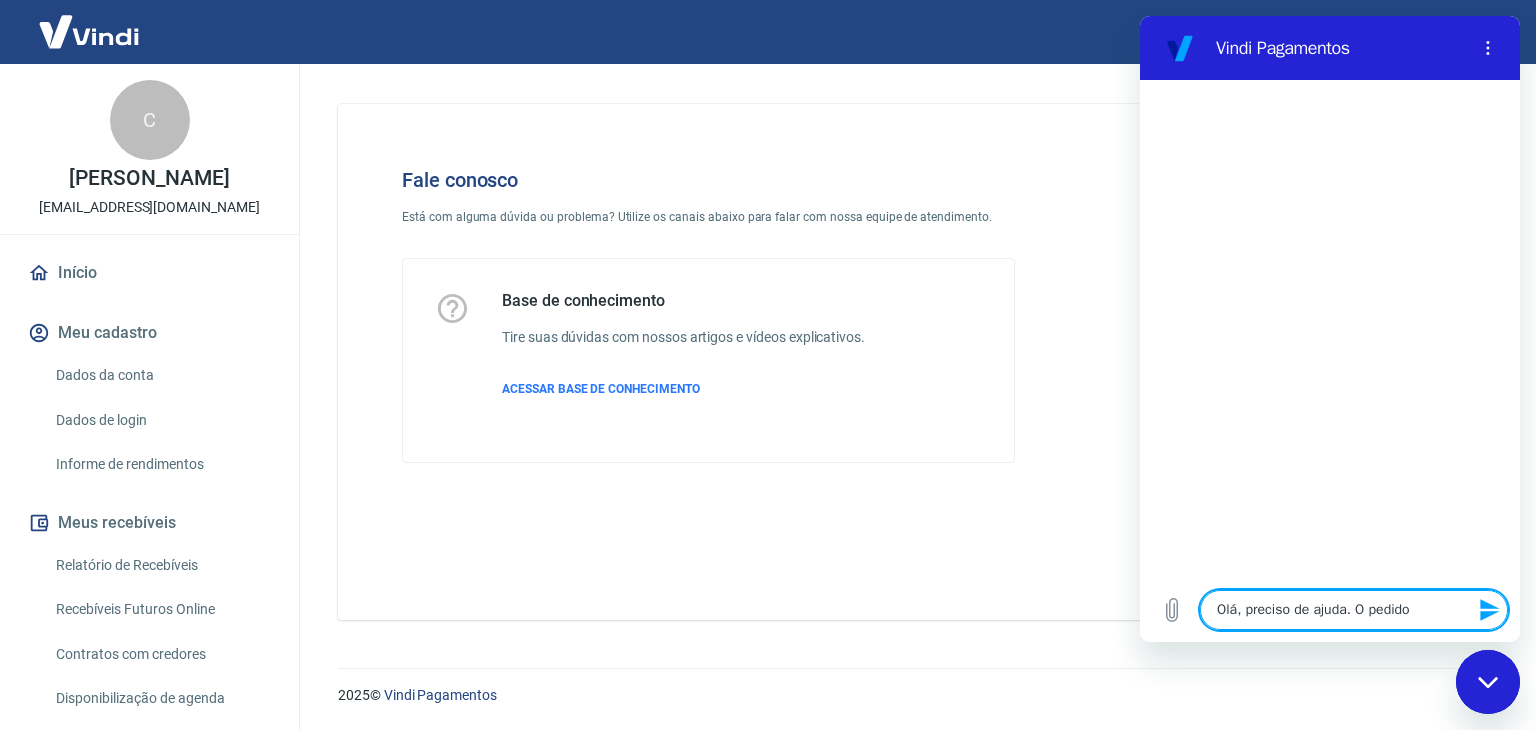 type on "x" 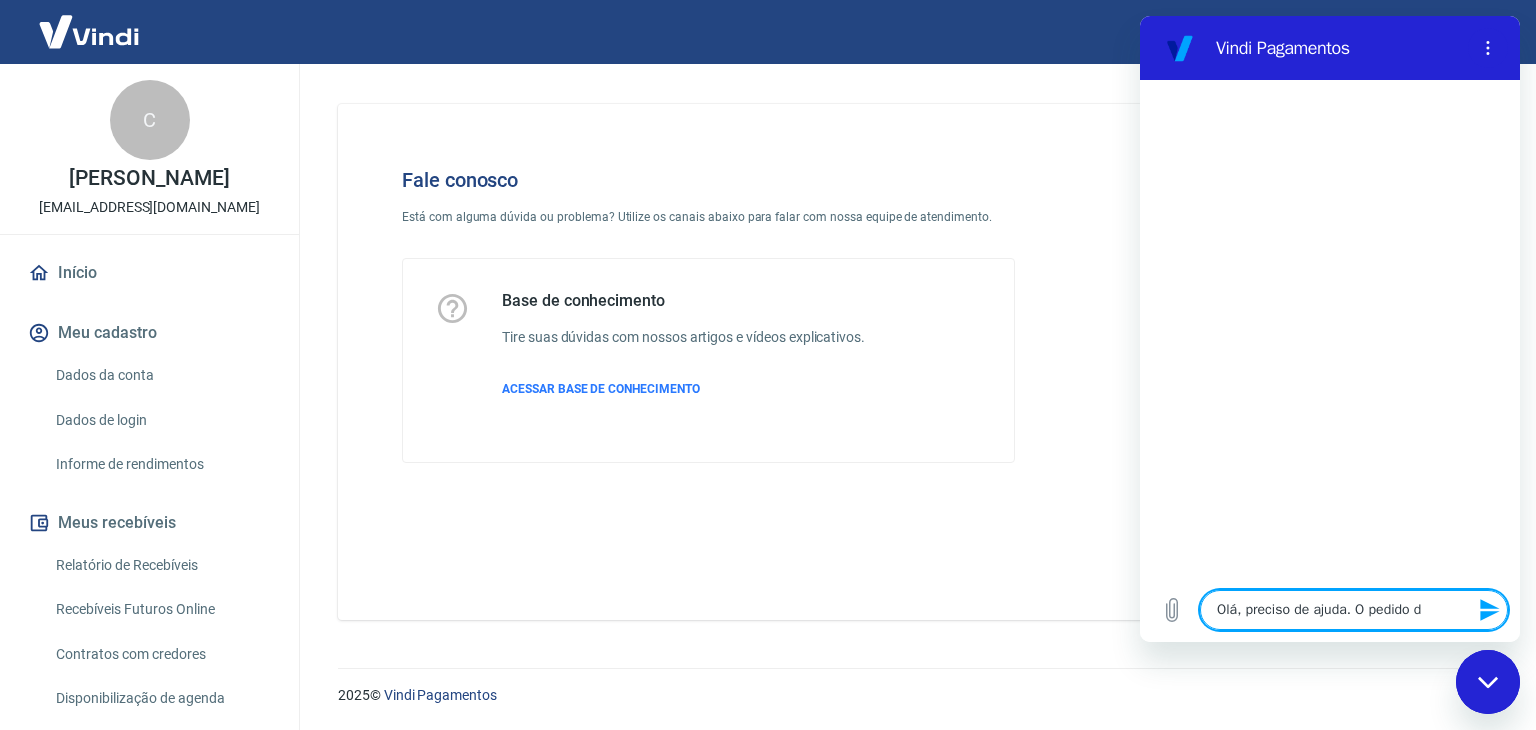 type on "Olá, preciso de ajuda. O pedido de" 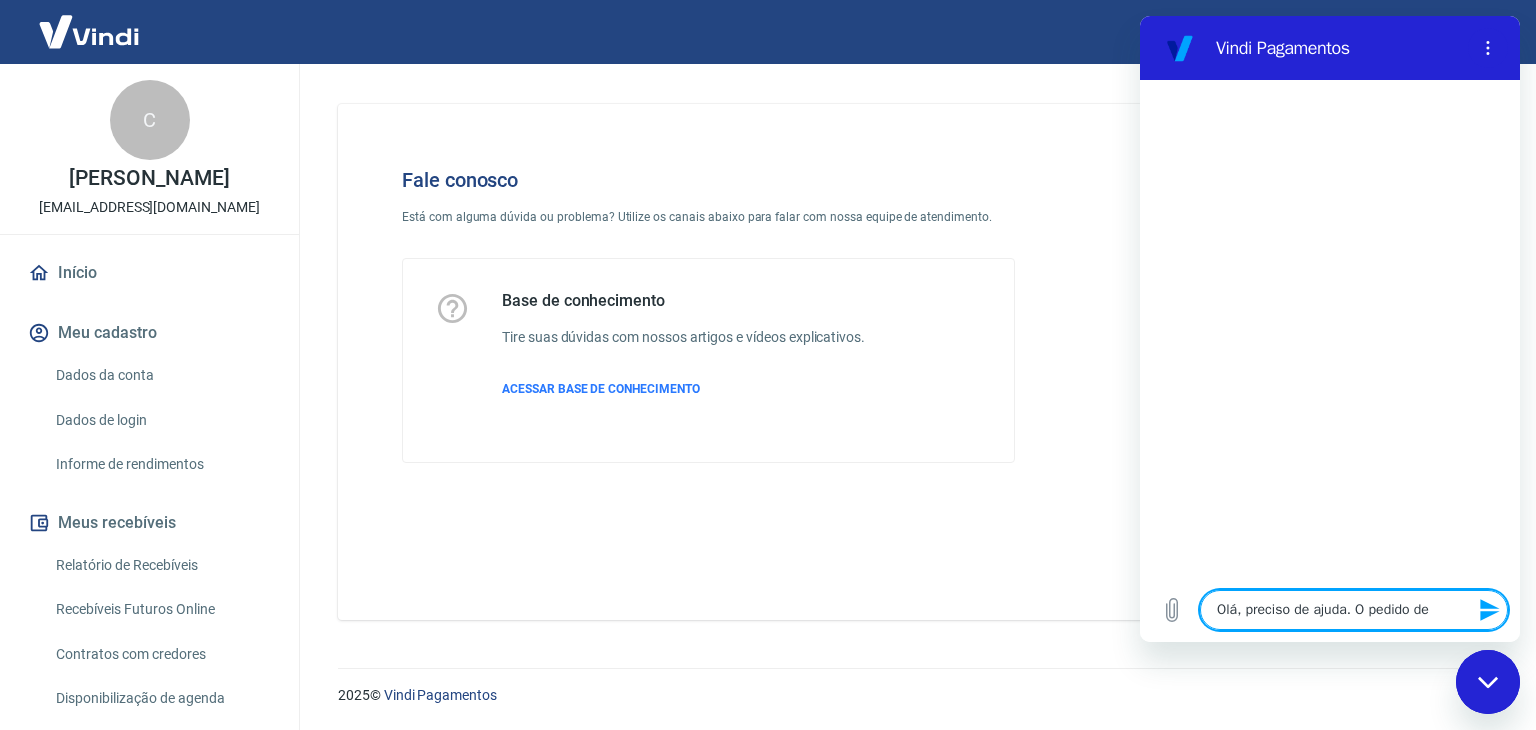 type on "Olá, preciso de ajuda. O pedido de" 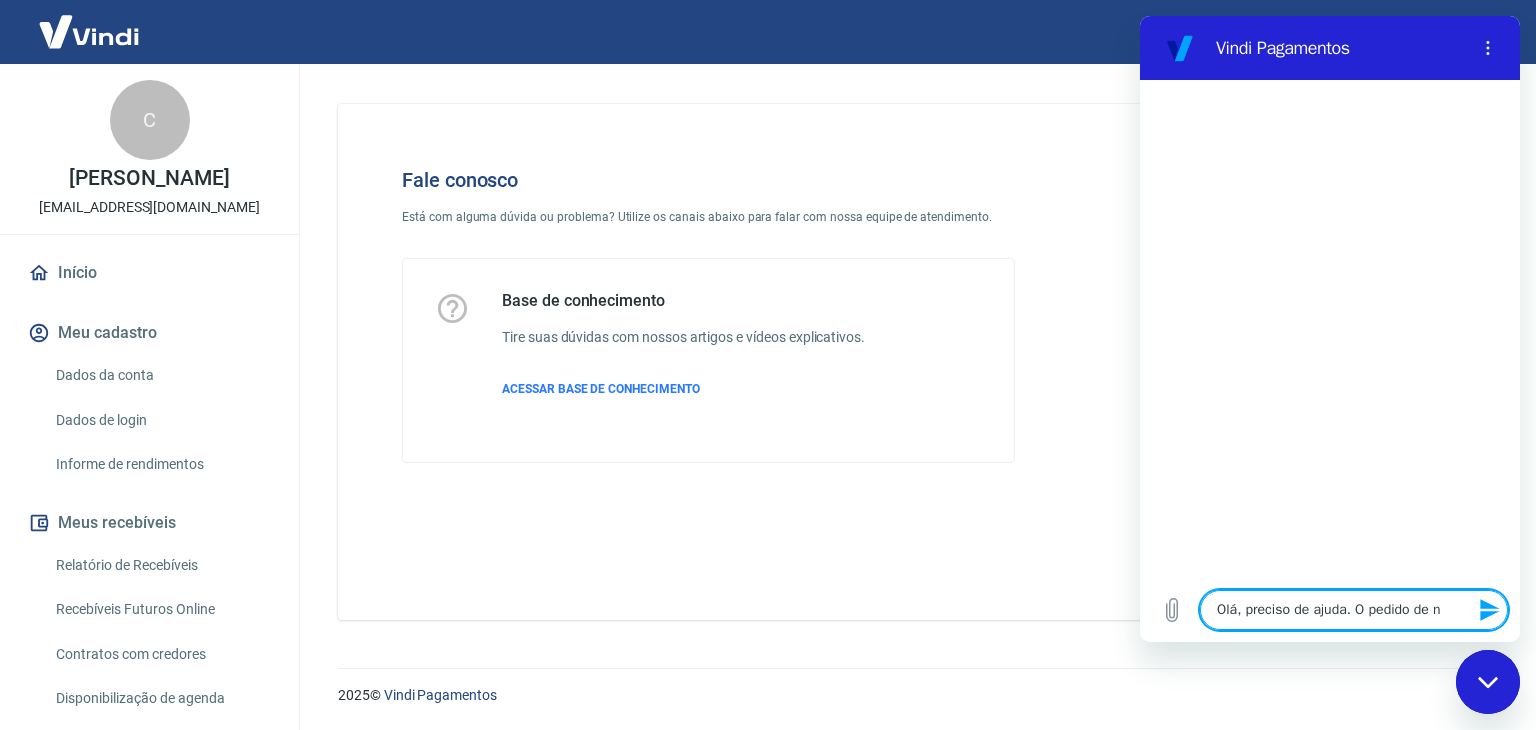 type on "Olá, preciso de ajuda. O pedido de n°" 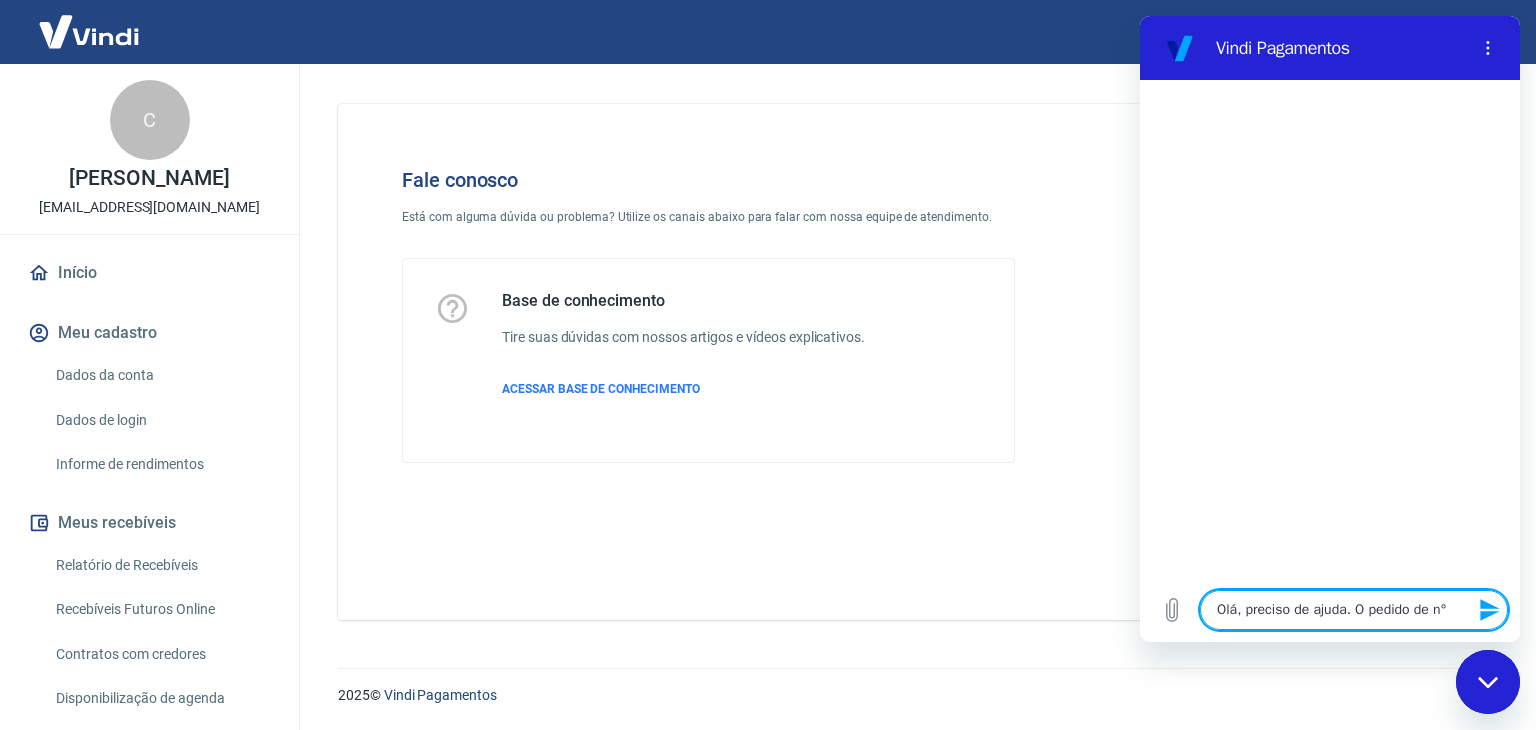 type on "Olá, preciso de ajuda. O pedido de n°" 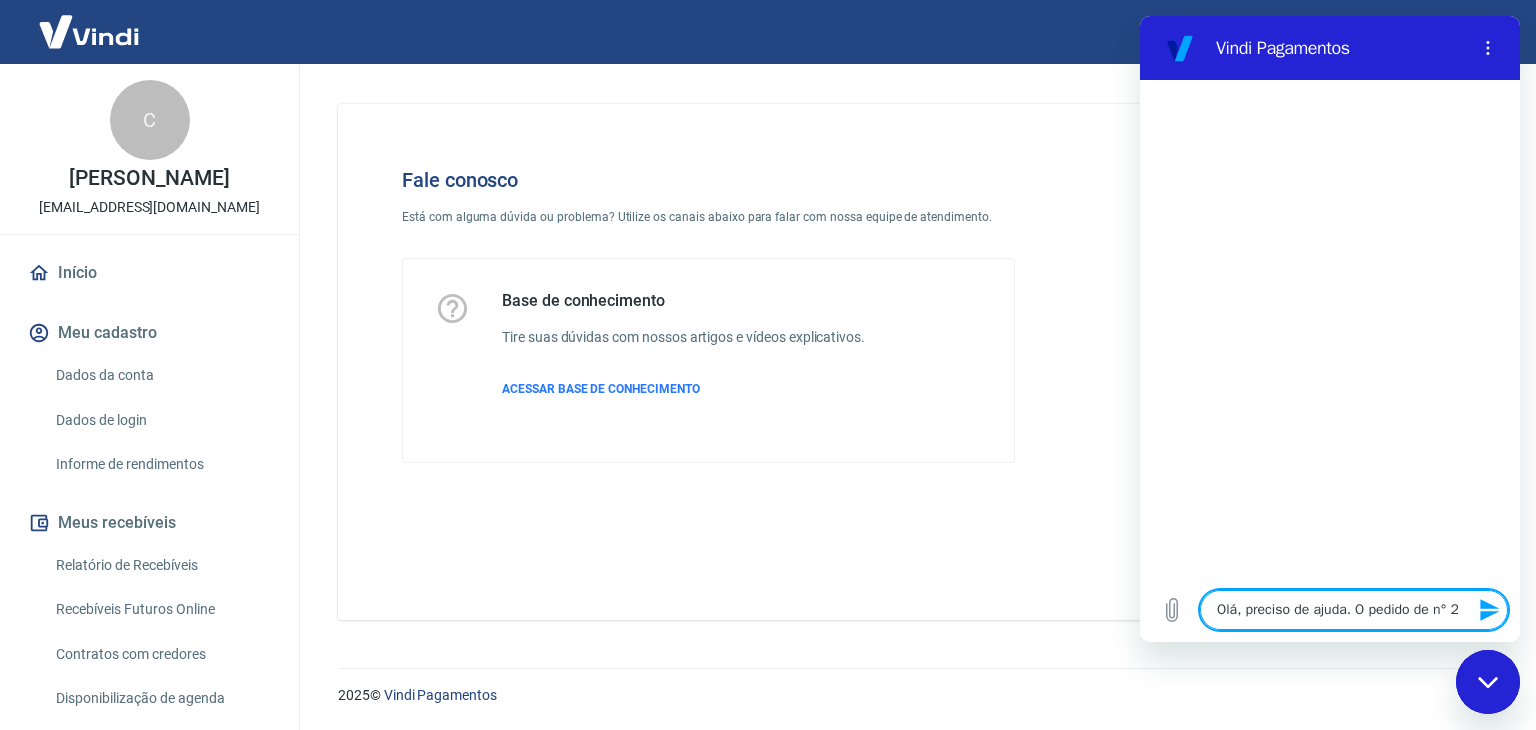 type on "Olá, preciso de ajuda. O pedido de n° 23" 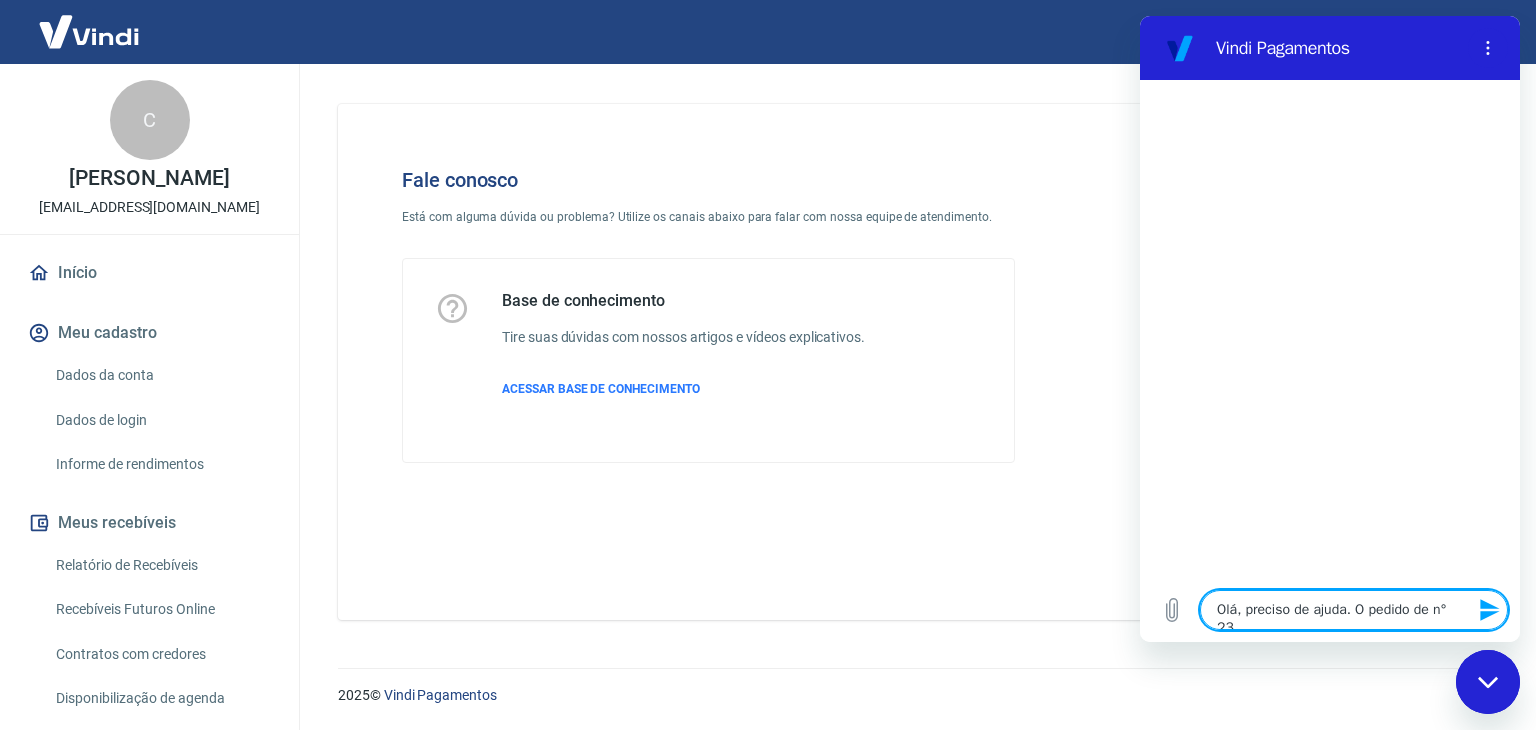 type on "Olá, preciso de ajuda. O pedido de n° 231" 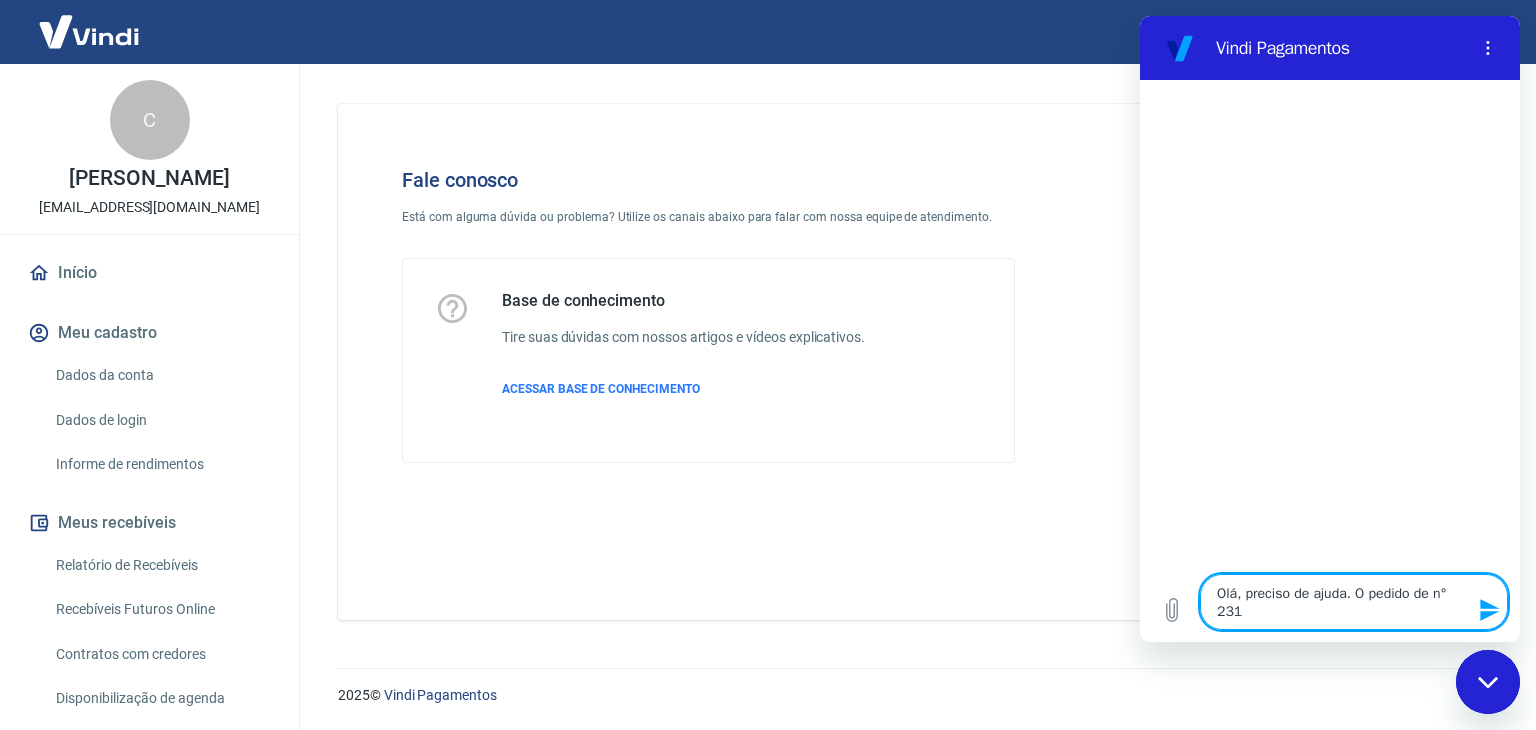 type on "Olá, preciso de ajuda. O pedido de n° 2317" 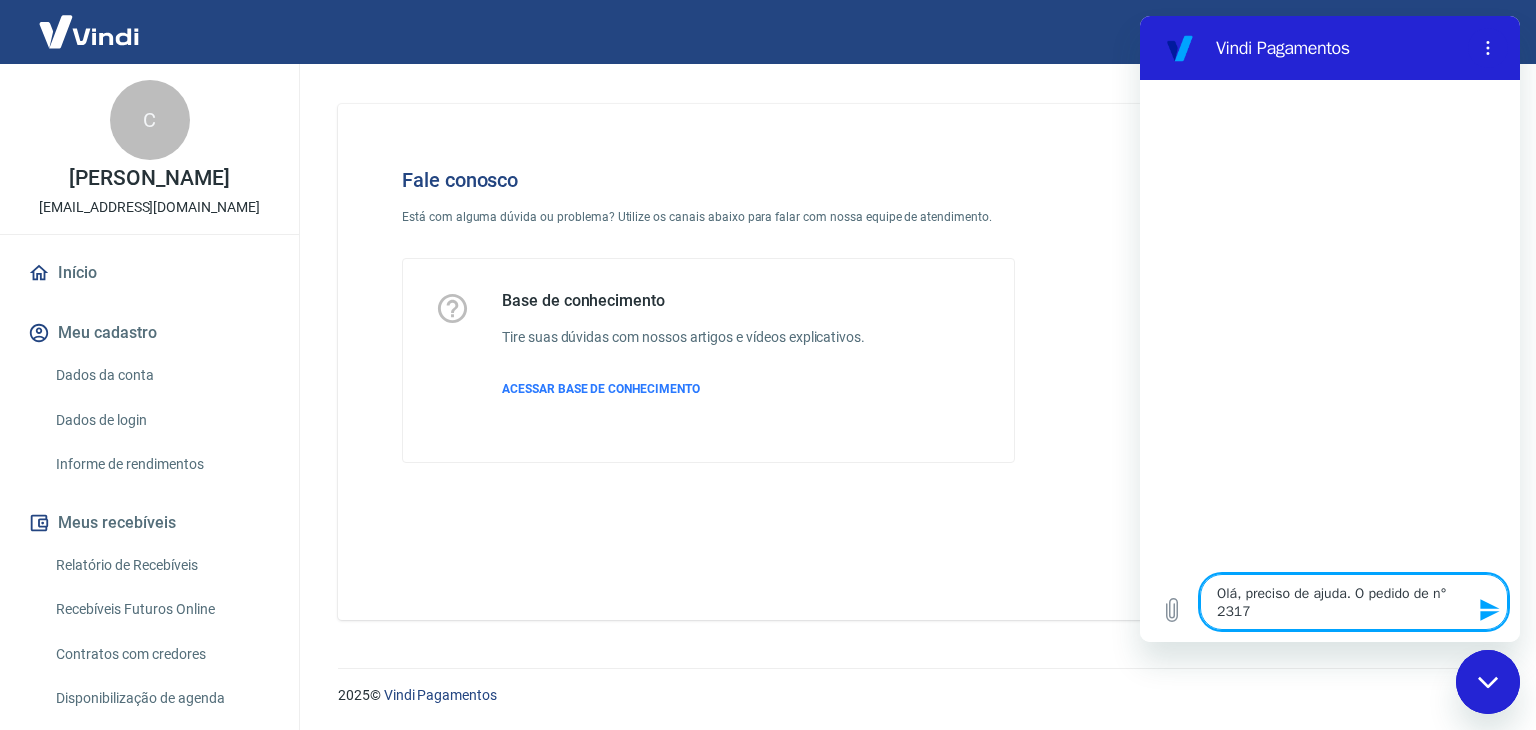 click on "Olá, preciso de ajuda. O pedido de n° 2317" at bounding box center [1354, 602] 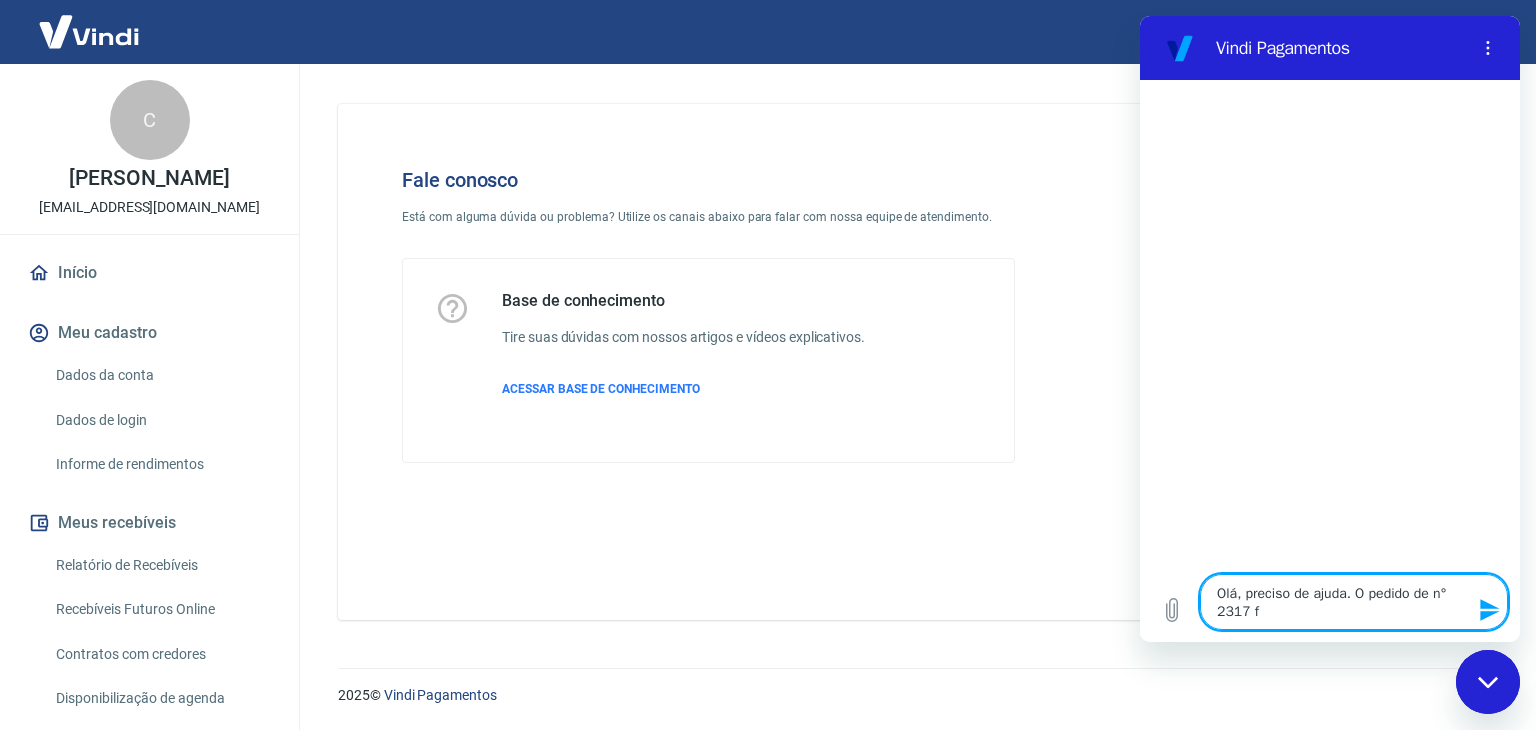 type on "Olá, preciso de ajuda. O pedido de n° 2317 fo" 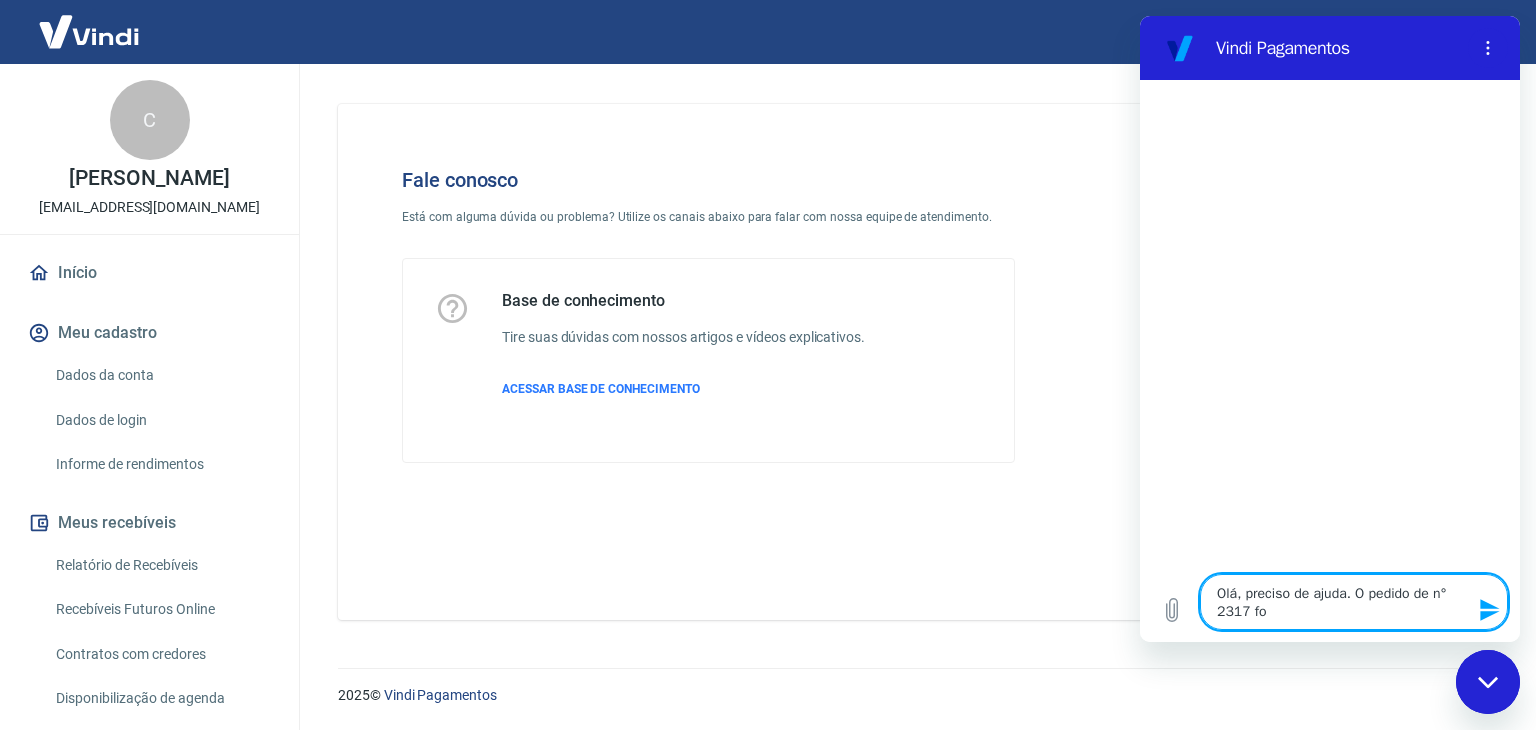 type on "Olá, preciso de ajuda. O pedido de n° 2317 foi" 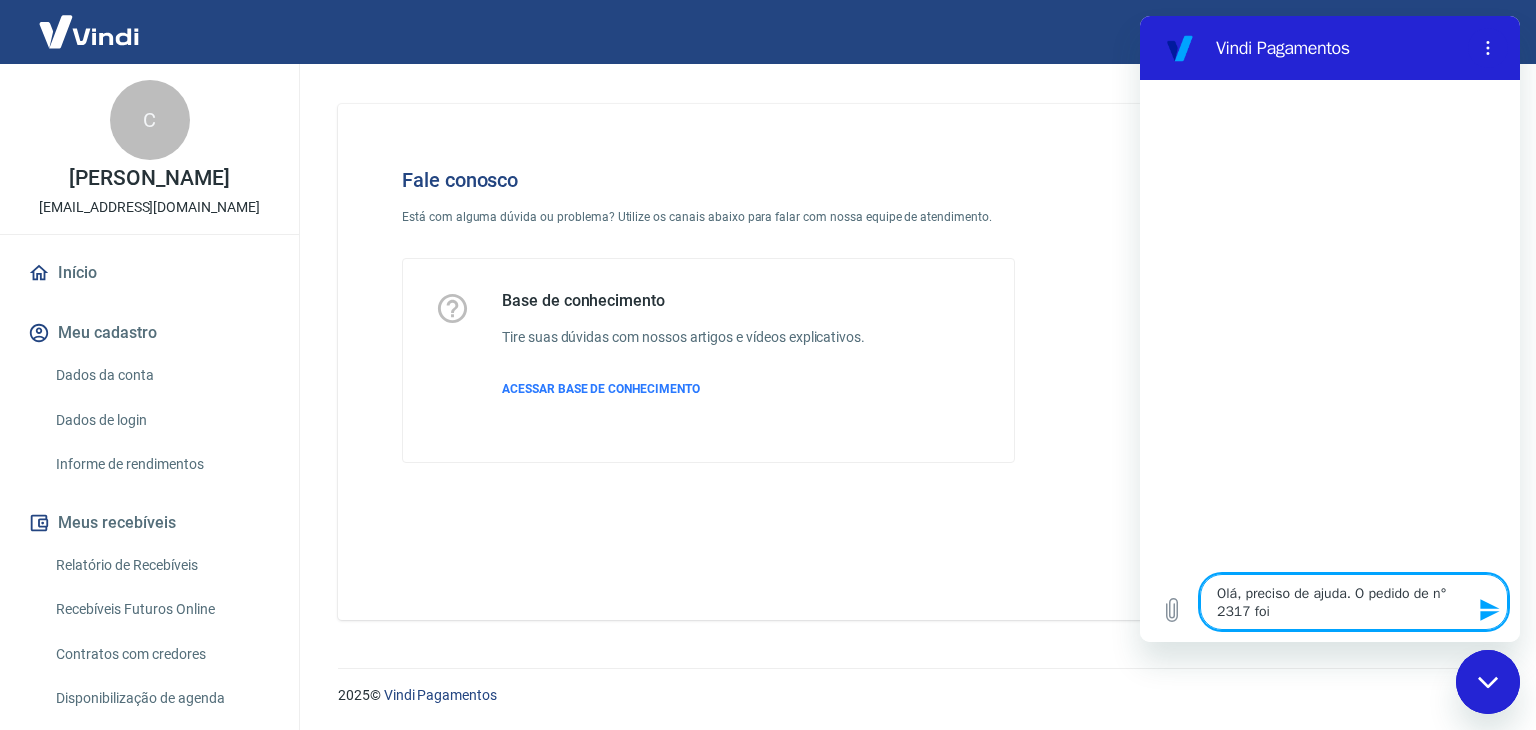 type on "Olá, preciso de ajuda. O pedido de n° 2317 foi" 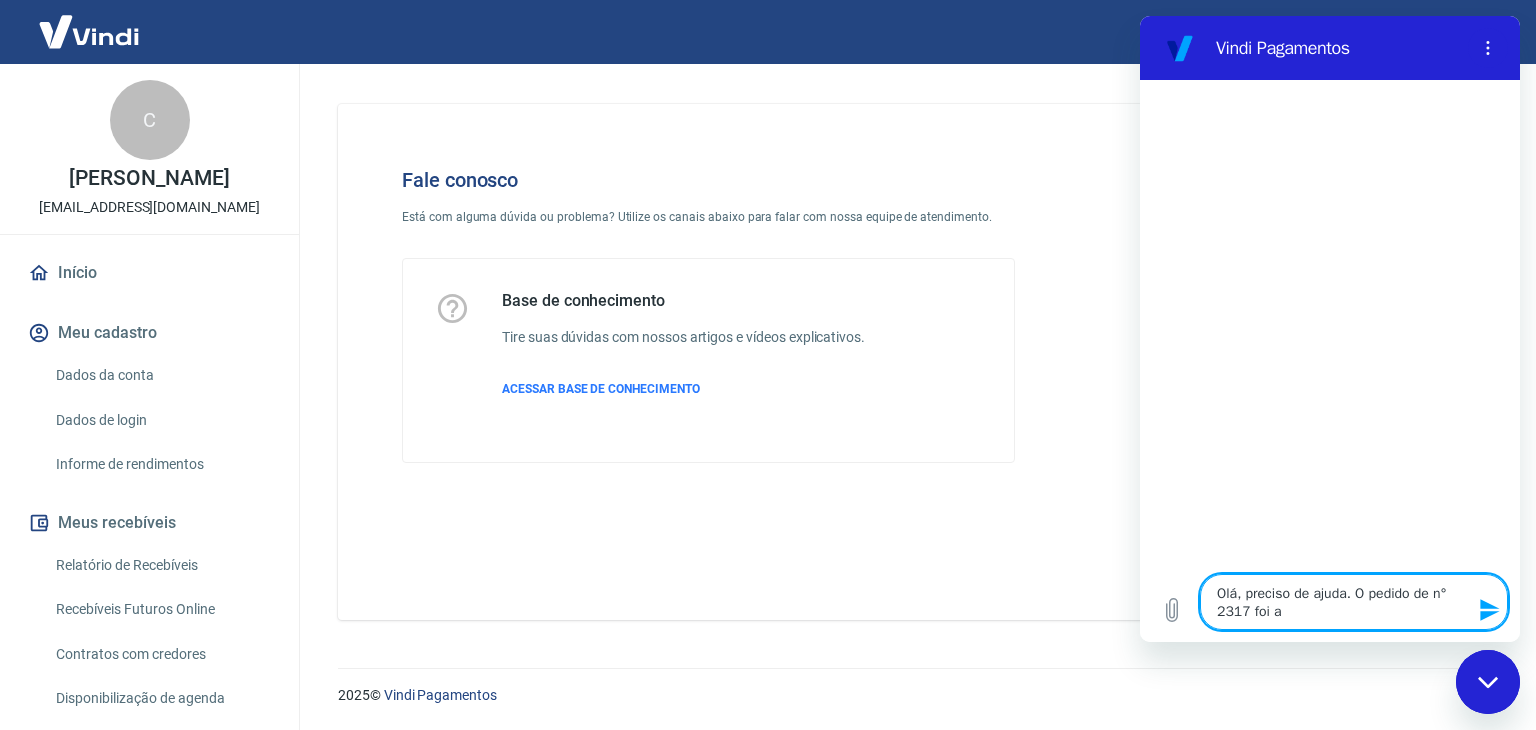type on "Olá, preciso de ajuda. O pedido de n° 2317 foi" 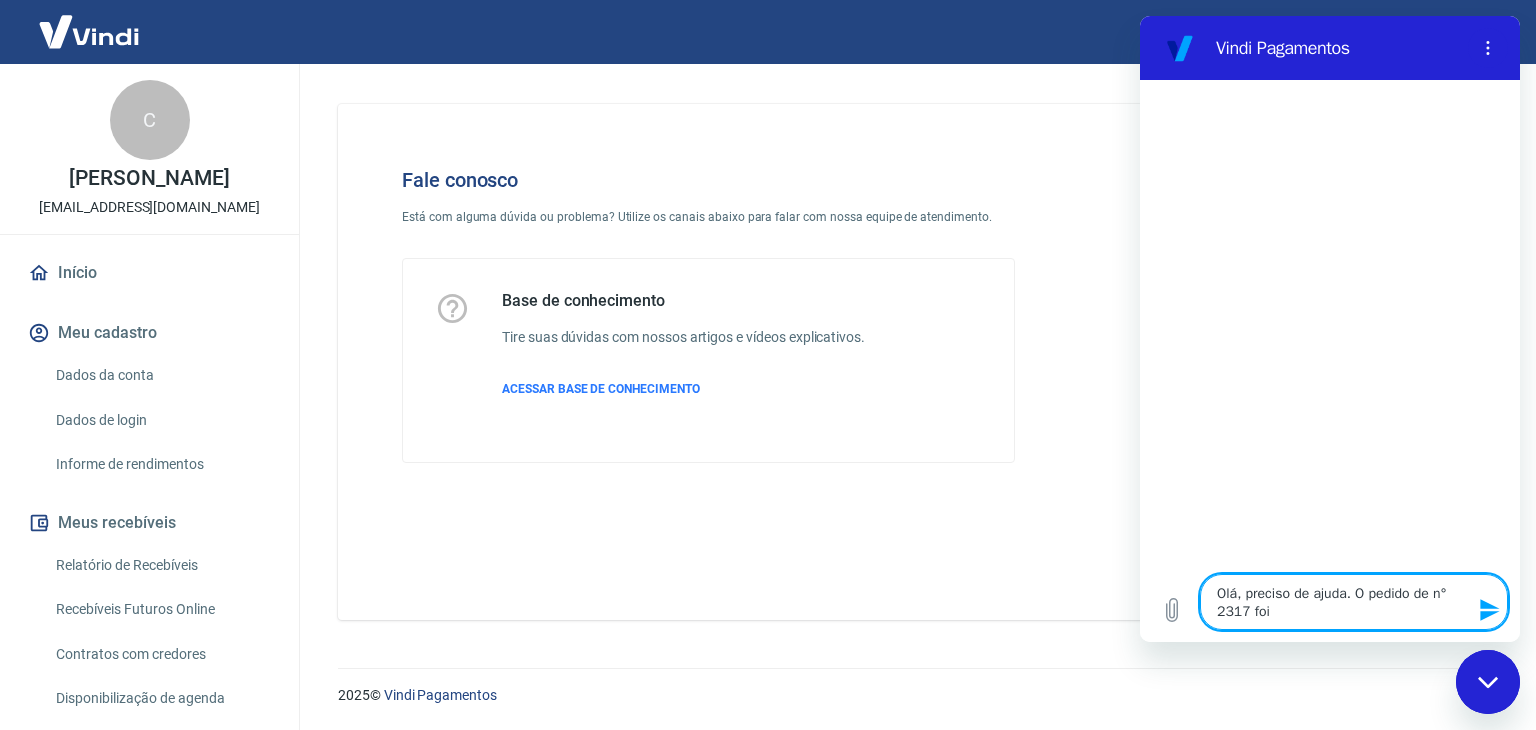 type on "Olá, preciso de ajuda. O pedido de n° 2317 foi c" 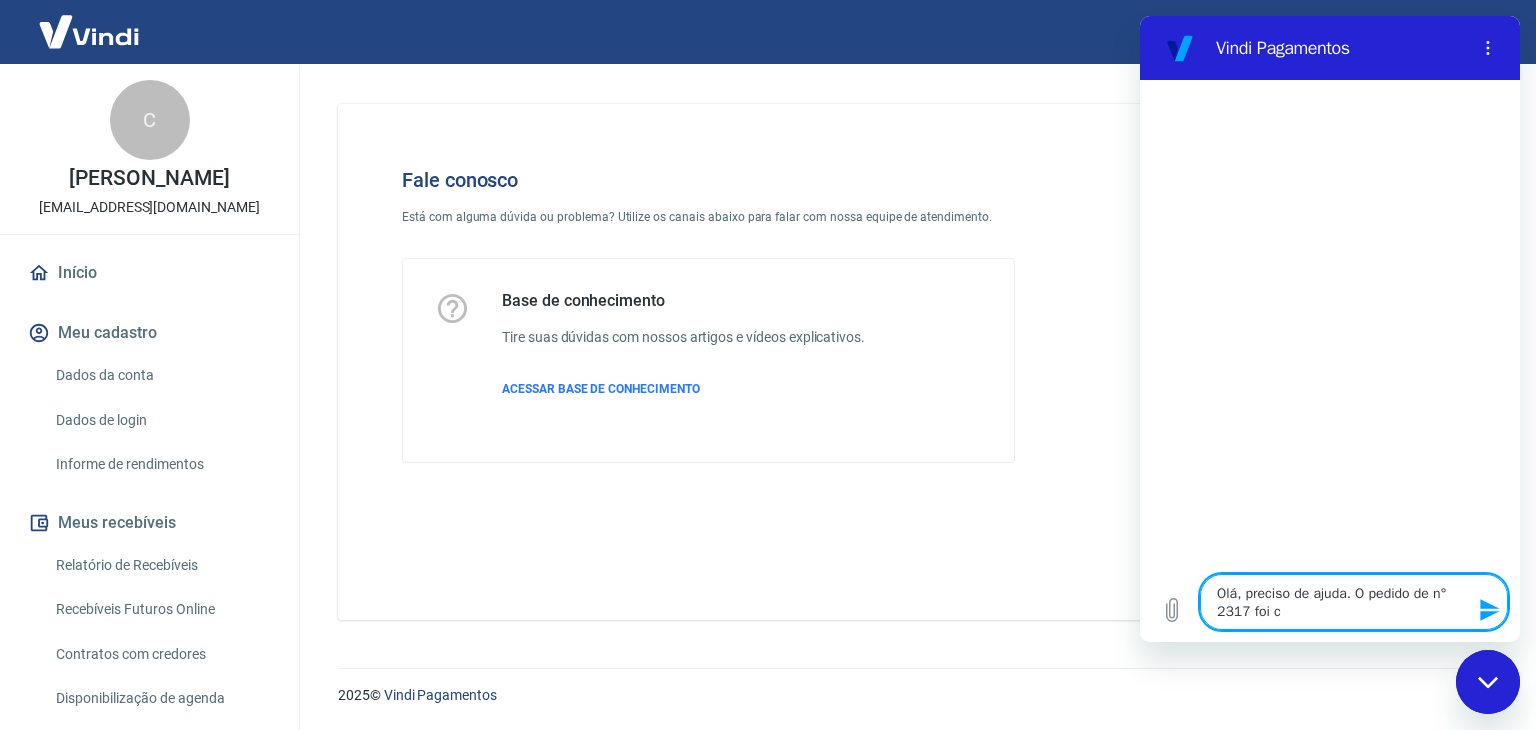 type on "Olá, preciso de ajuda. O pedido de n° 2317 foi ca" 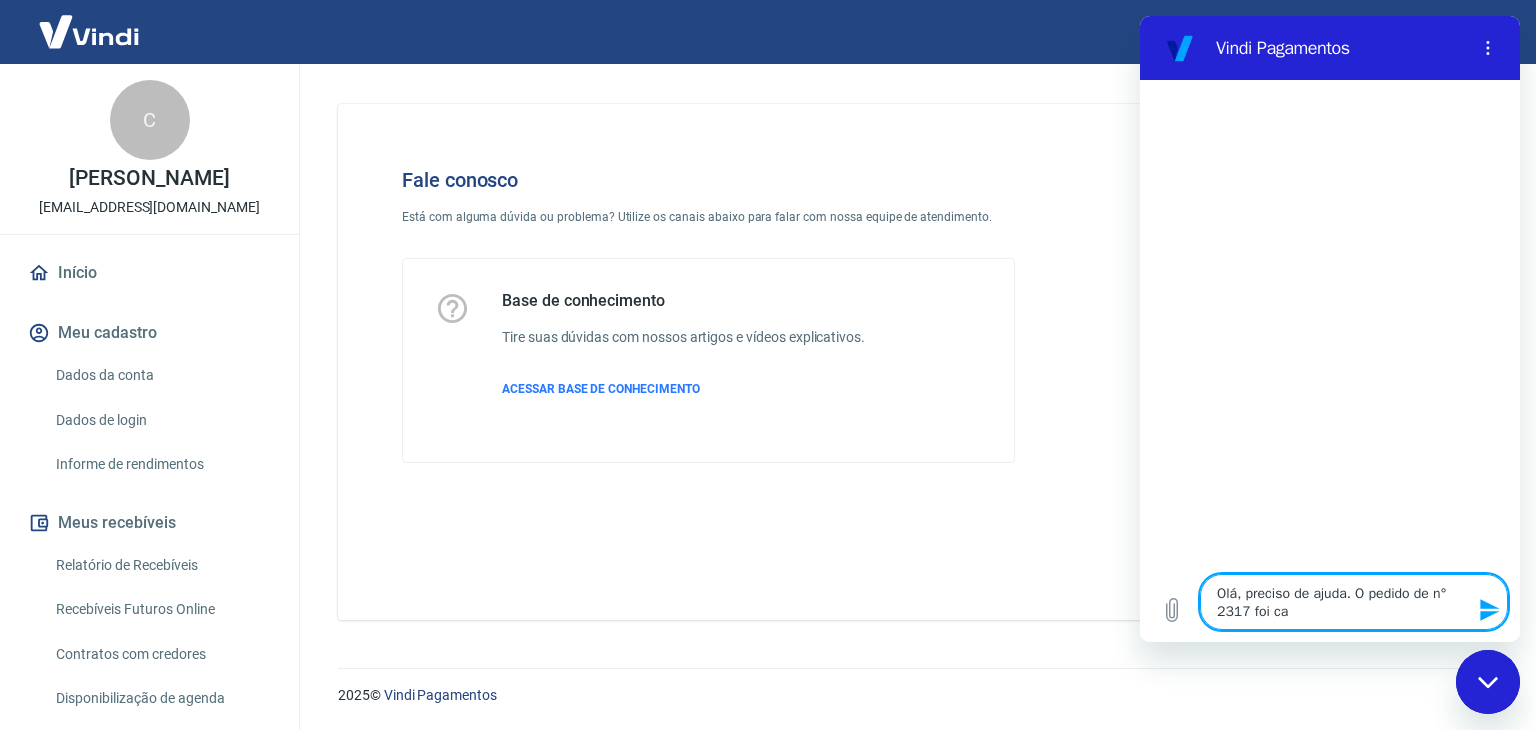 type on "Olá, preciso de ajuda. O pedido de n° 2317 foi can" 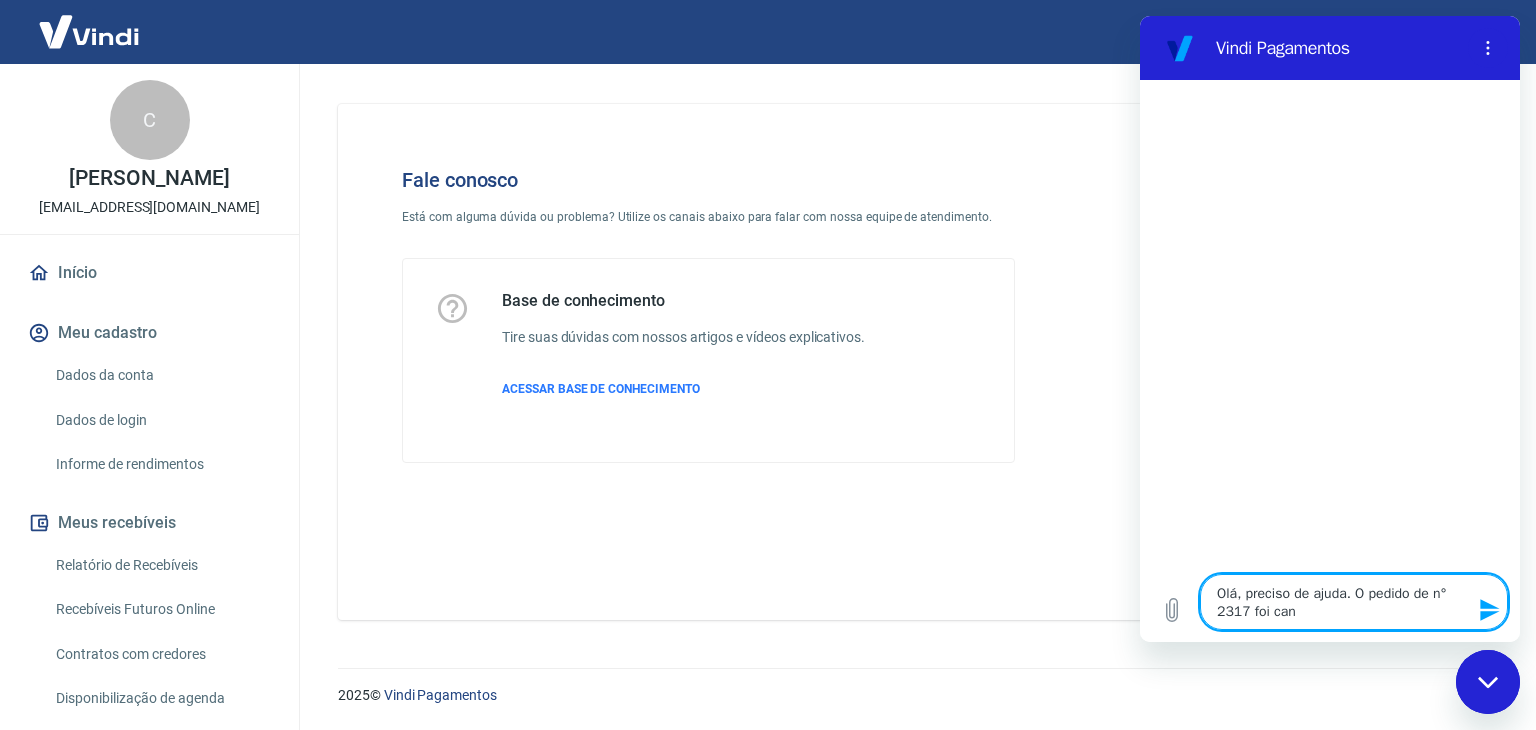type on "Olá, preciso de ajuda. O pedido de n° 2317 foi cane" 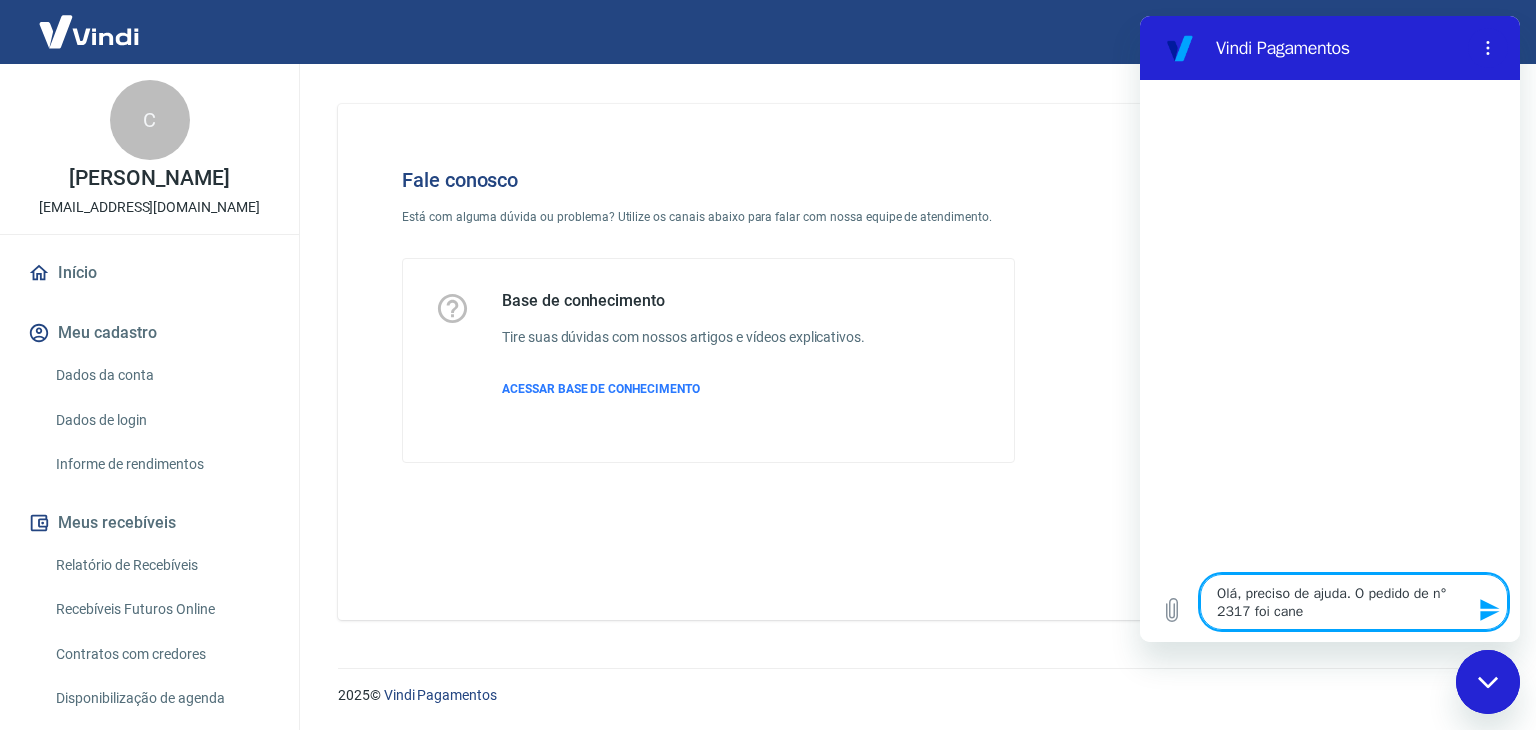 type on "Olá, preciso de ajuda. O pedido de n° 2317 foi can" 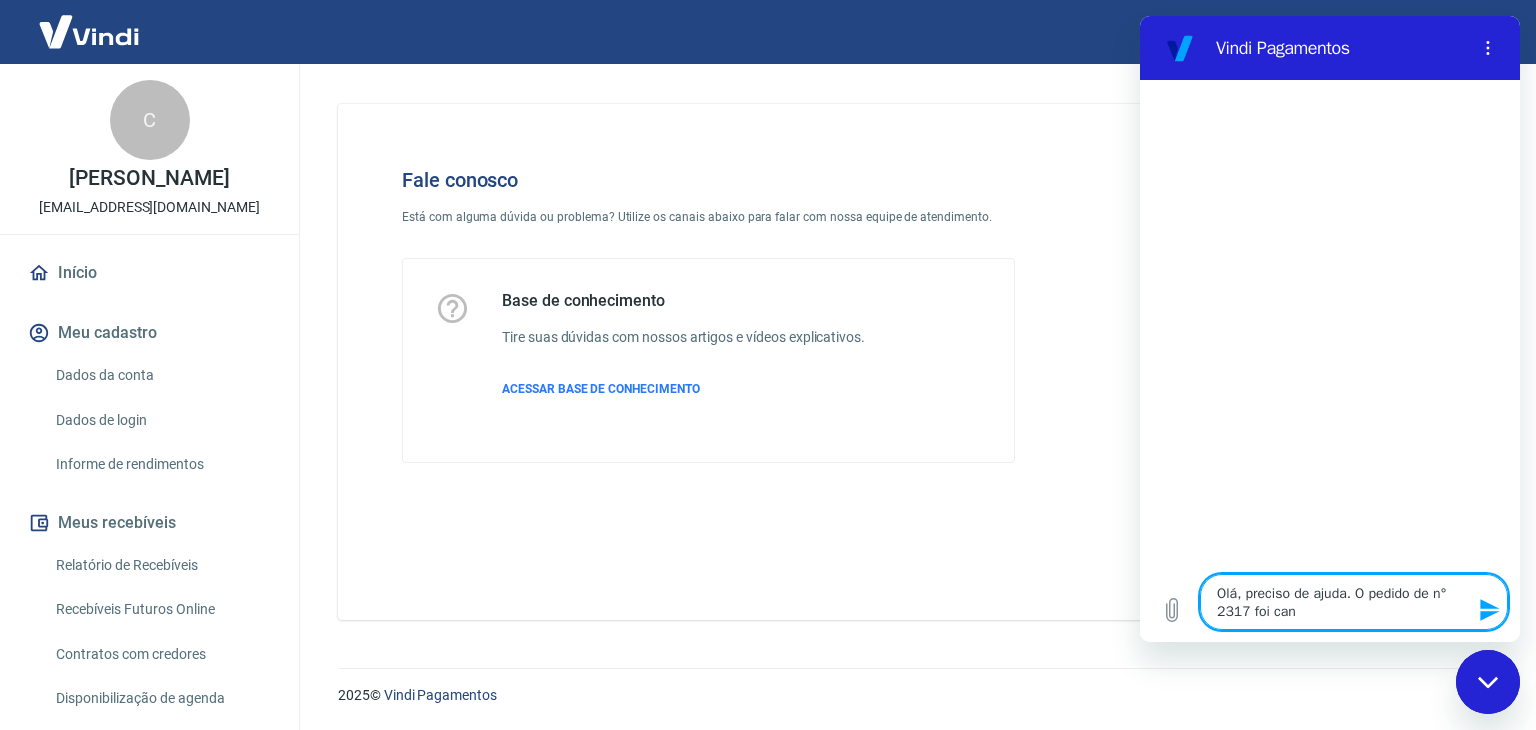 type on "Olá, preciso de ajuda. O pedido de n° 2317 foi canc" 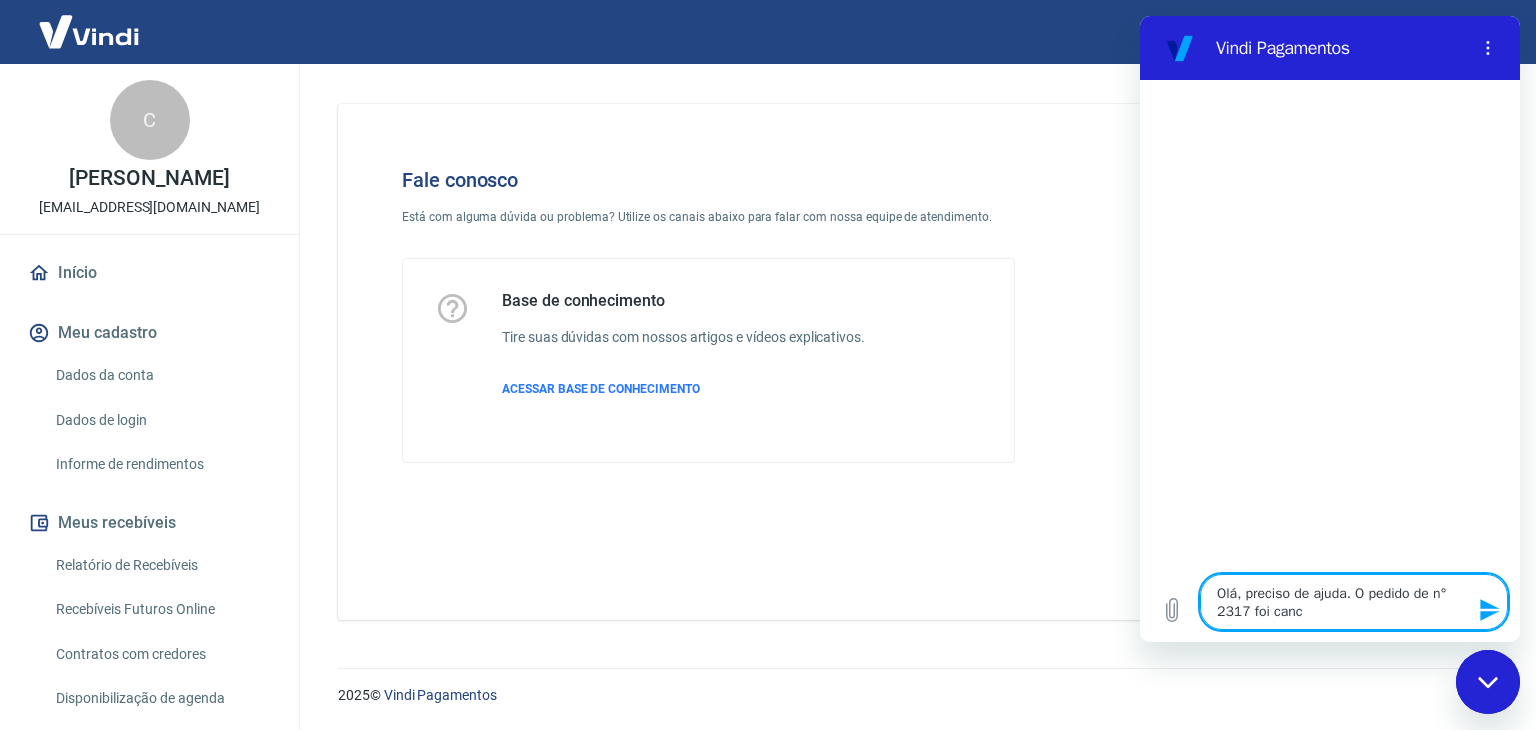 type on "Olá, preciso de ajuda. O pedido de n° 2317 foi cance" 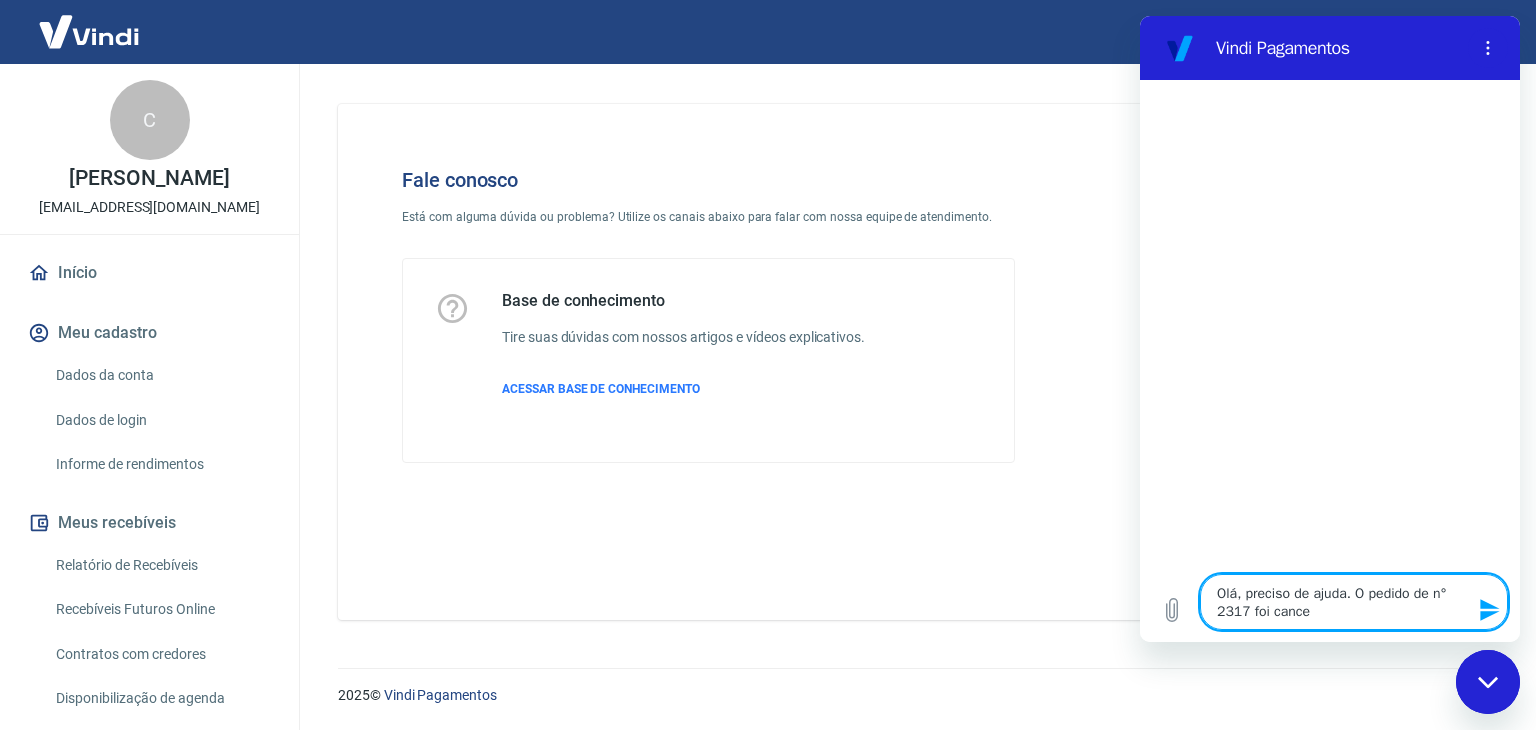 type on "Olá, preciso de ajuda. O pedido de n° 2317 foi cancel" 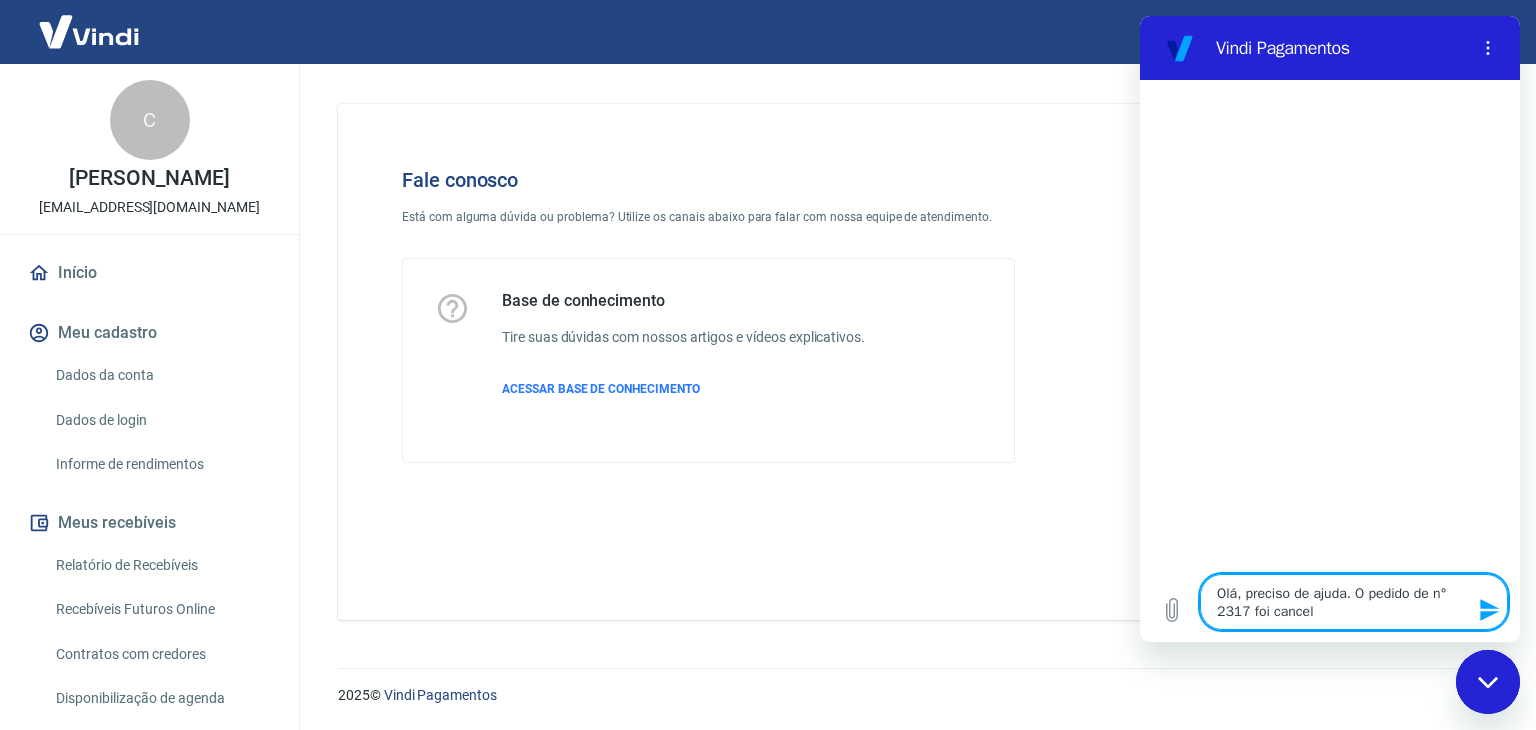 type on "Olá, preciso de ajuda. O pedido de n° 2317 foi cancela" 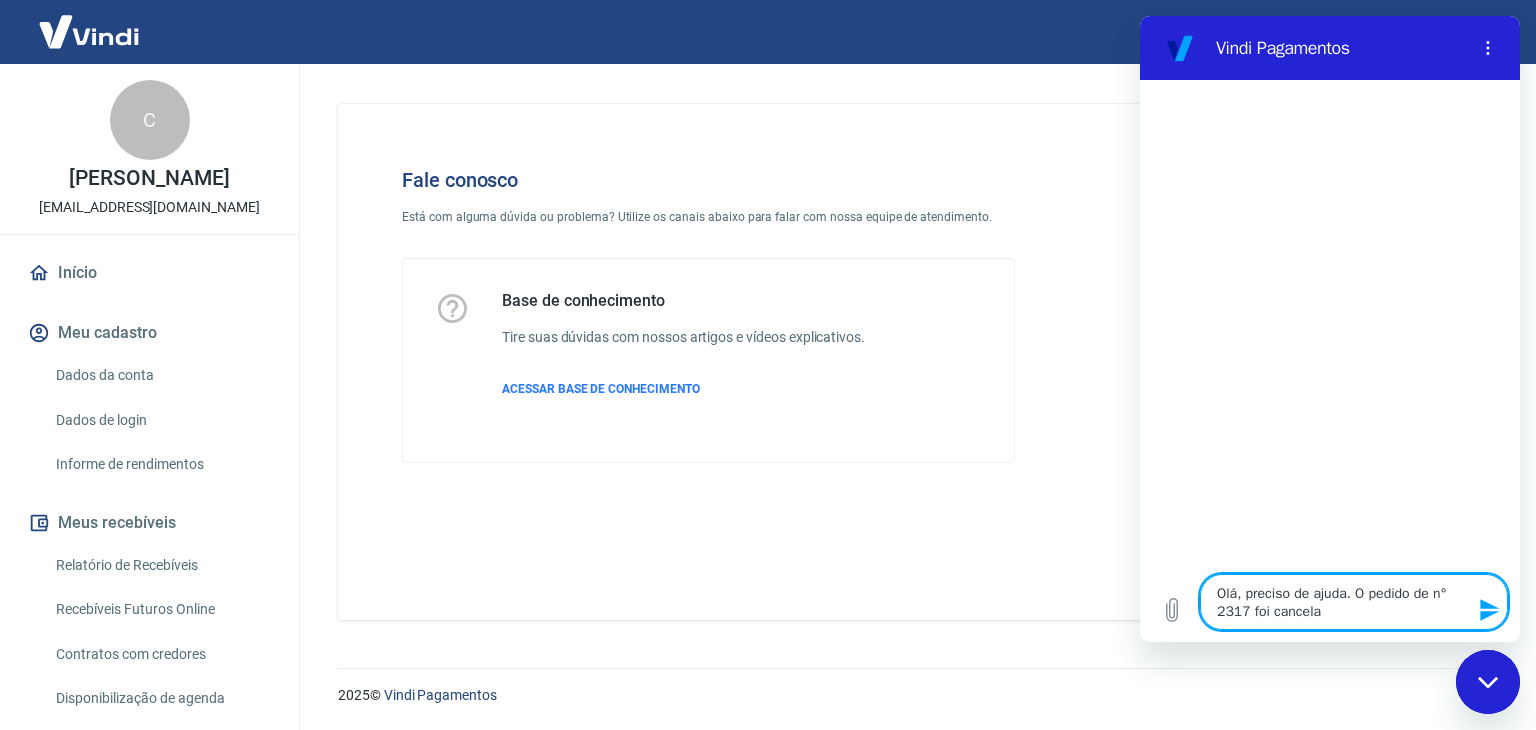 type on "Olá, preciso de ajuda. O pedido de n° 2317 foi cancelad" 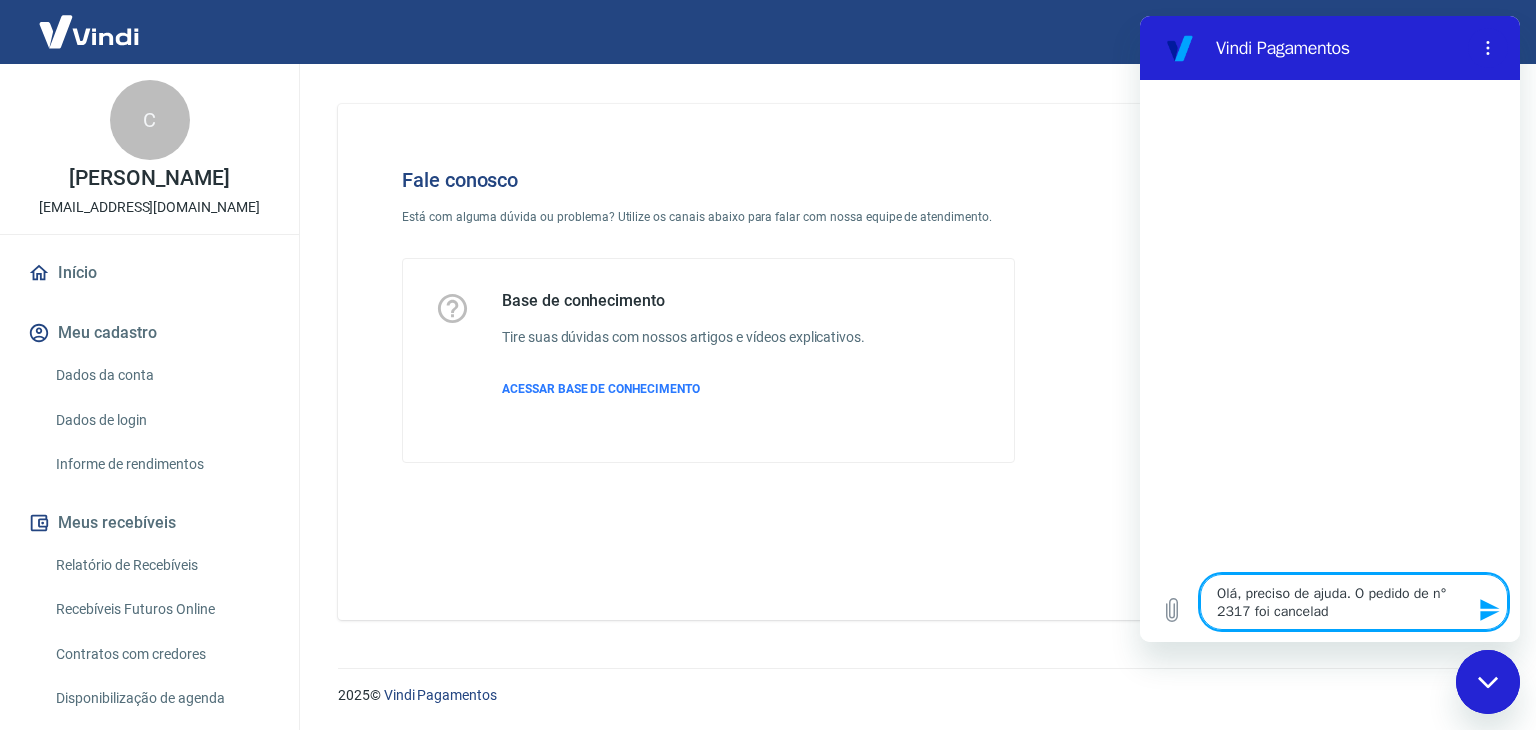 type on "x" 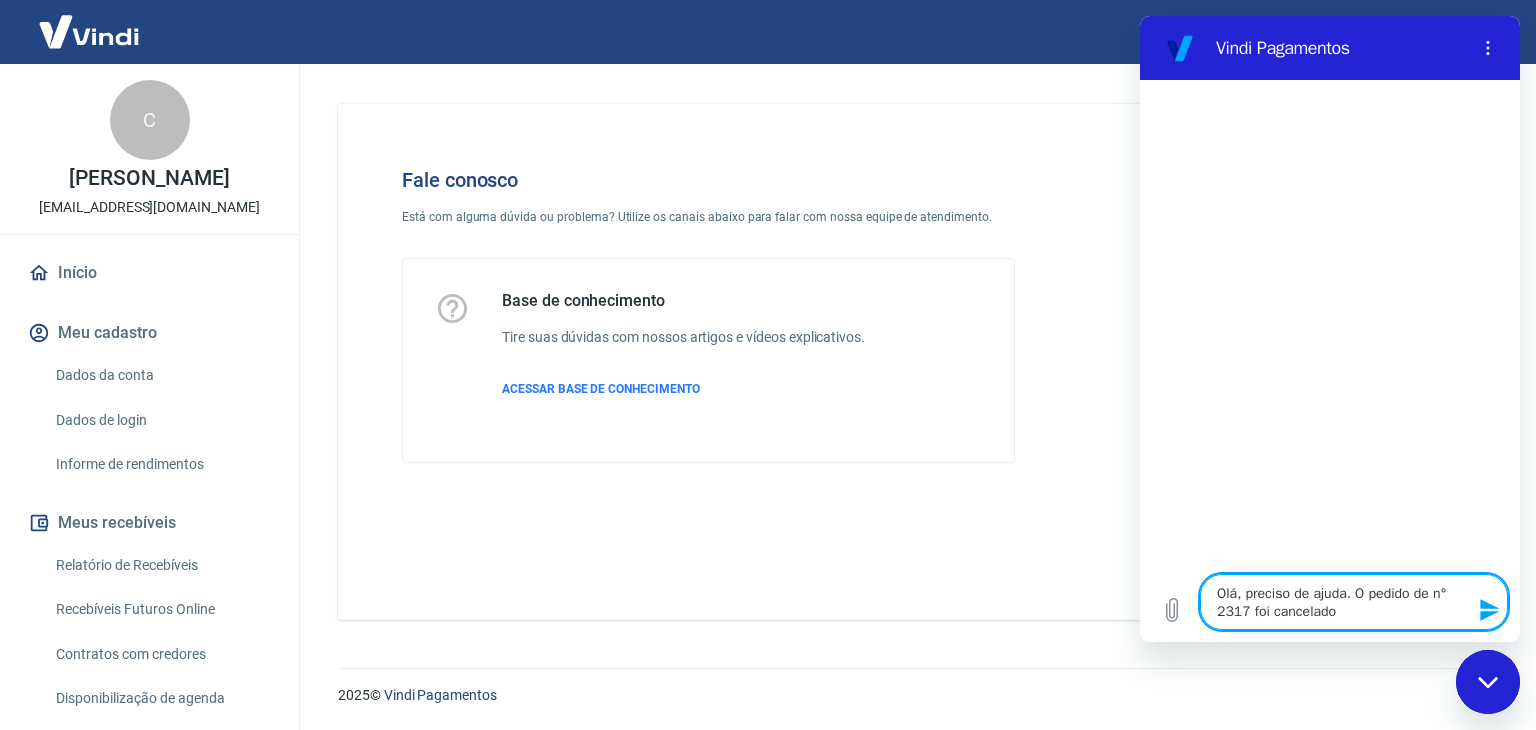 type on "Olá, preciso de ajuda. O pedido de n° 2317 foi cancelado" 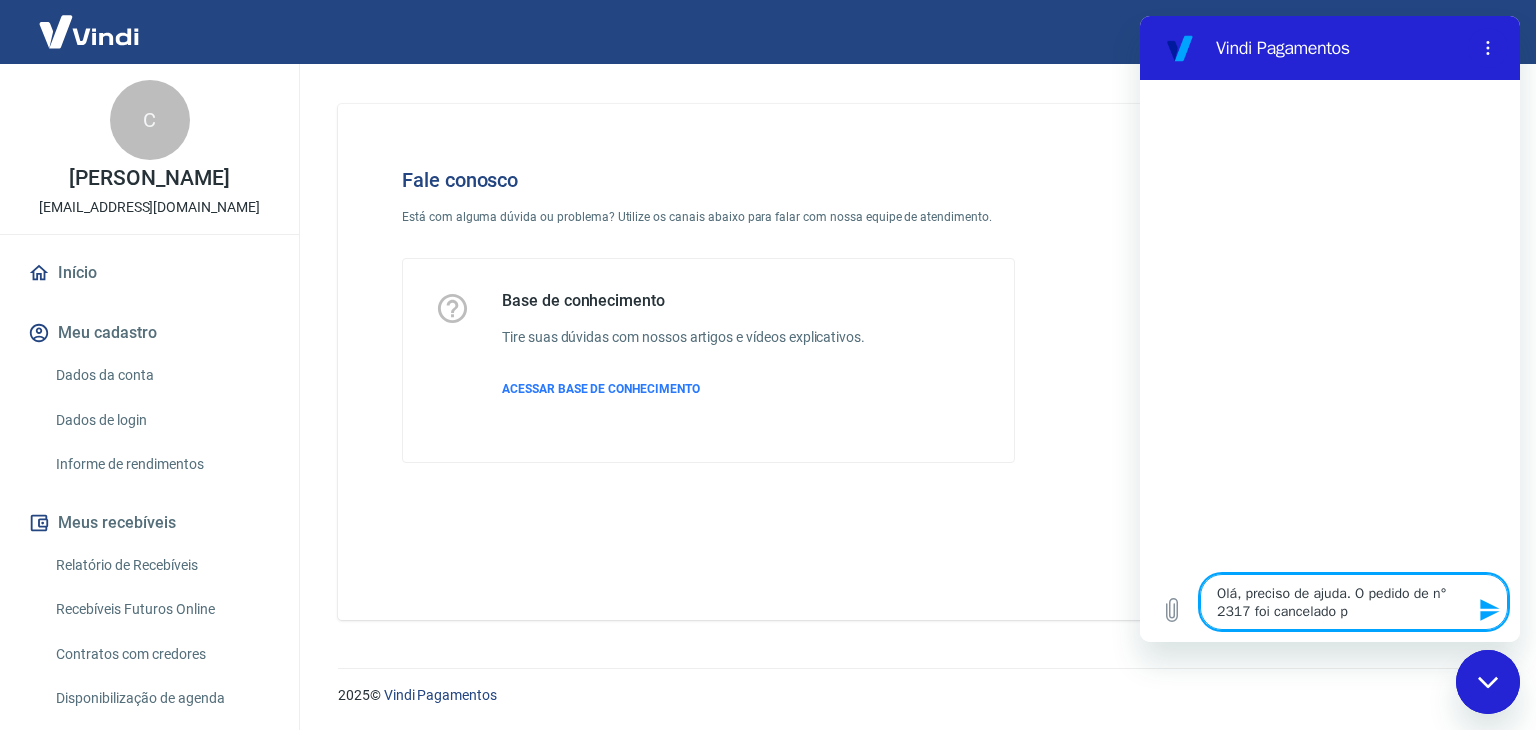 type on "x" 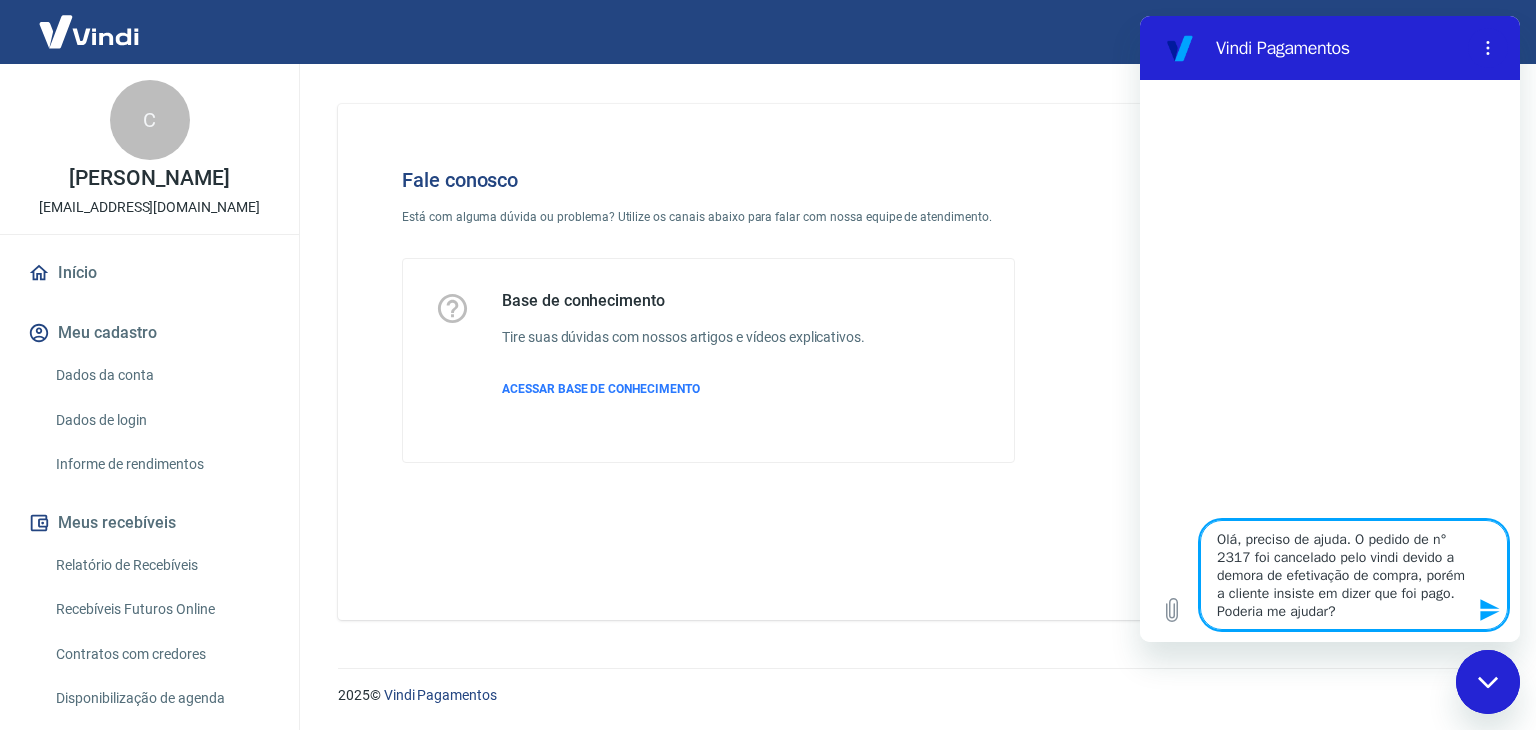 drag, startPoint x: 1388, startPoint y: 612, endPoint x: 1195, endPoint y: 522, distance: 212.95305 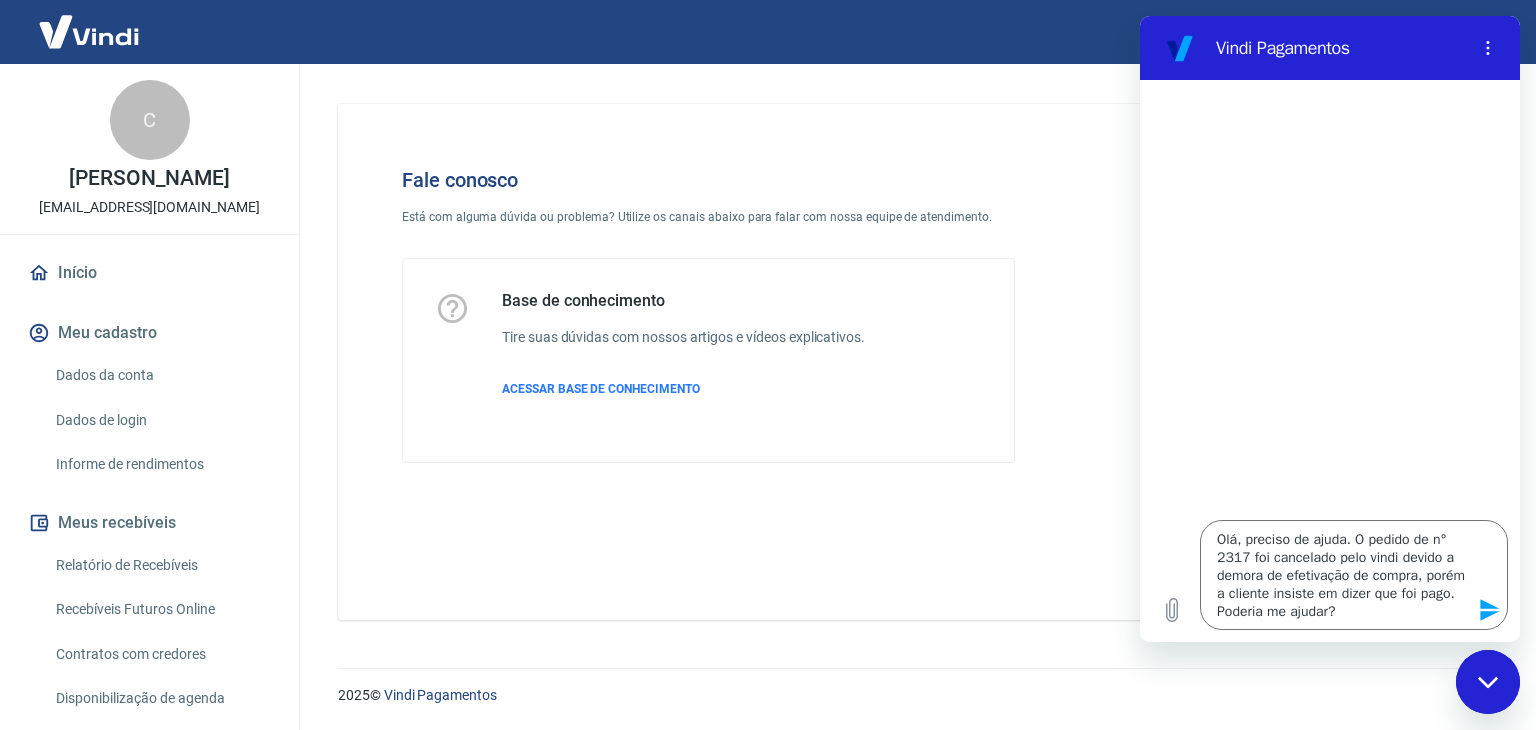 click 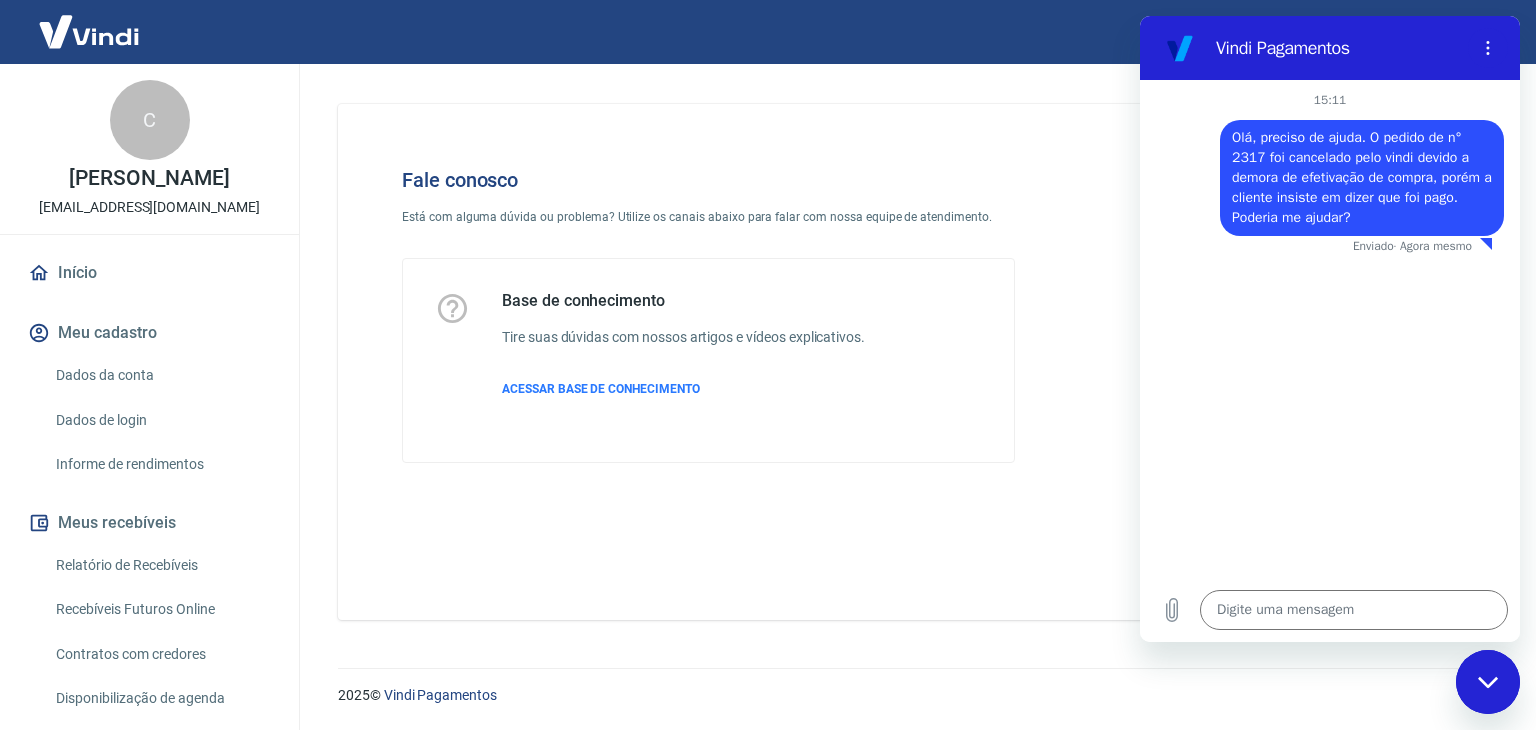 click at bounding box center [89, 31] 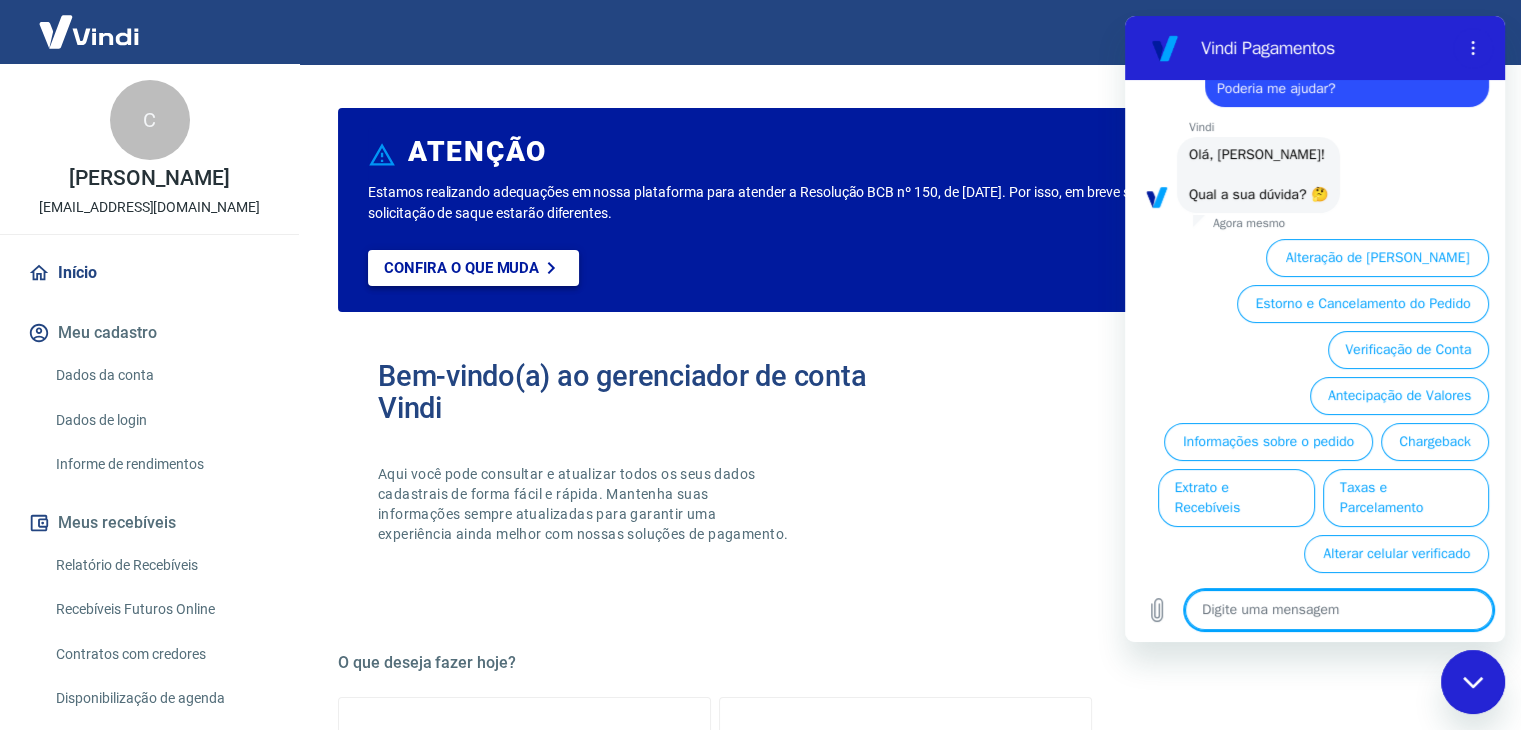 scroll, scrollTop: 152, scrollLeft: 0, axis: vertical 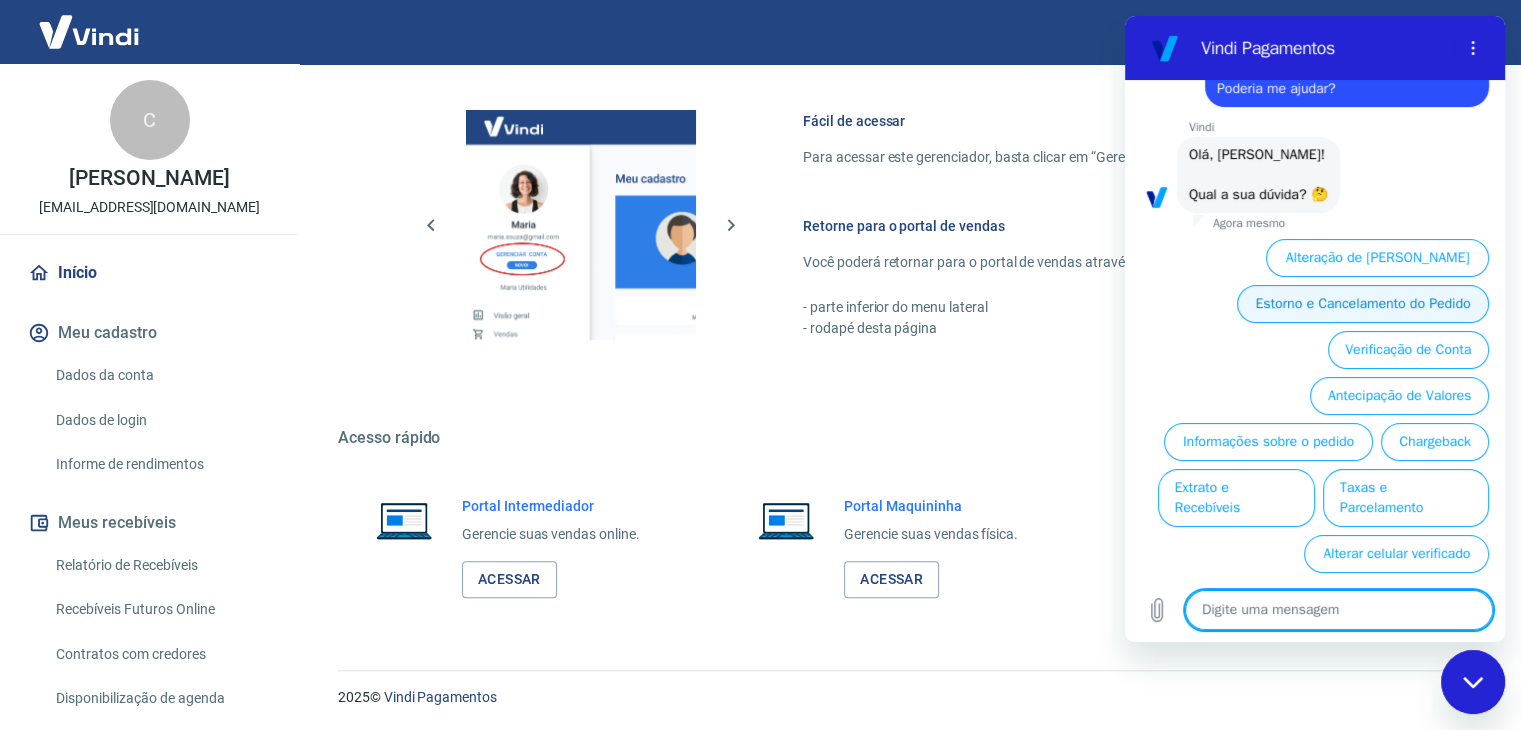 click on "Estorno e Cancelamento do Pedido" at bounding box center (1363, 304) 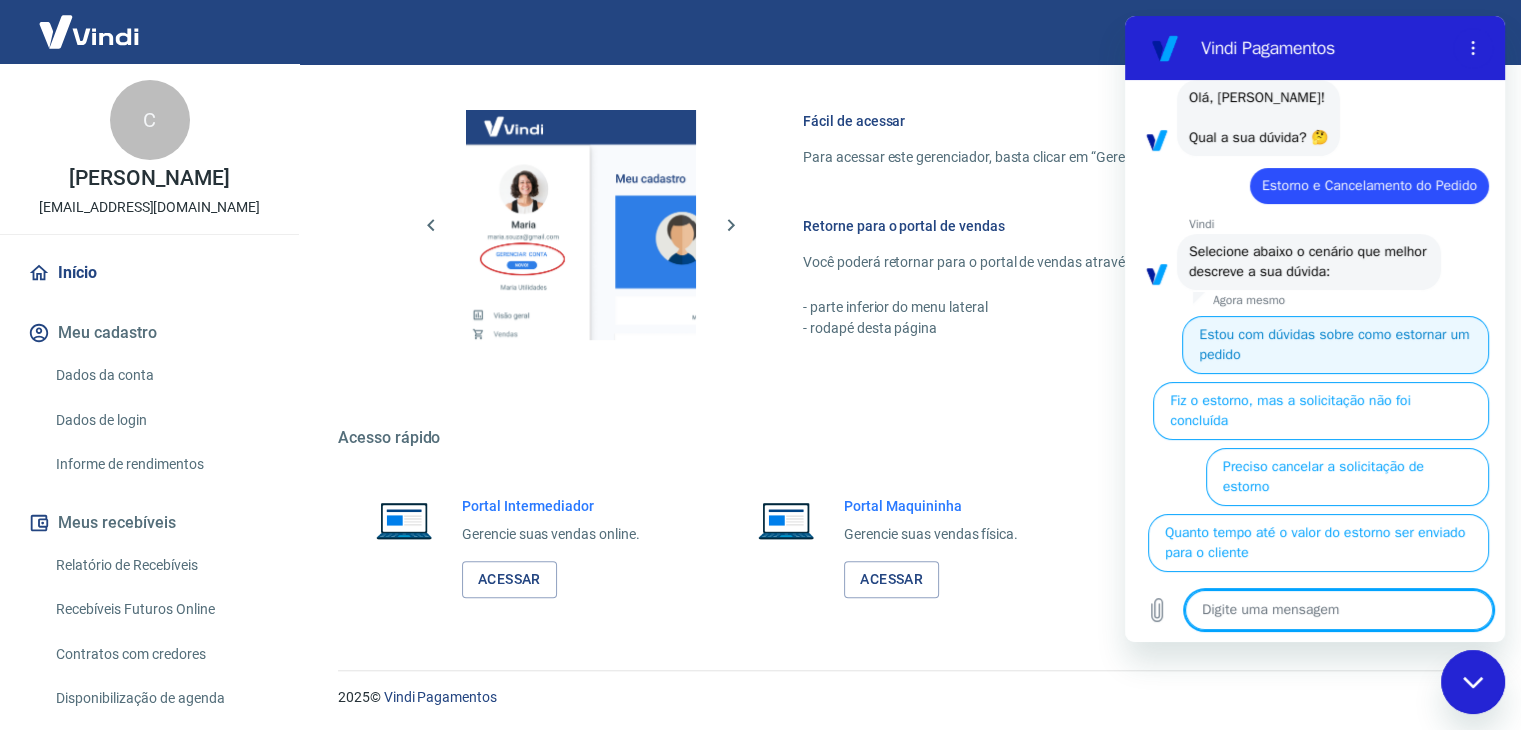 scroll, scrollTop: 0, scrollLeft: 0, axis: both 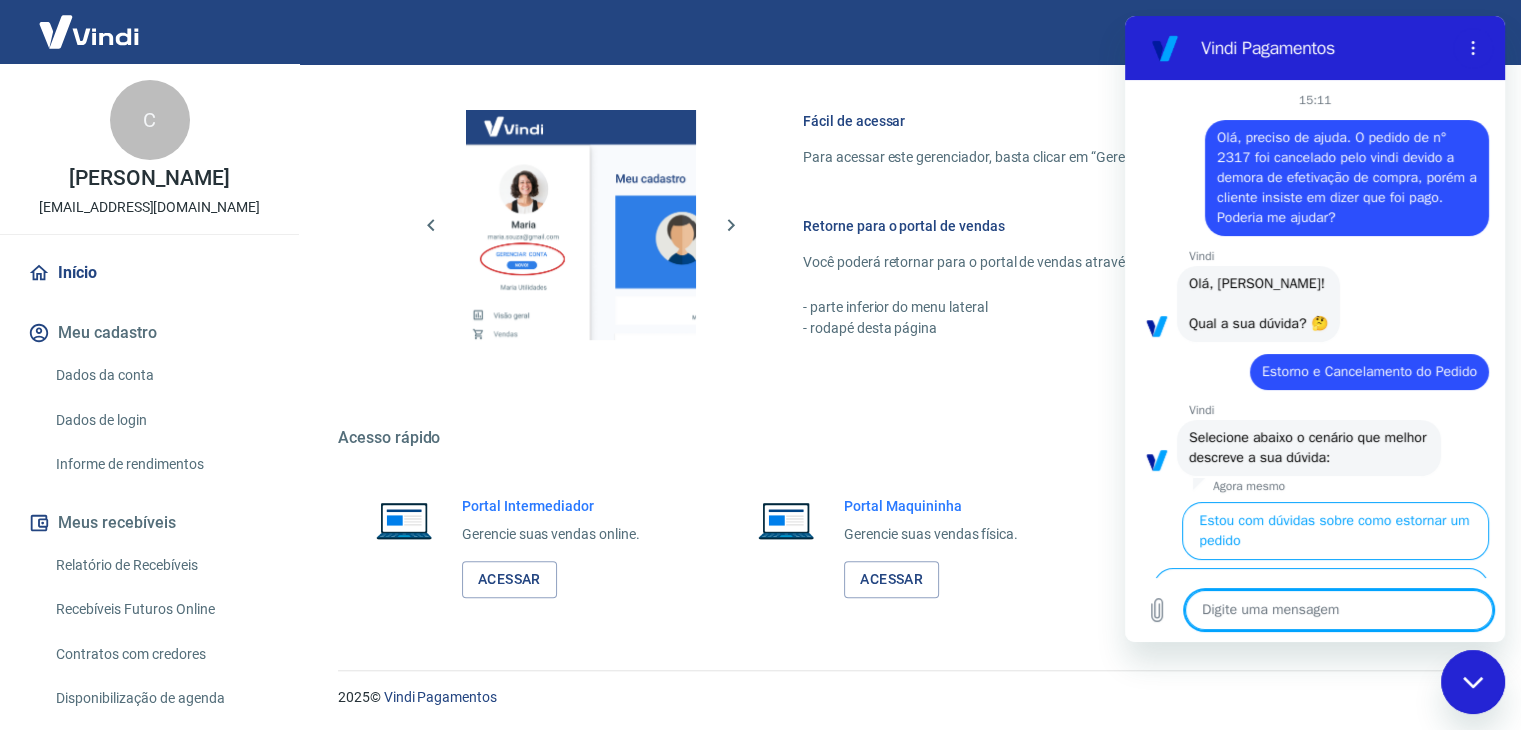 paste on "Olá, preciso de ajuda. O pedido de n° 2317 foi cancelado pelo vindi devido a demora de efetivação de compra, porém a cliente insiste em dizer que foi pago. Poderia me ajudar?" 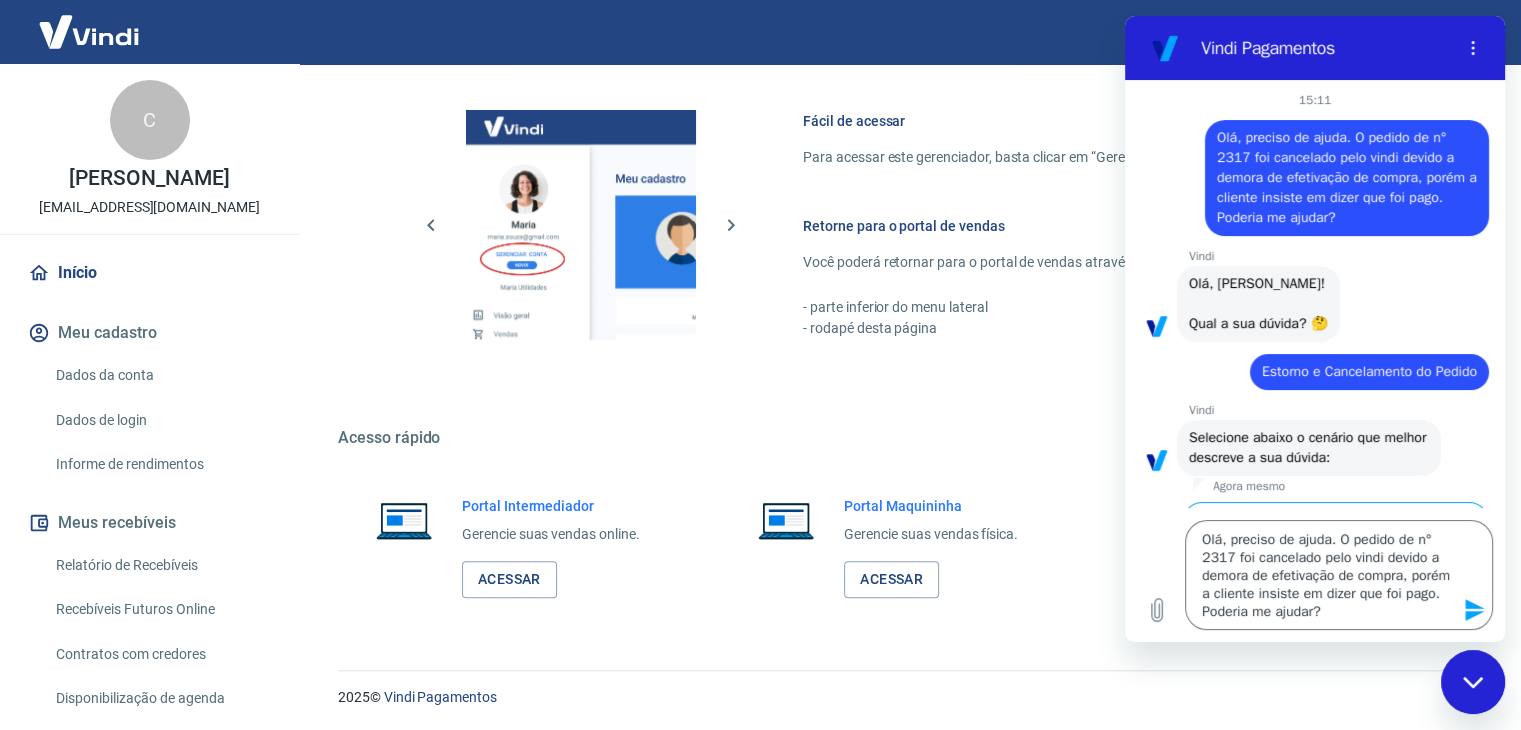 click 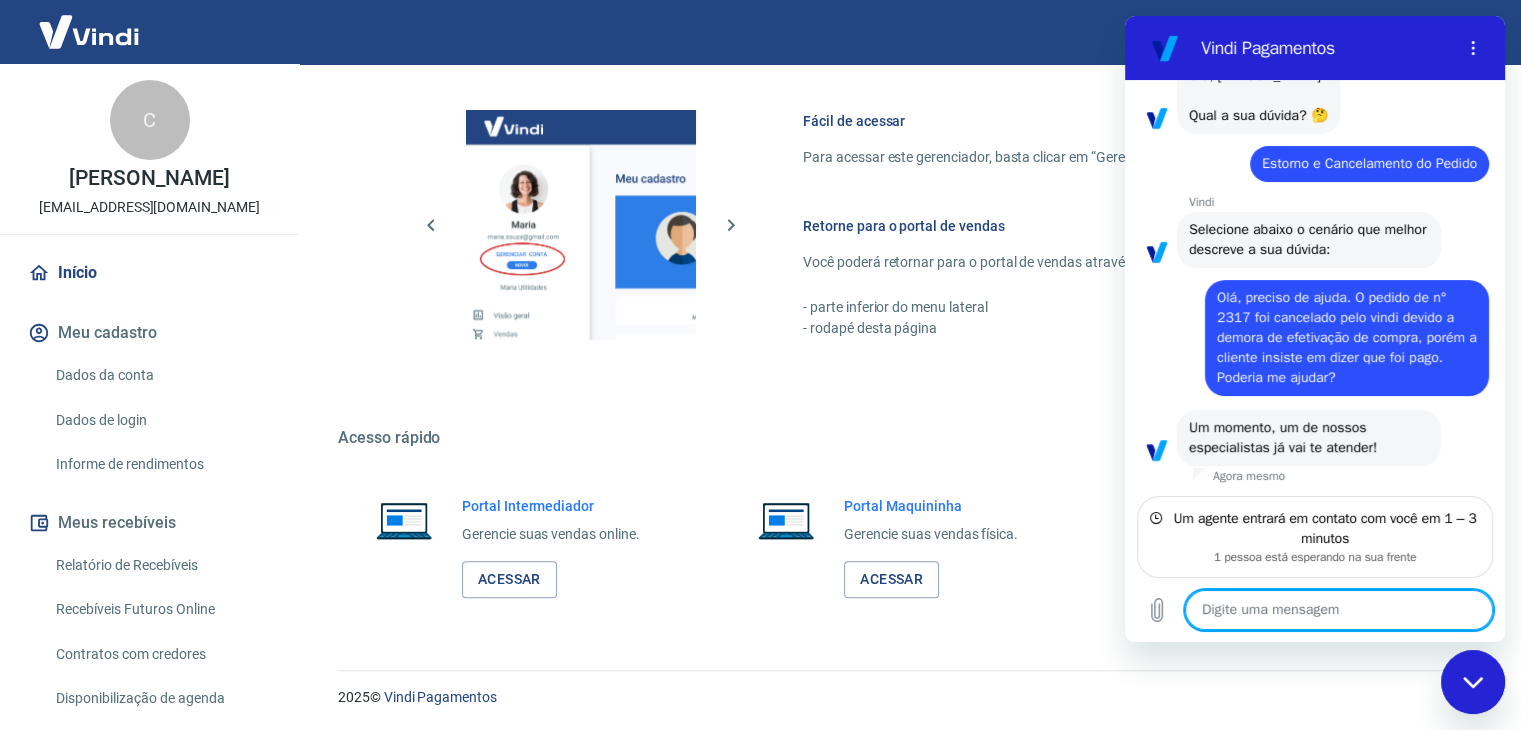 scroll, scrollTop: 188, scrollLeft: 0, axis: vertical 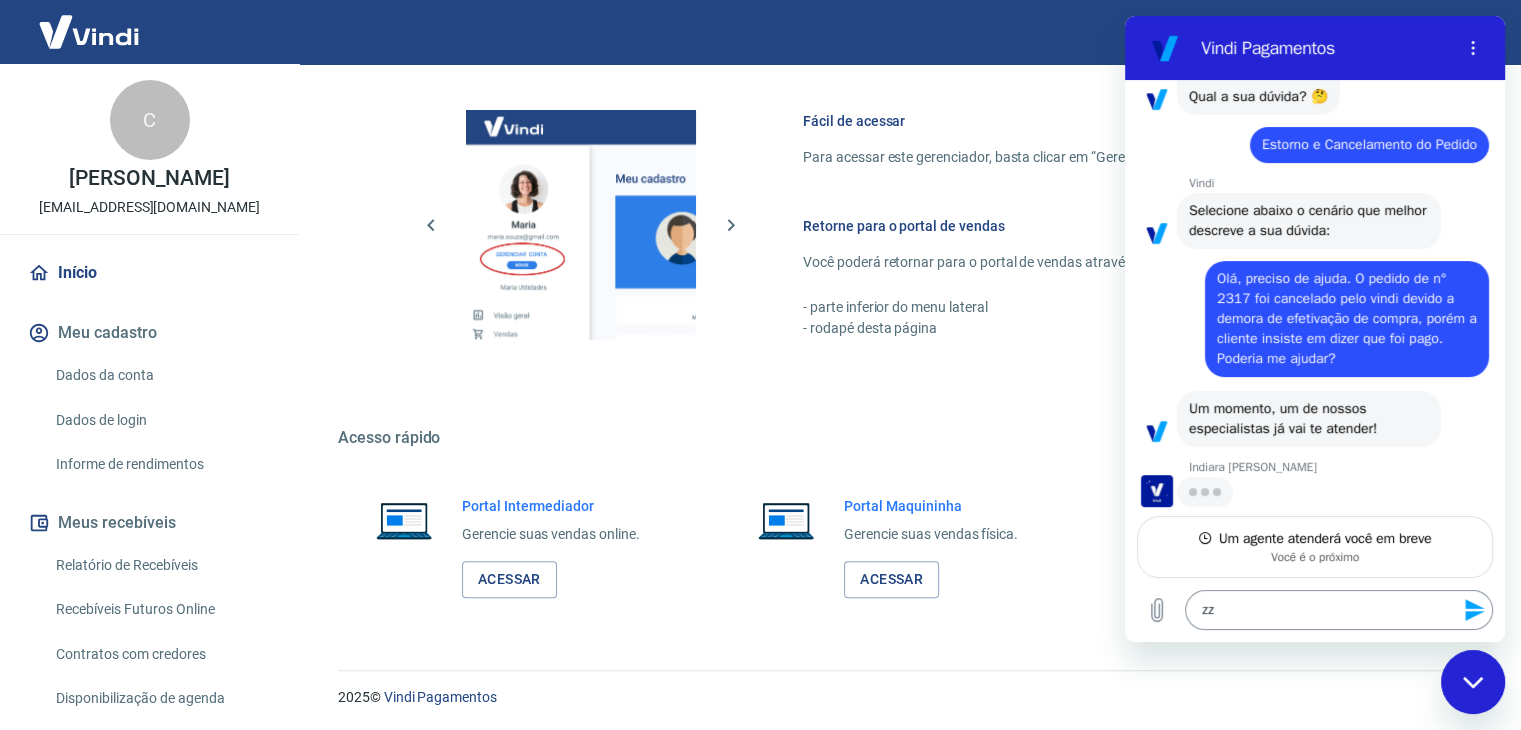 click on "zz" at bounding box center [1339, 610] 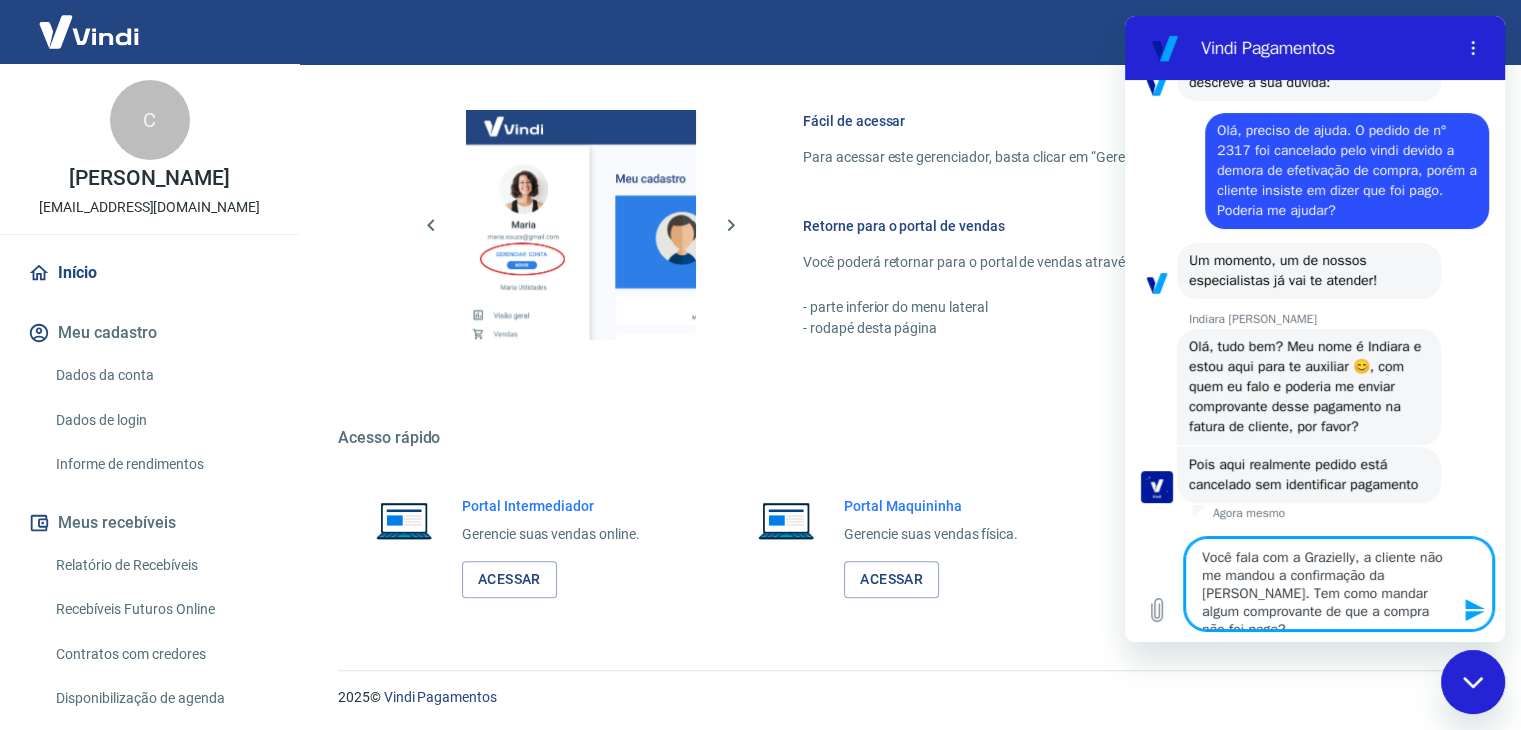 scroll, scrollTop: 415, scrollLeft: 0, axis: vertical 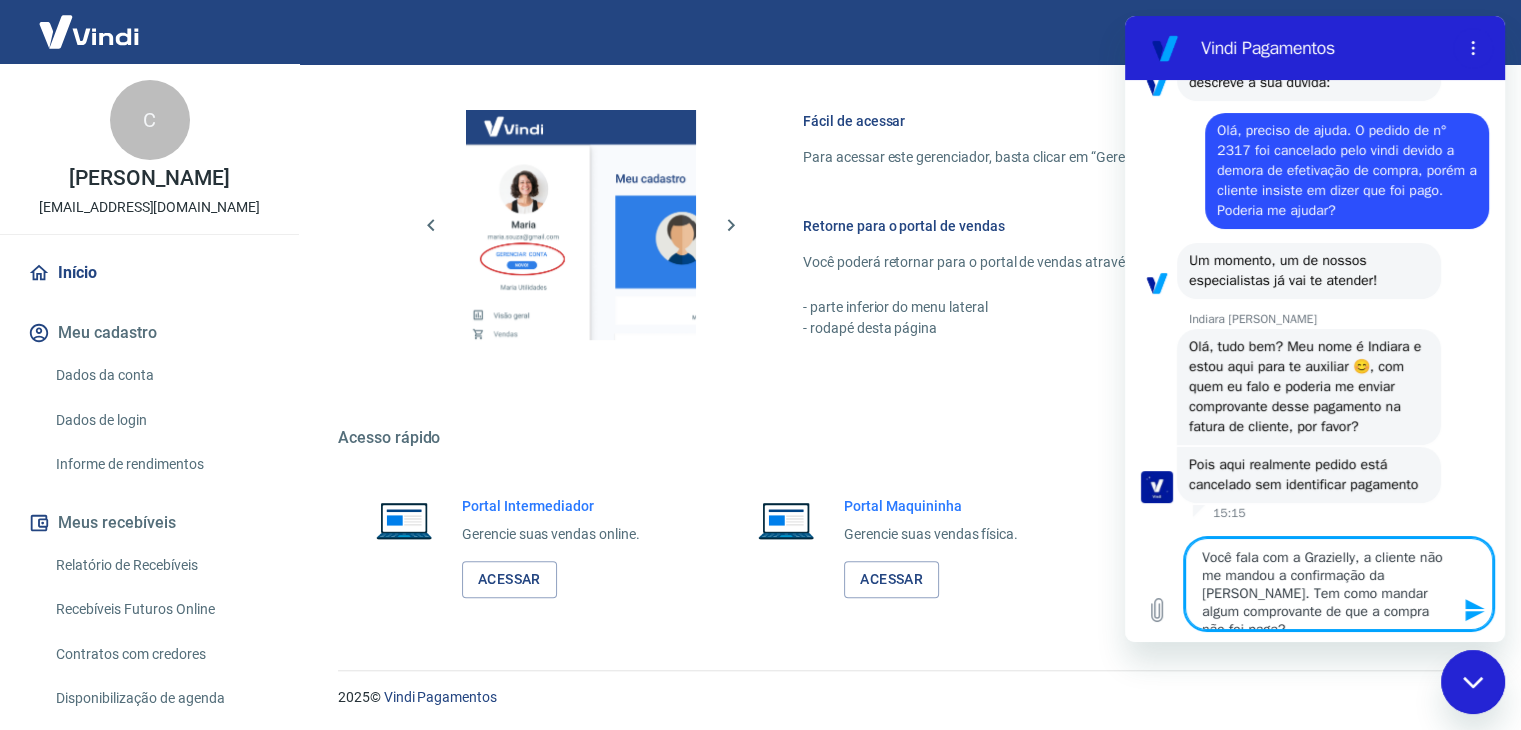 drag, startPoint x: 1280, startPoint y: 563, endPoint x: 1181, endPoint y: 554, distance: 99.40825 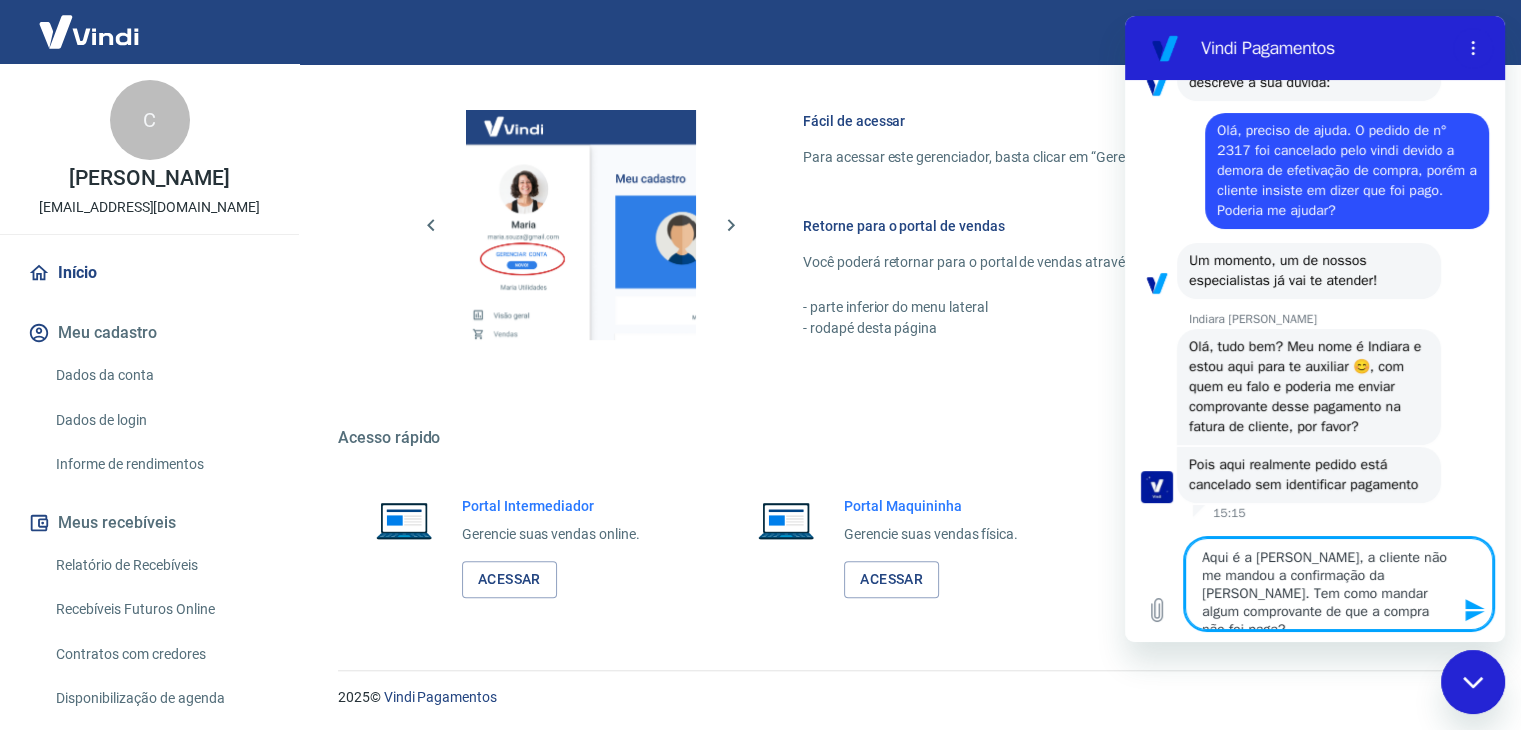 click 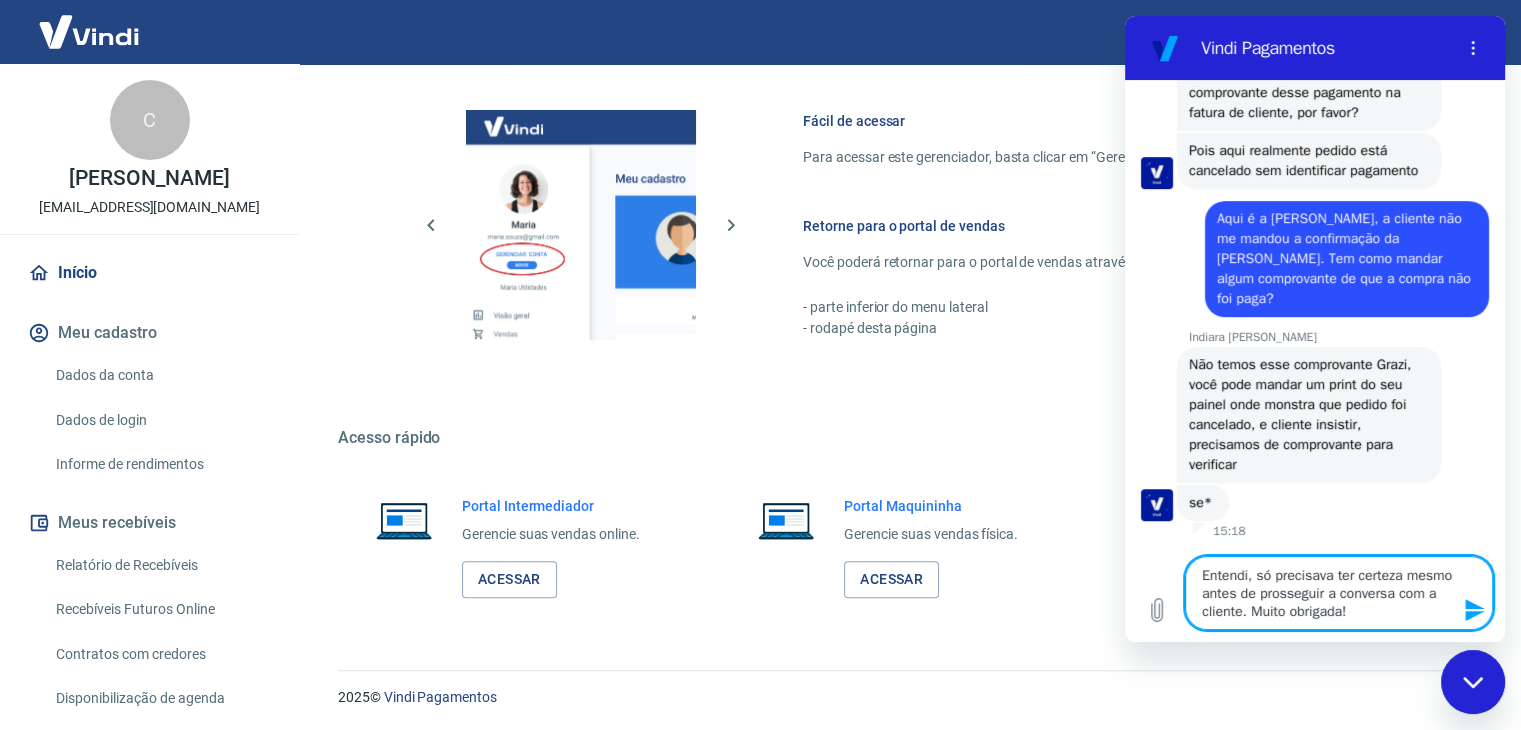 scroll, scrollTop: 608, scrollLeft: 0, axis: vertical 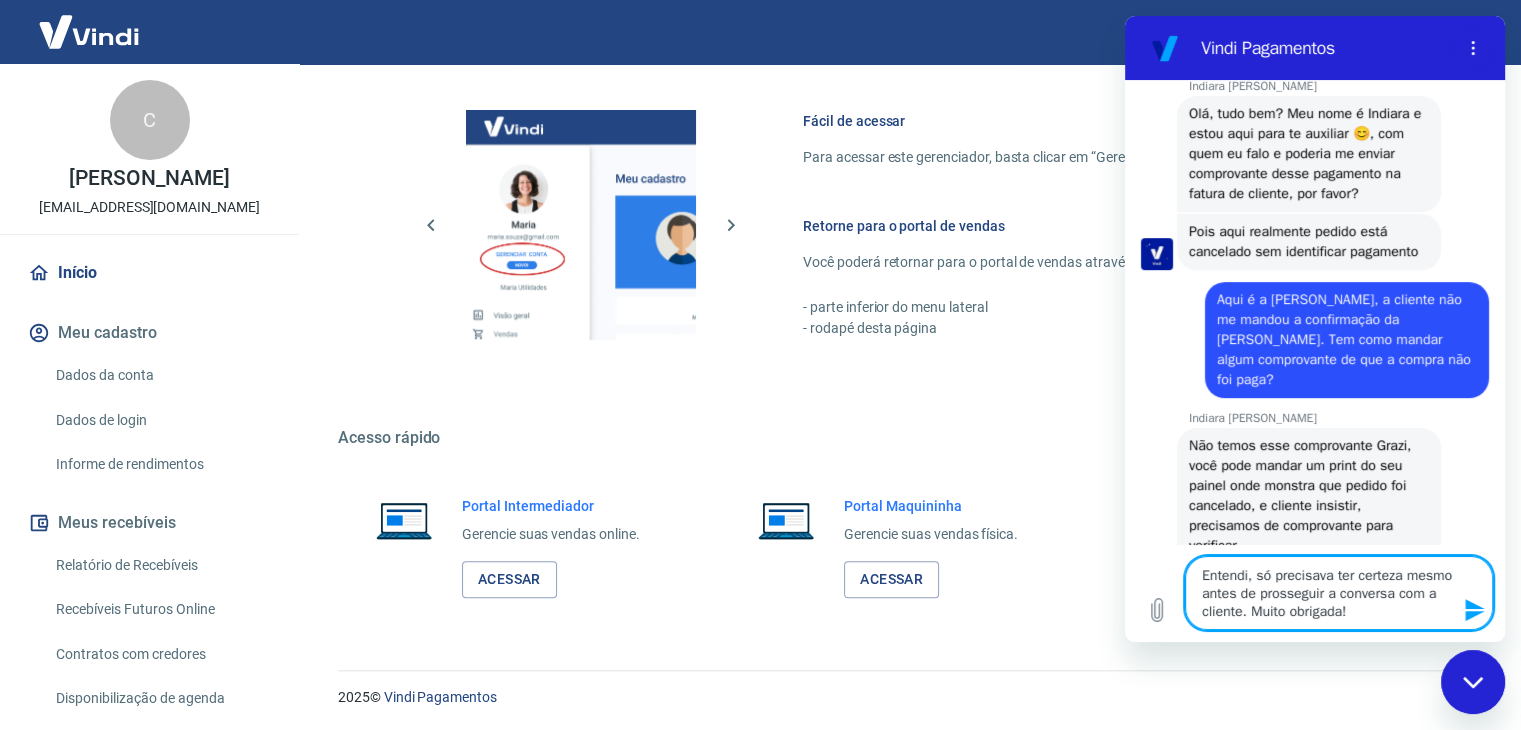 click on "Entendi, só precisava ter certeza mesmo antes de prosseguir a conversa com a cliente. Muito obrigada!" at bounding box center (1339, 593) 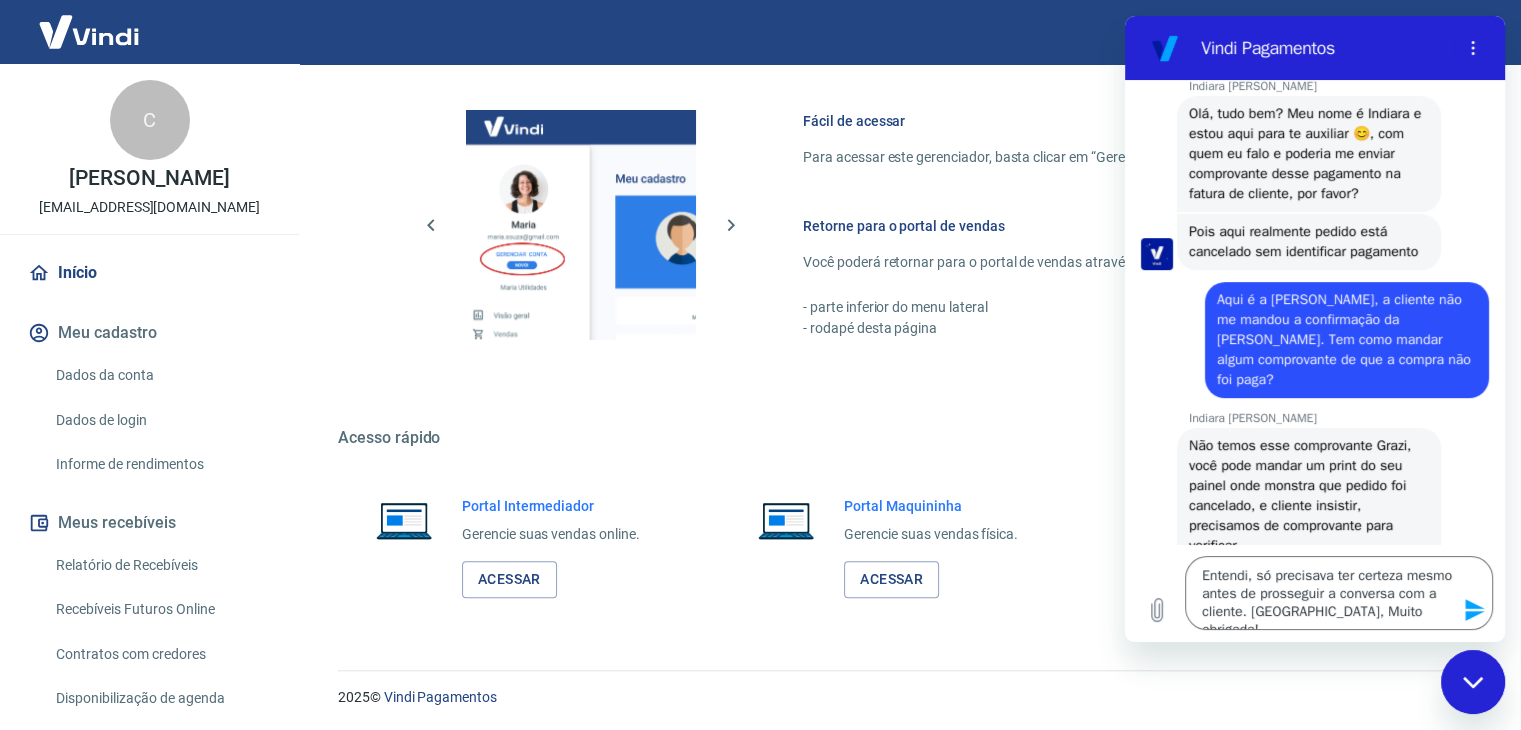 click 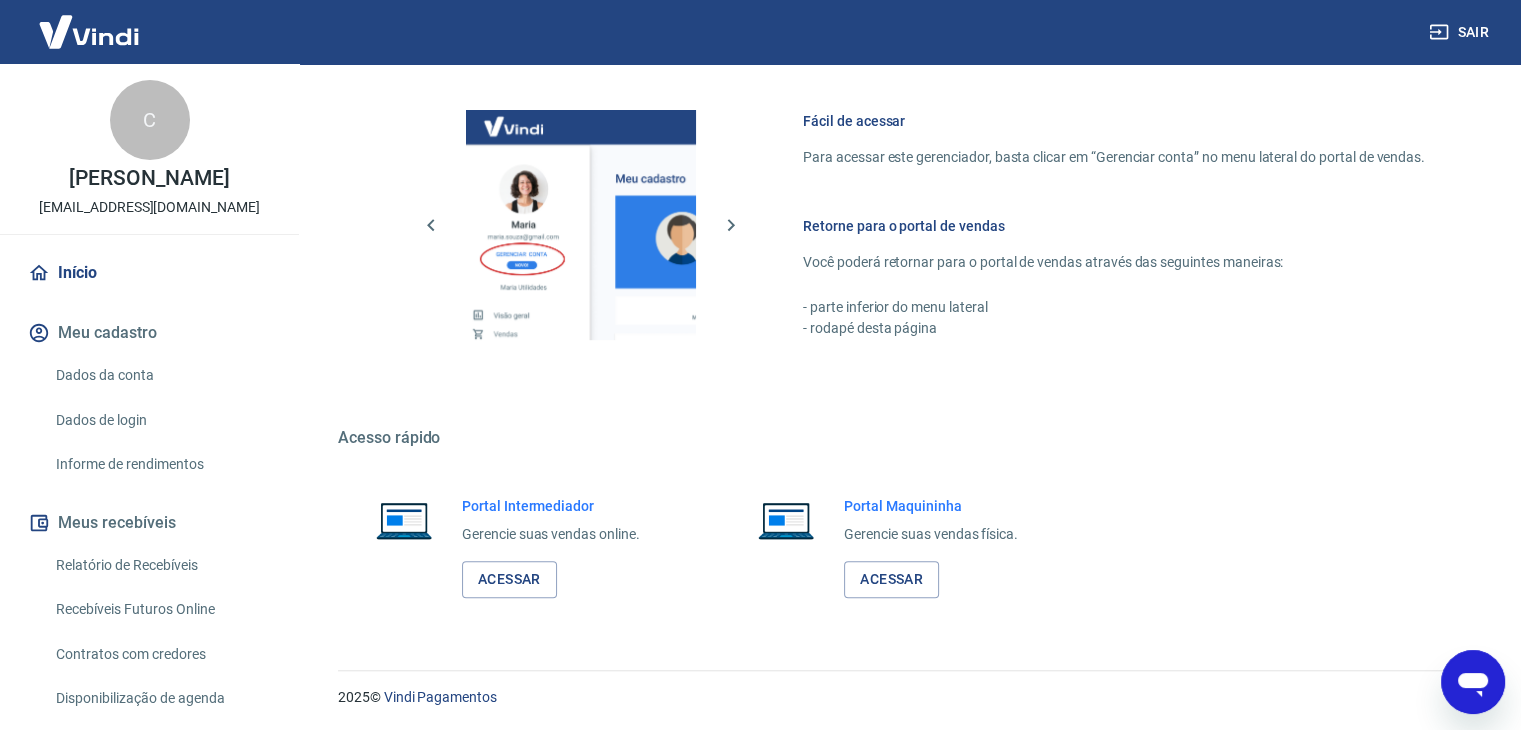 click 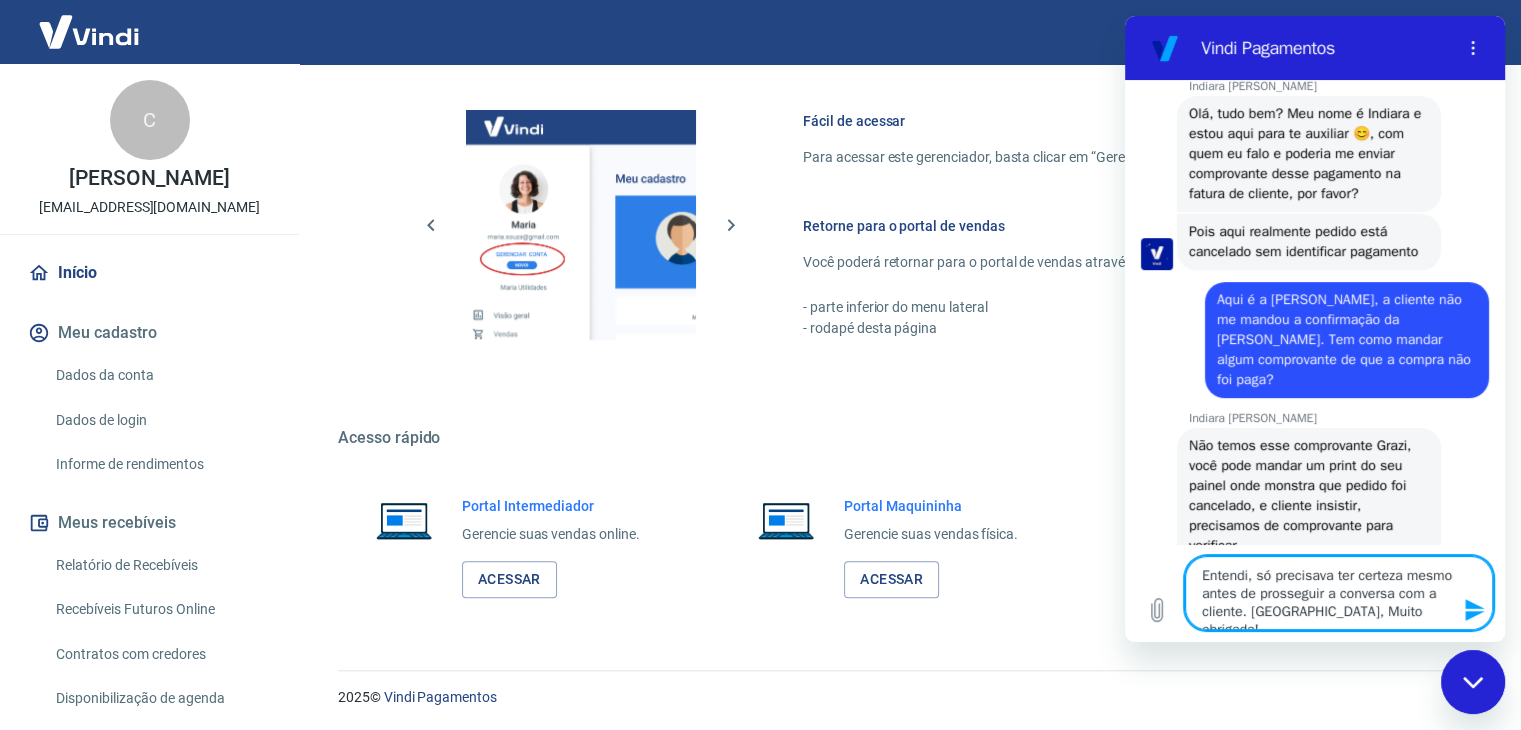click 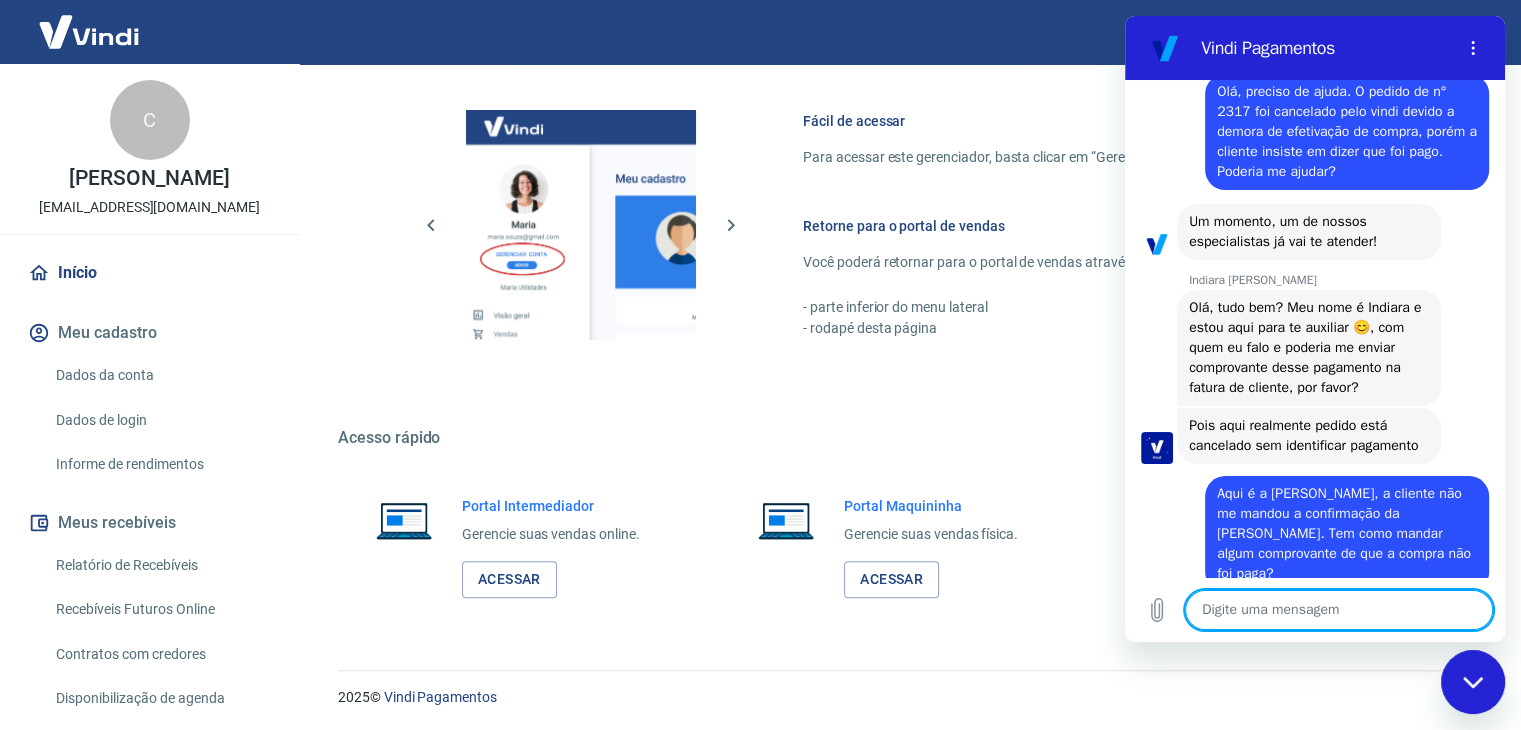 scroll, scrollTop: 463, scrollLeft: 0, axis: vertical 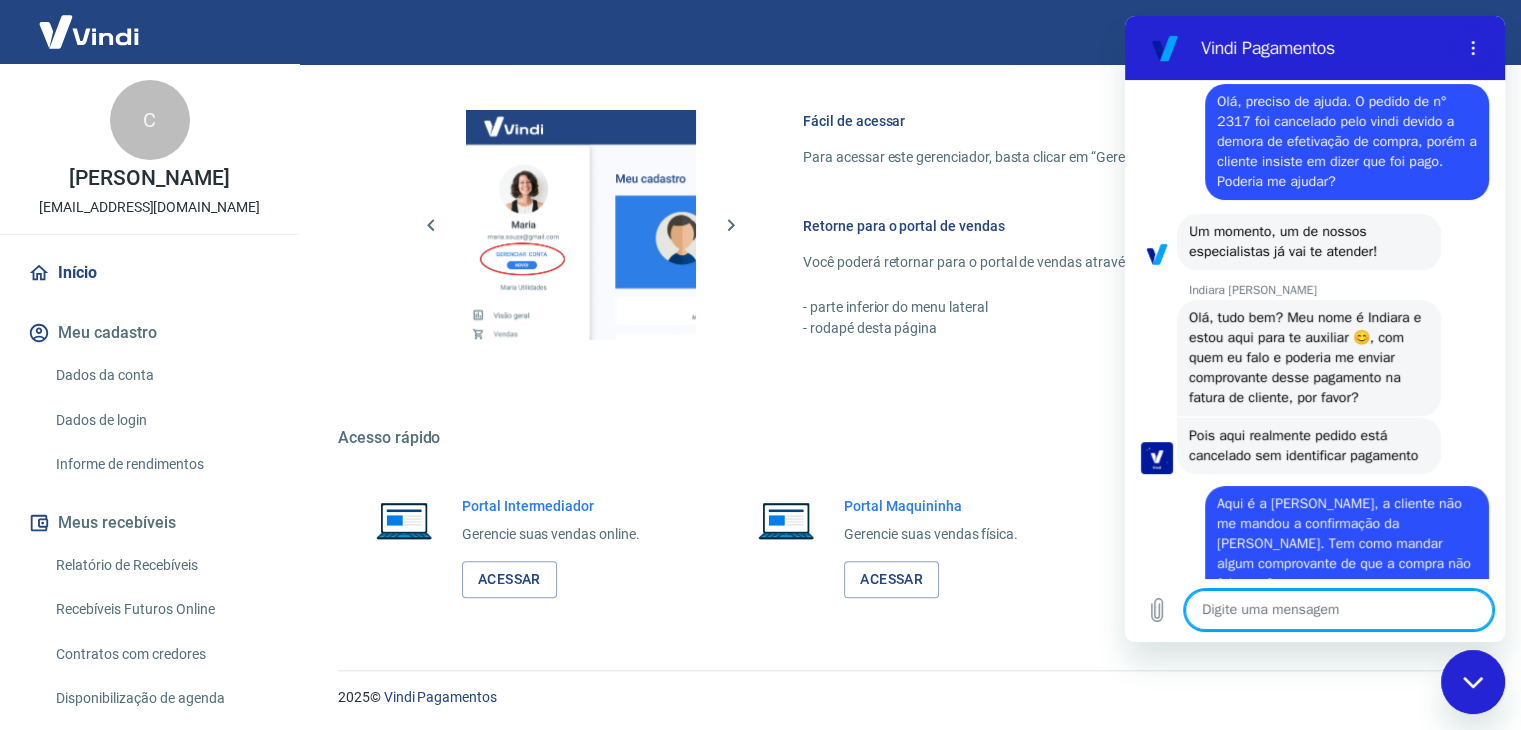 click on "diz:  [PERSON_NAME], preciso de ajuda. O pedido de n° 2317 foi cancelado pelo vindi devido a demora de efetivação de compra, porém a cliente insiste em dizer que foi pago. Poderia me ajudar?" at bounding box center [1307, 136] 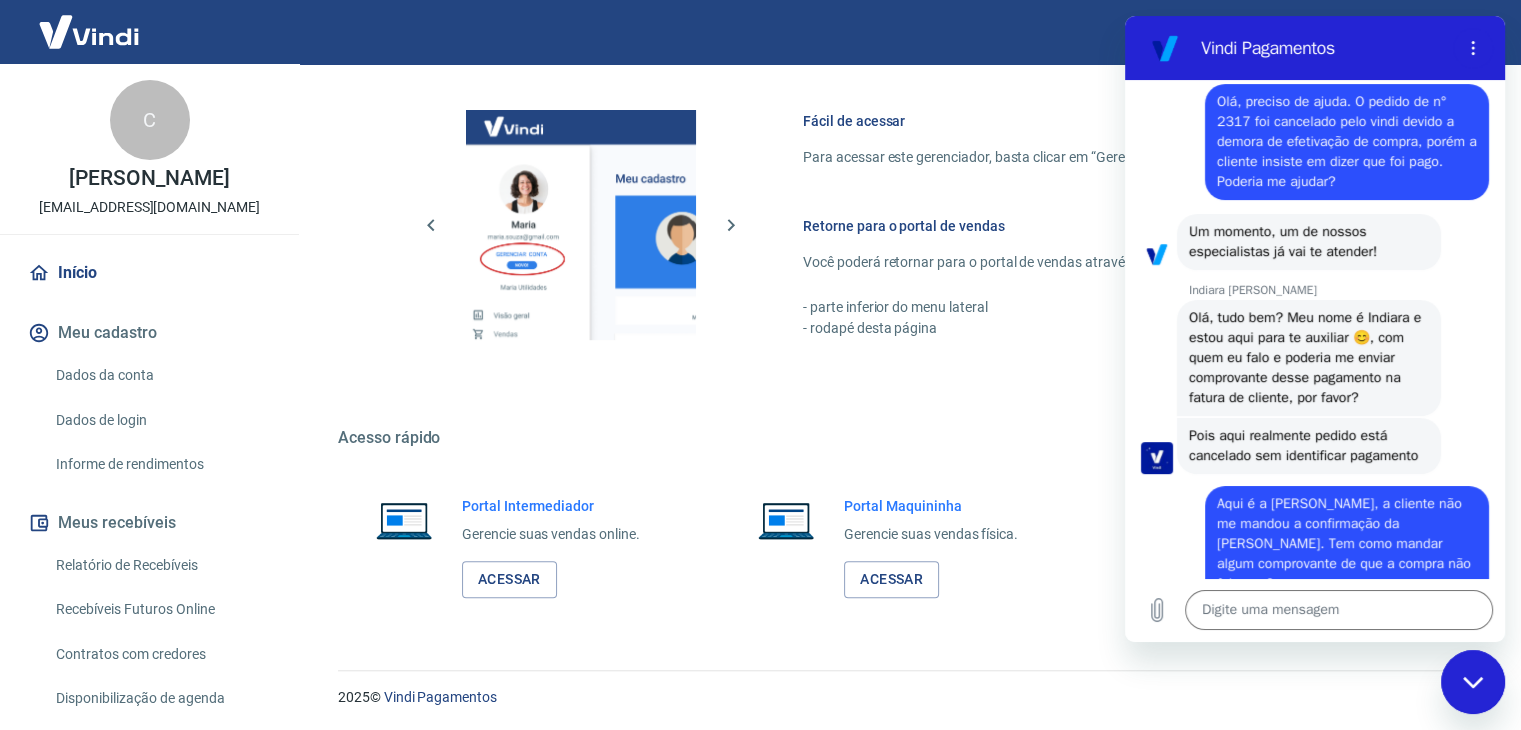 click on "Olá, preciso de ajuda. O pedido de n° 2317 foi cancelado pelo vindi devido a demora de efetivação de compra, porém a cliente insiste em dizer que foi pago. Poderia me ajudar?" at bounding box center [1349, 141] 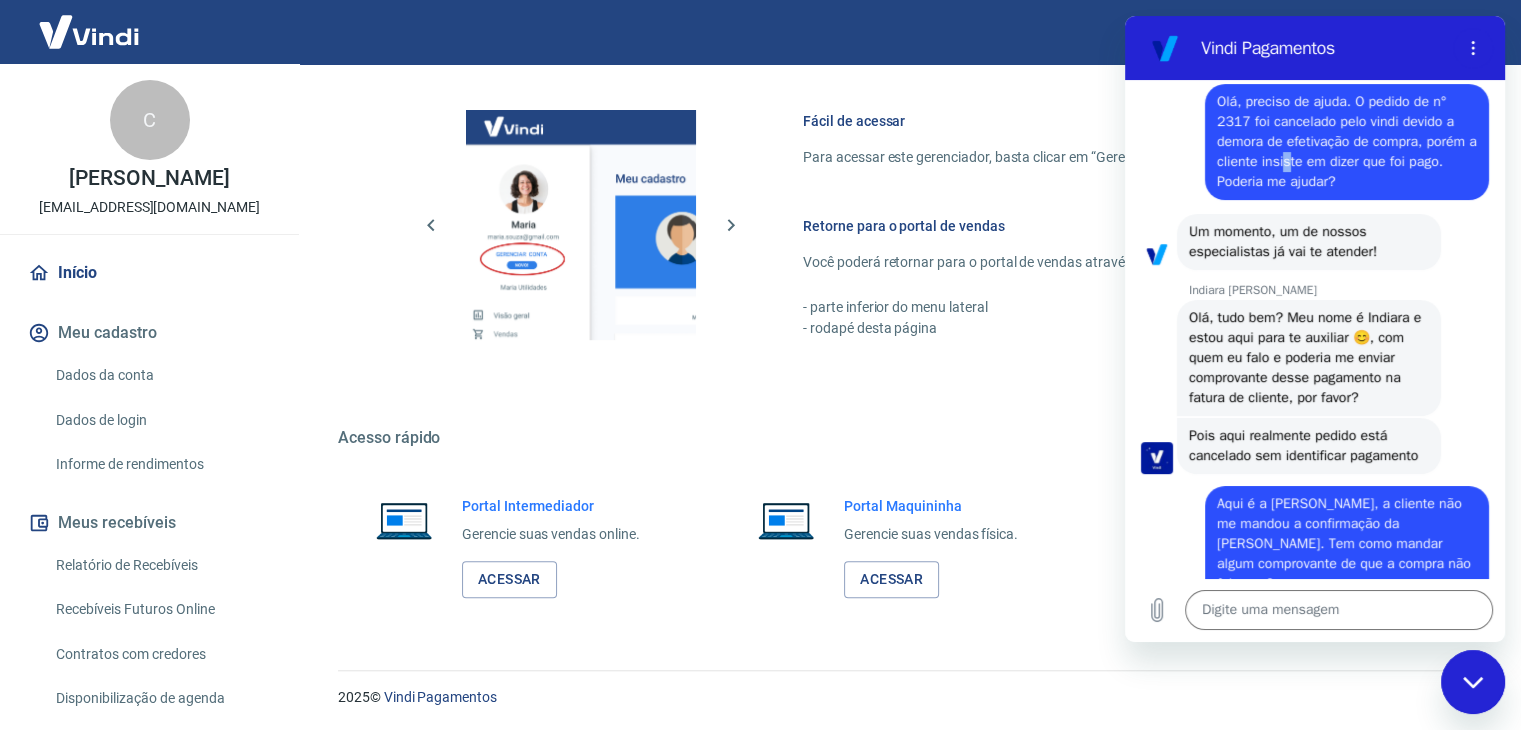 drag, startPoint x: 1340, startPoint y: 169, endPoint x: 1357, endPoint y: 173, distance: 17.464249 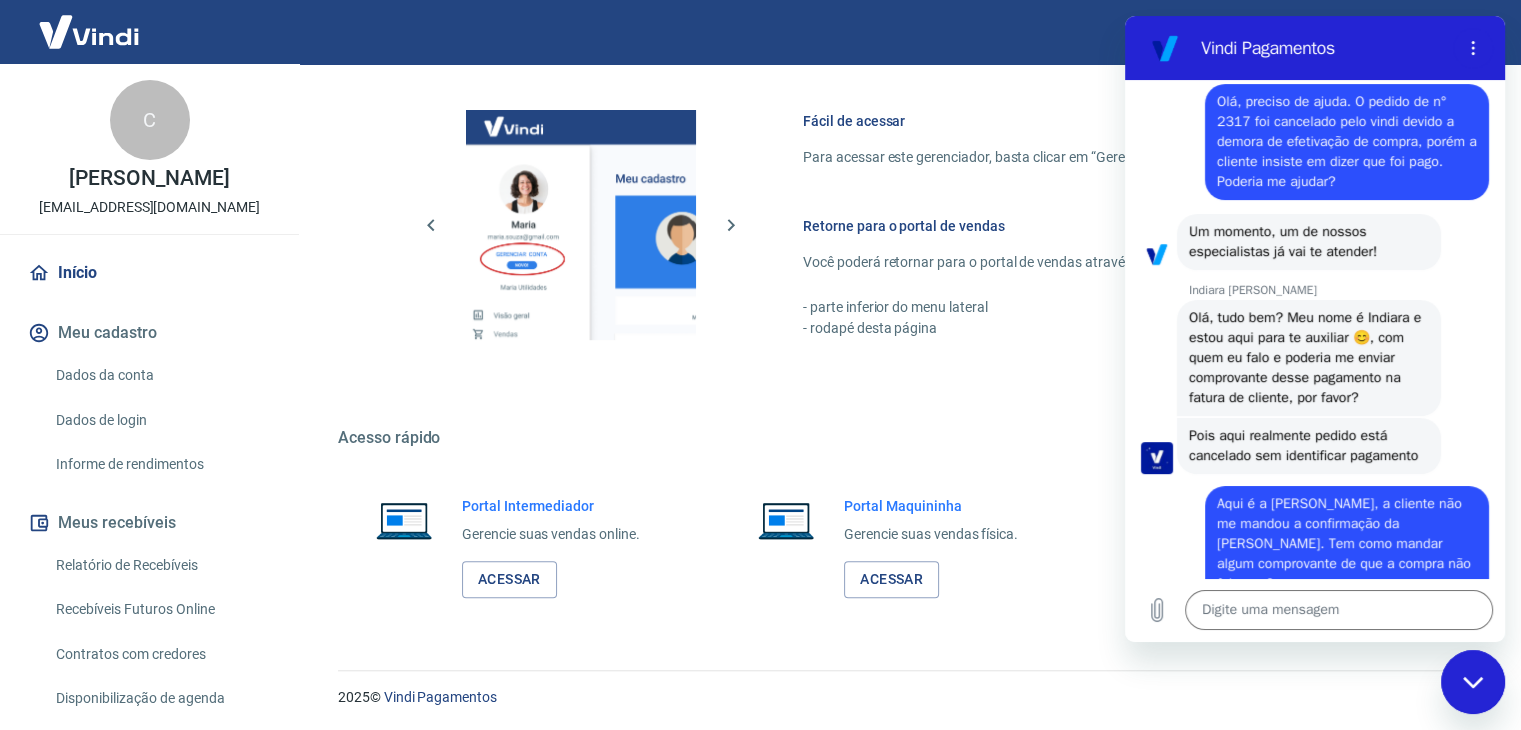 drag, startPoint x: 1358, startPoint y: 173, endPoint x: 1380, endPoint y: 164, distance: 23.769728 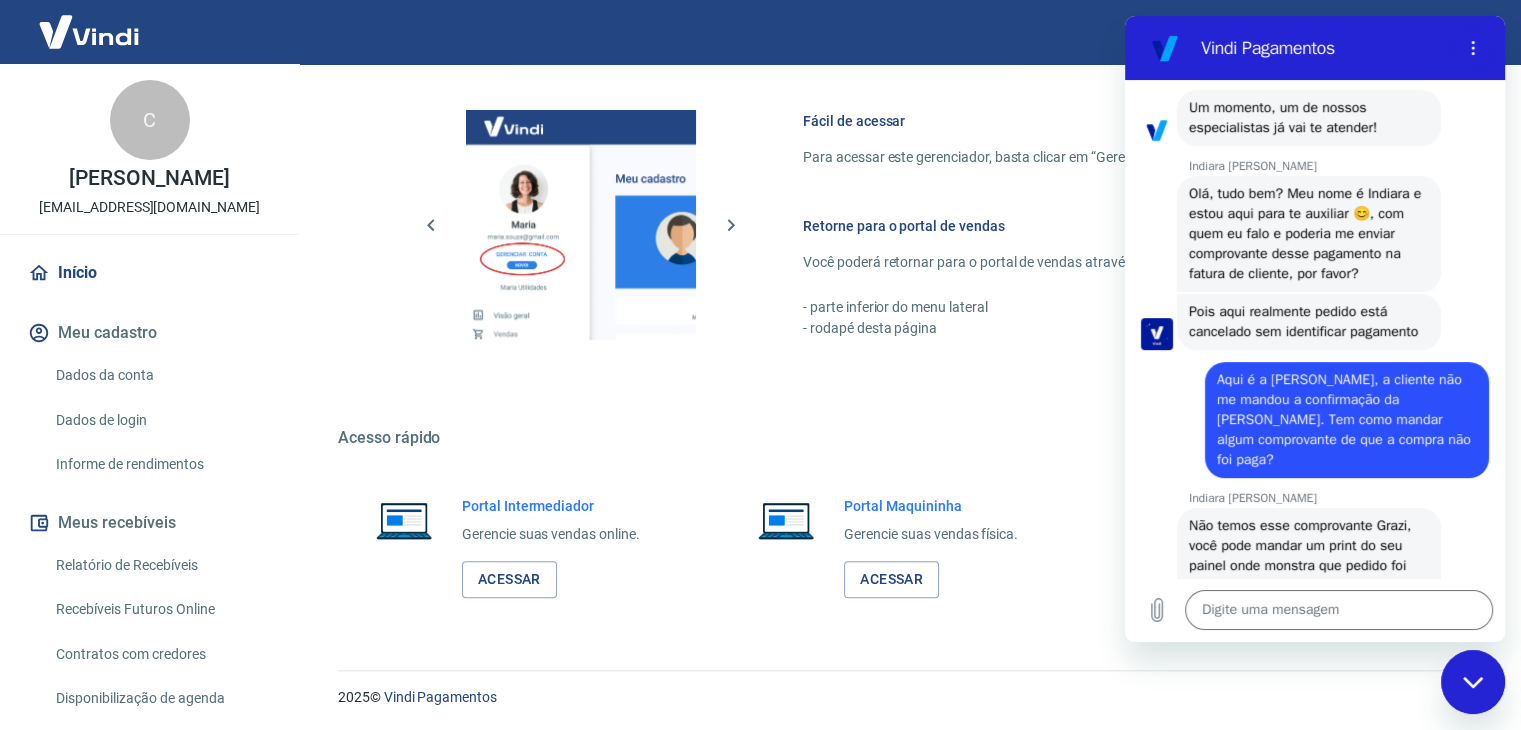 scroll, scrollTop: 763, scrollLeft: 0, axis: vertical 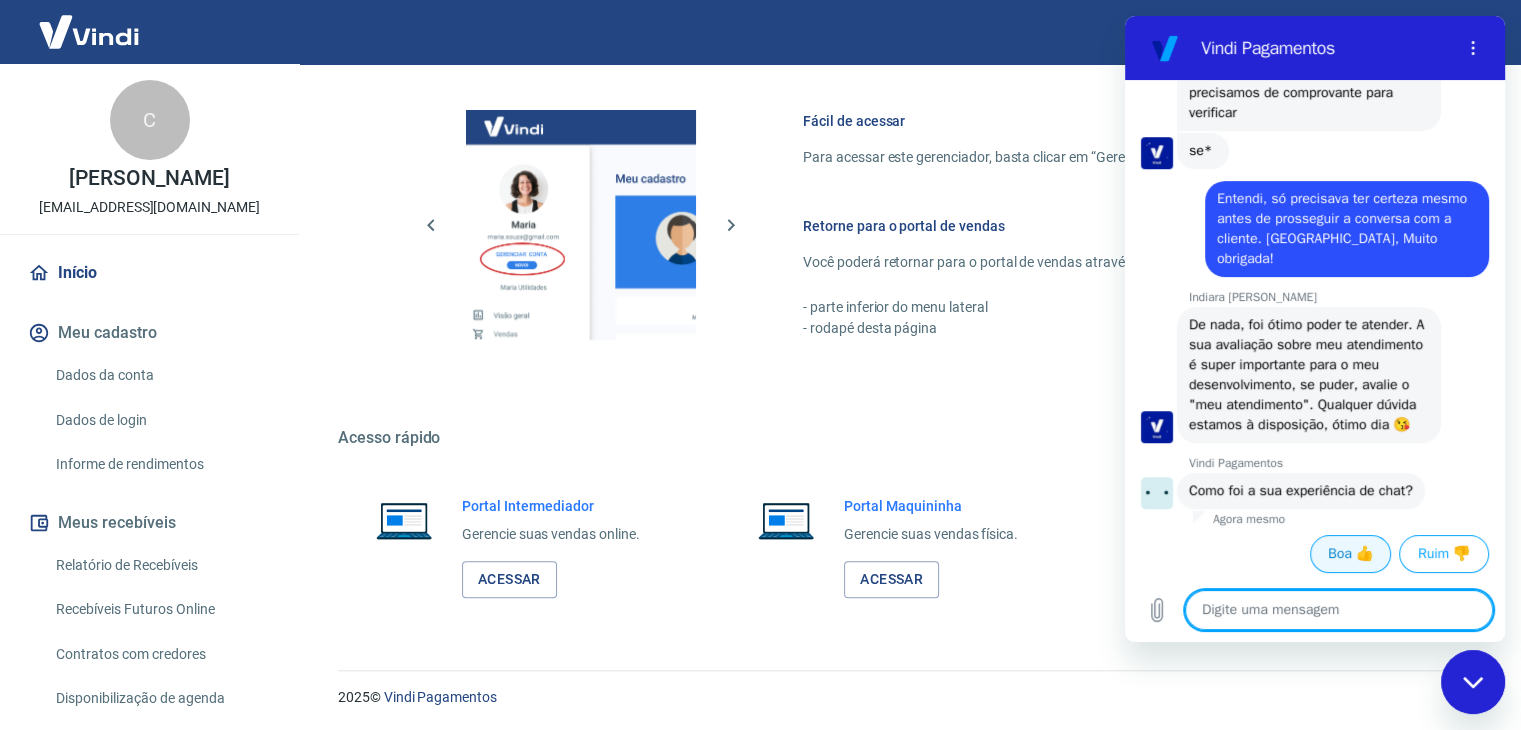 click on "Boa 👍" at bounding box center (1350, 554) 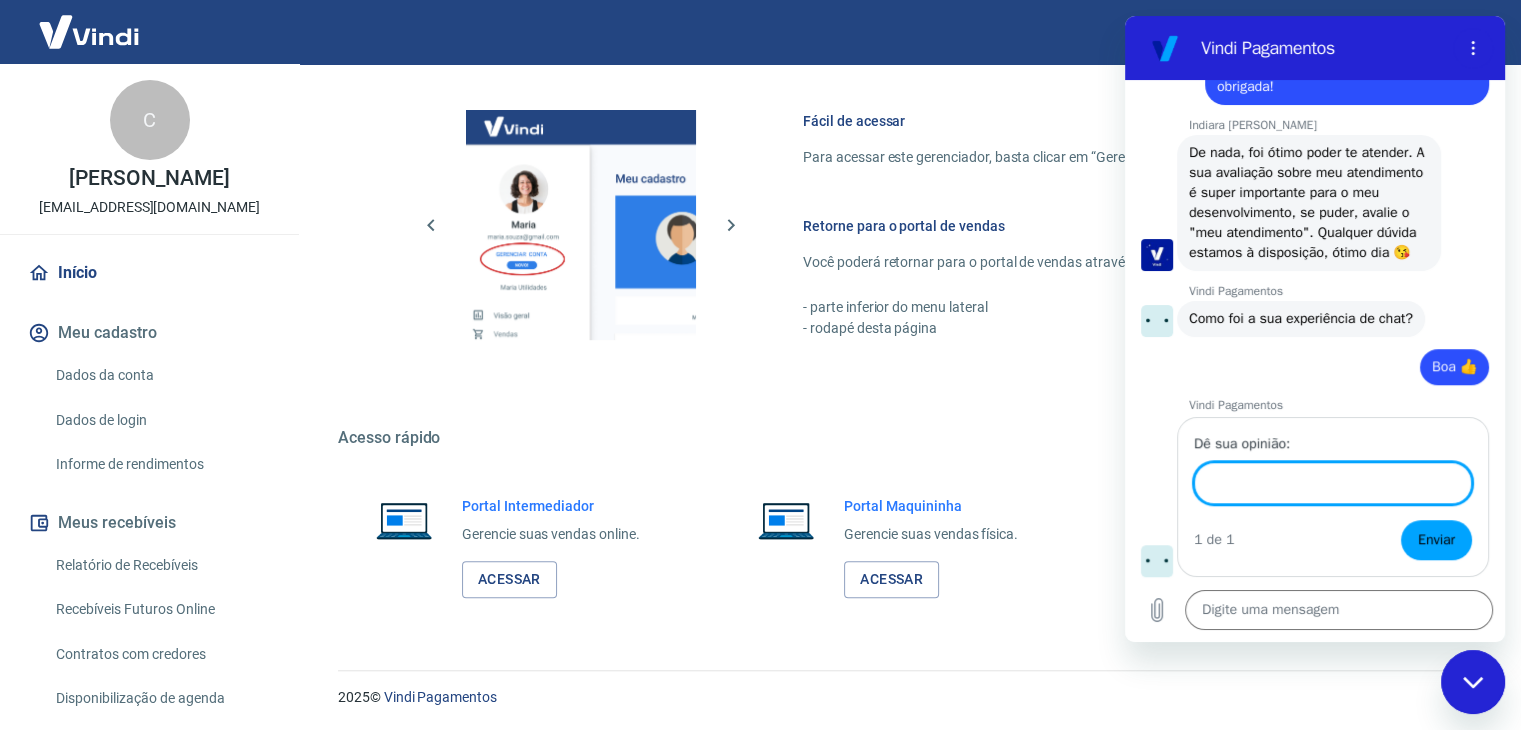scroll, scrollTop: 1232, scrollLeft: 0, axis: vertical 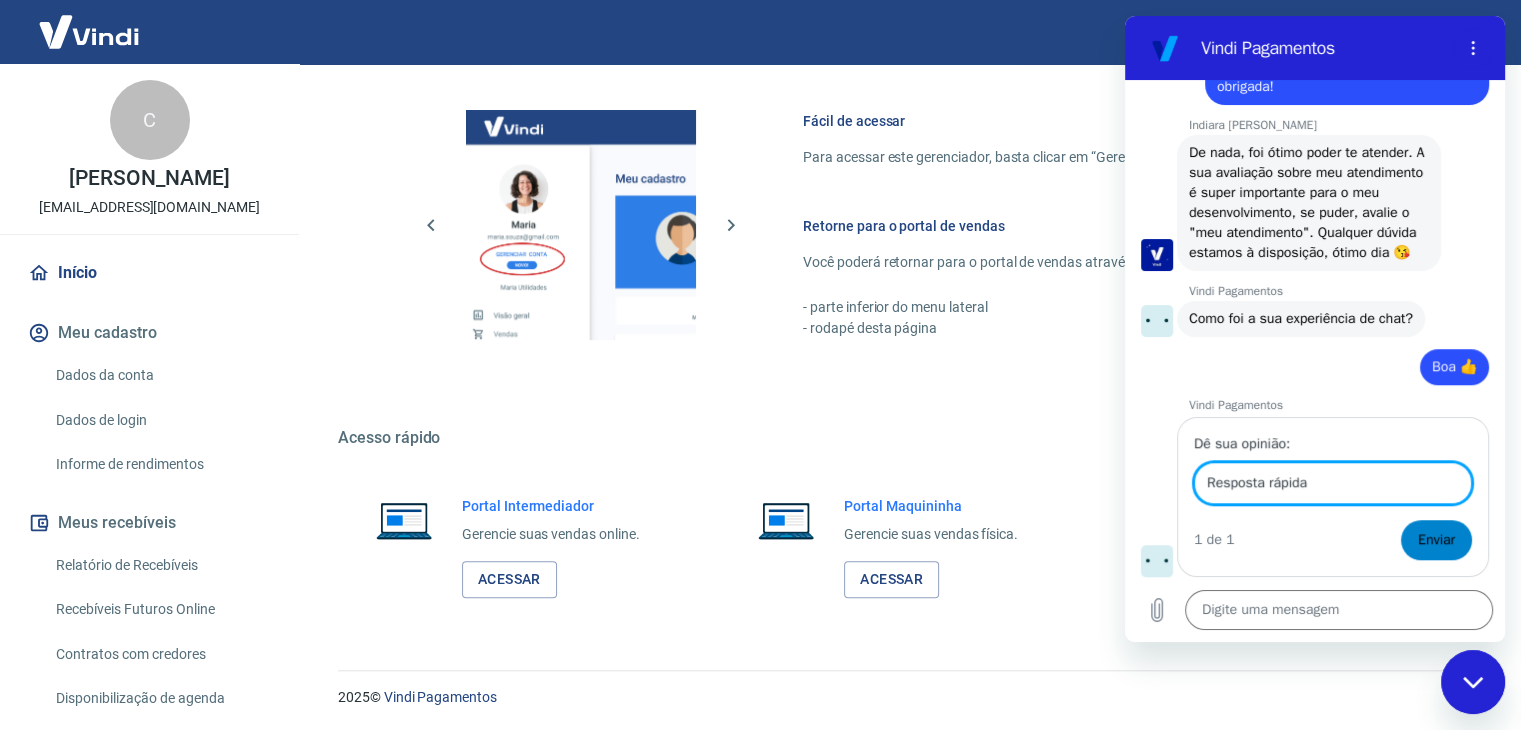 click on "Enviar" at bounding box center (1436, 540) 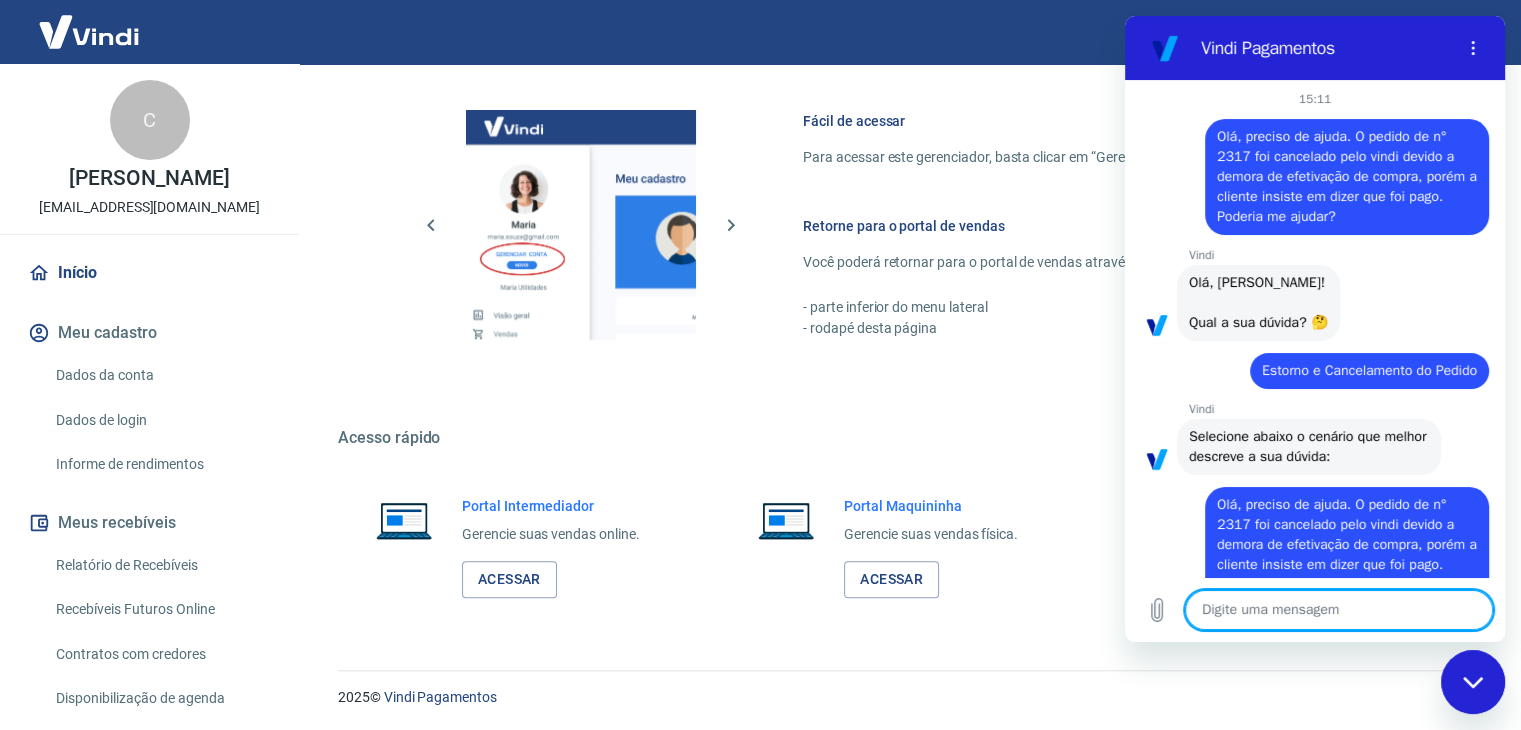 scroll, scrollTop: 0, scrollLeft: 0, axis: both 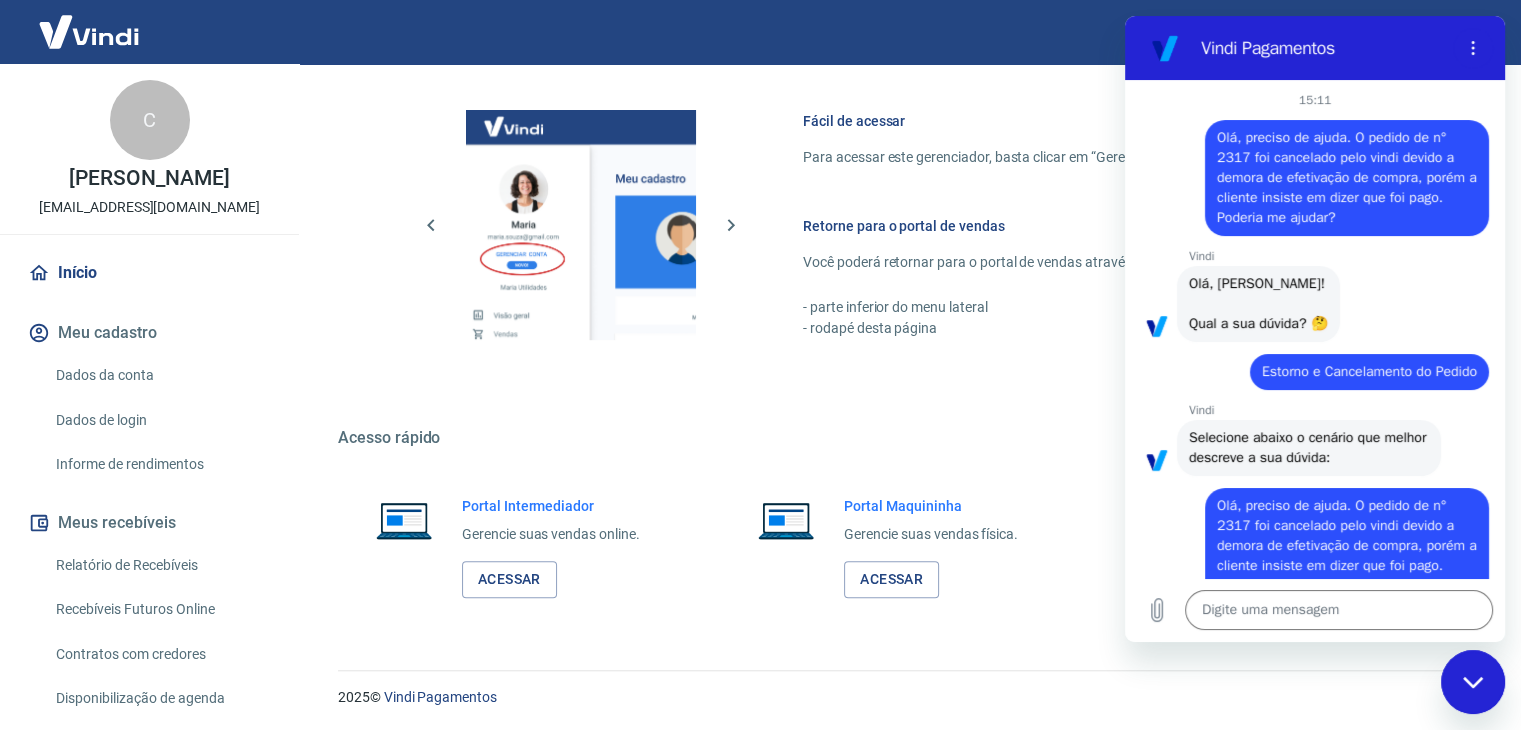 click at bounding box center (89, 31) 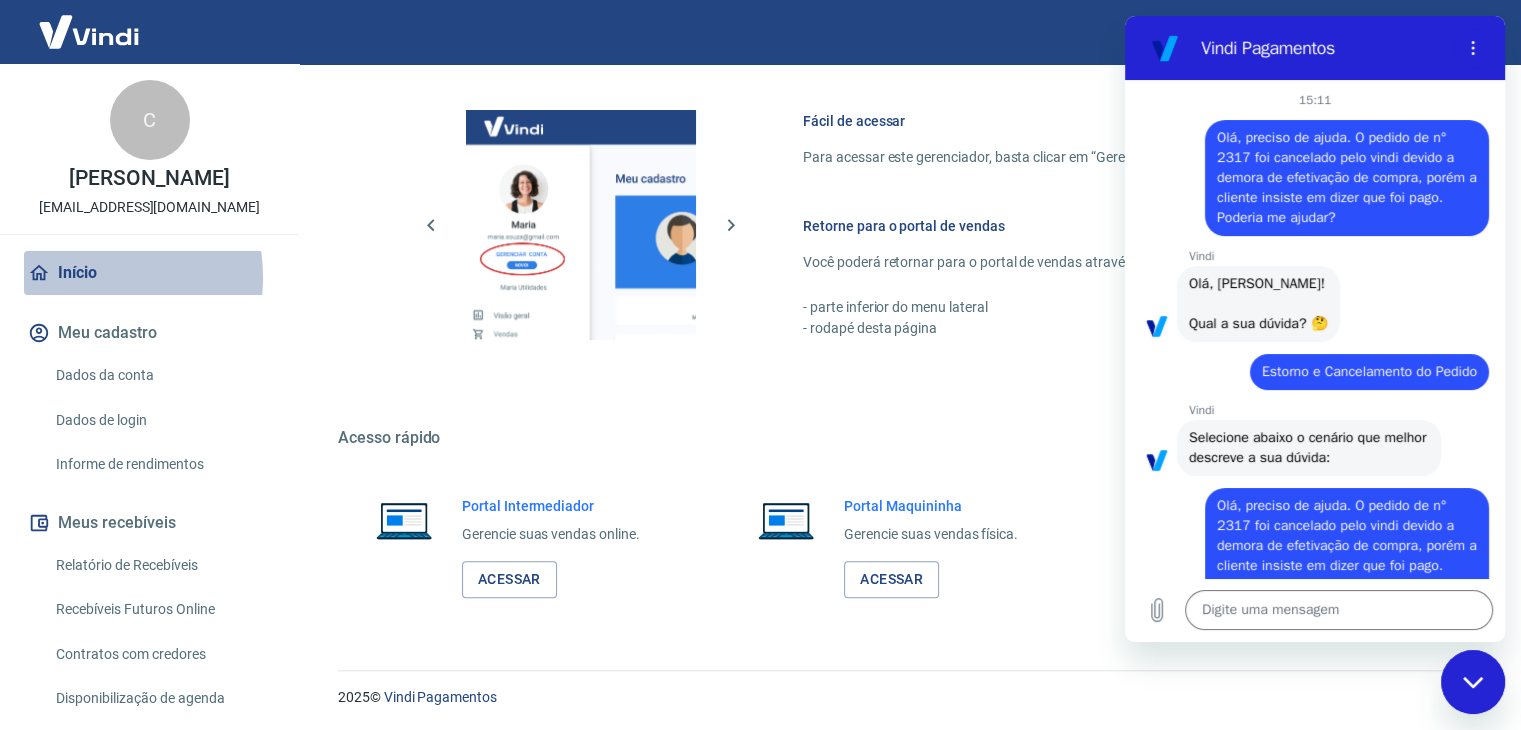 click on "Início" at bounding box center (149, 273) 